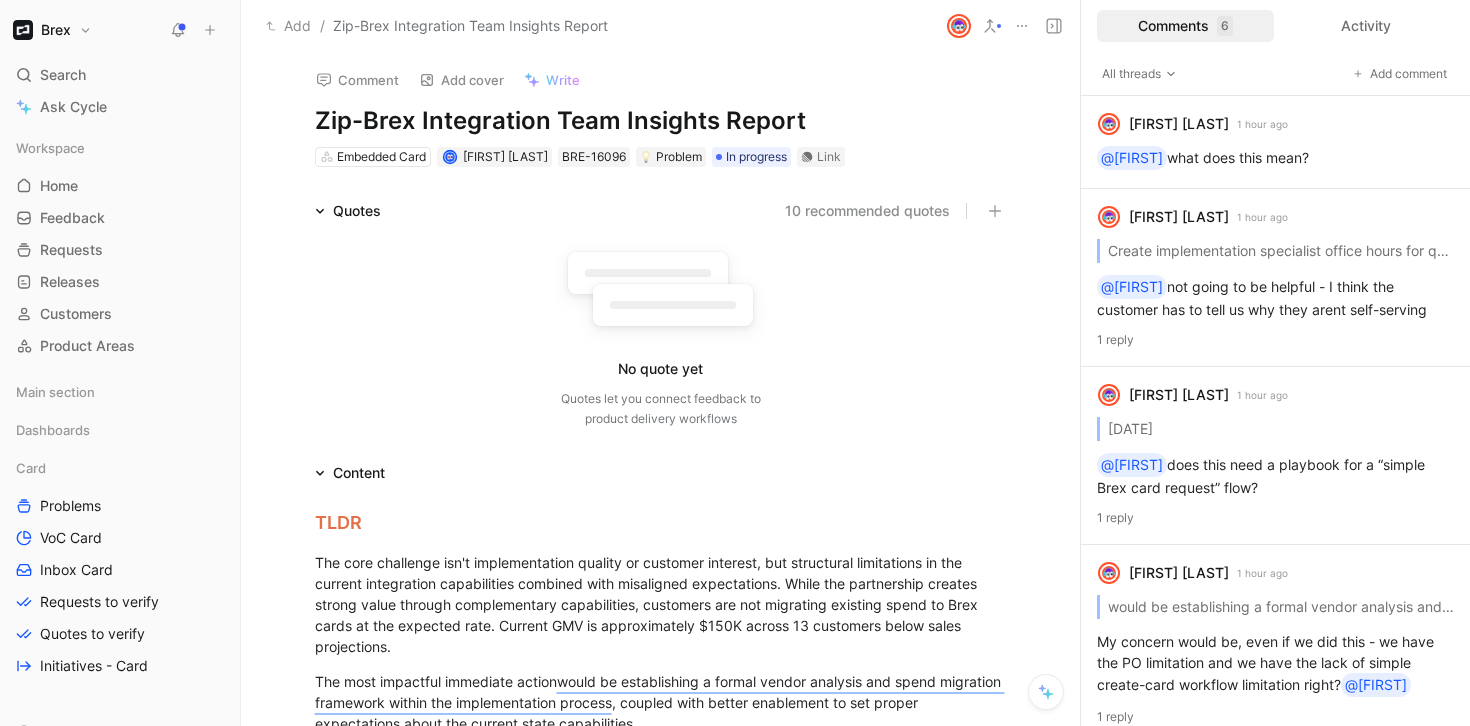 scroll, scrollTop: 0, scrollLeft: 0, axis: both 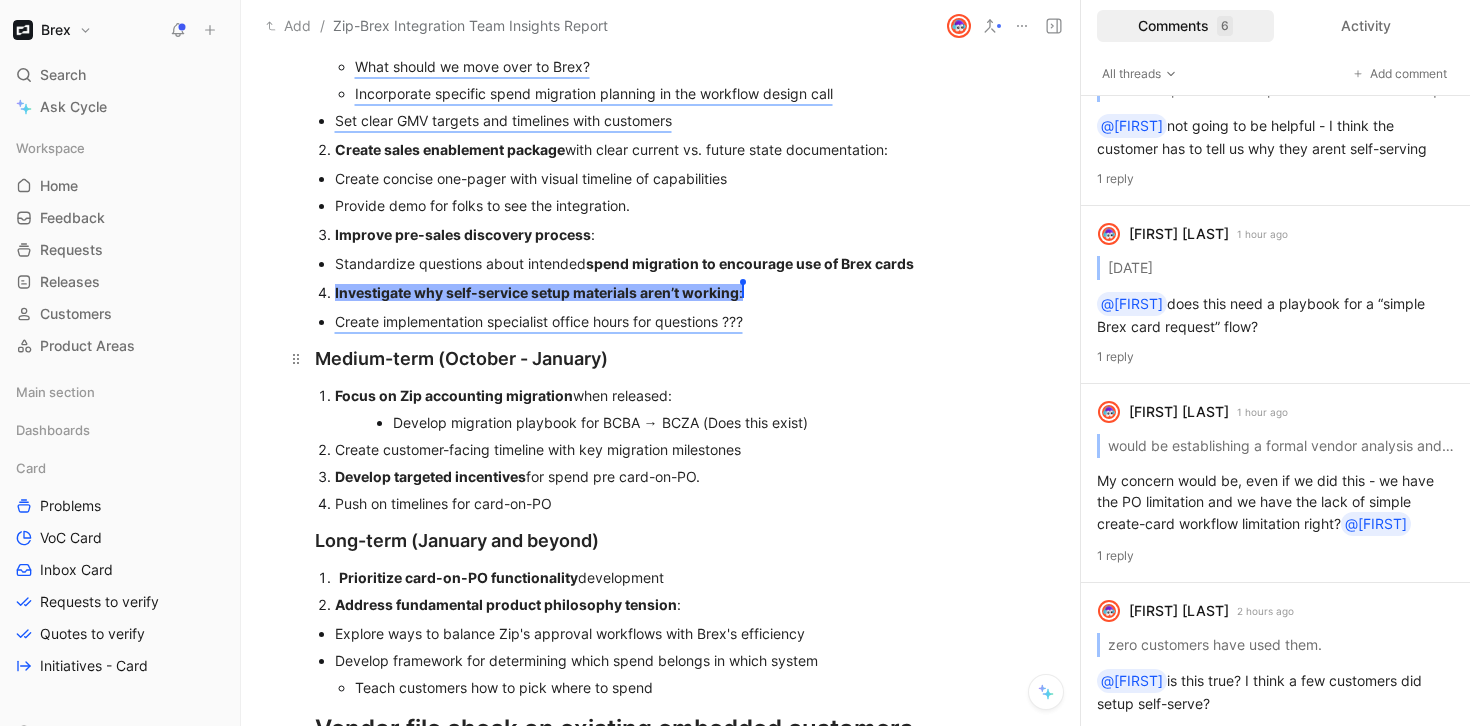 click on "Medium-term (October - January)" at bounding box center [661, 358] 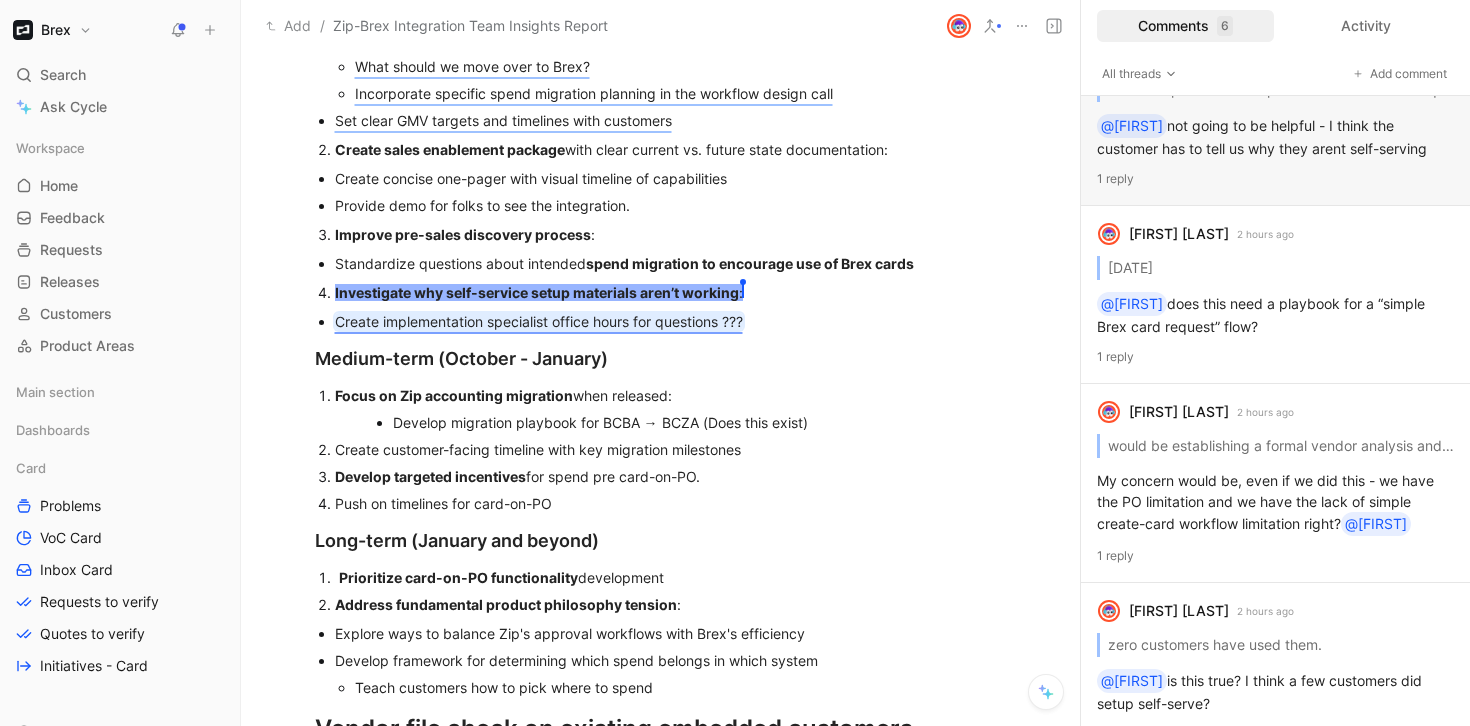 click on "Create implementation specialist office hours for questions ???" at bounding box center (539, 321) 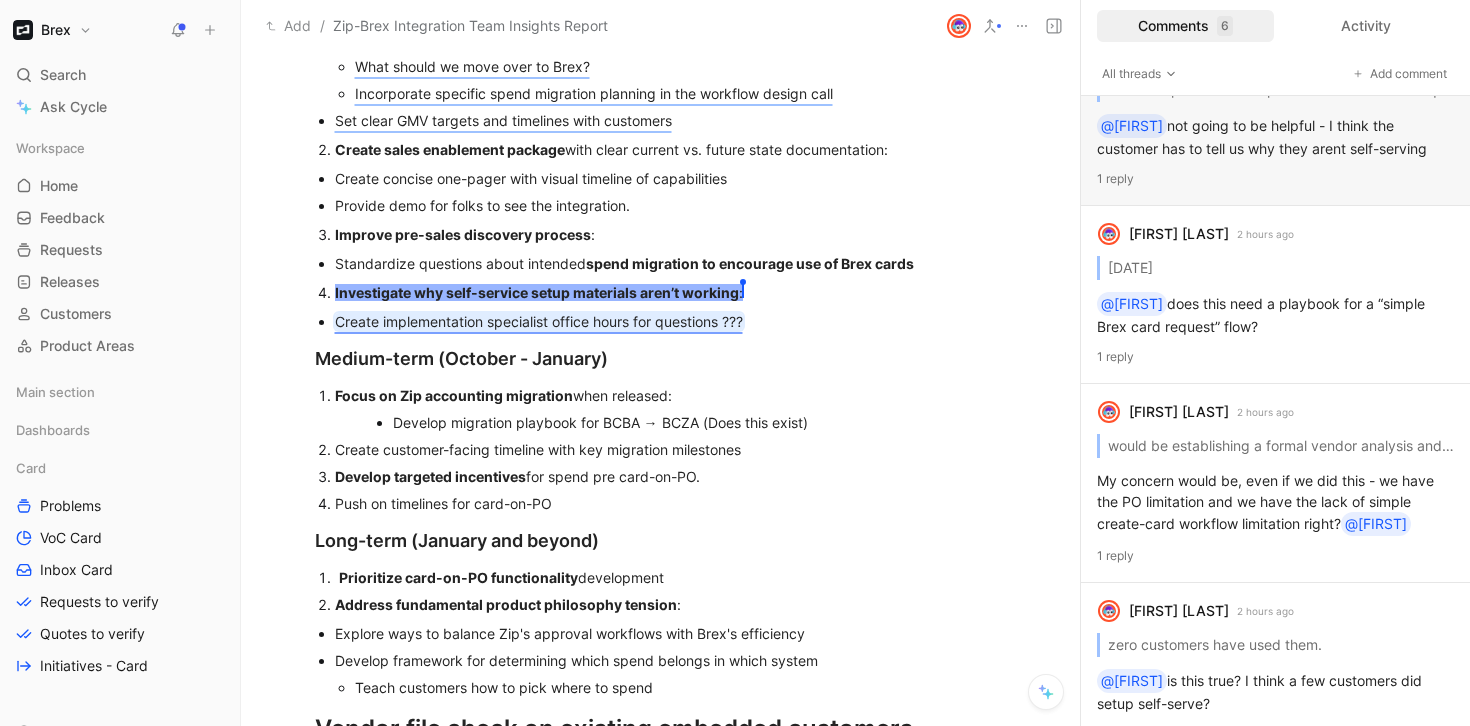 click on "Create implementation specialist office hours for questions ???" at bounding box center [539, 321] 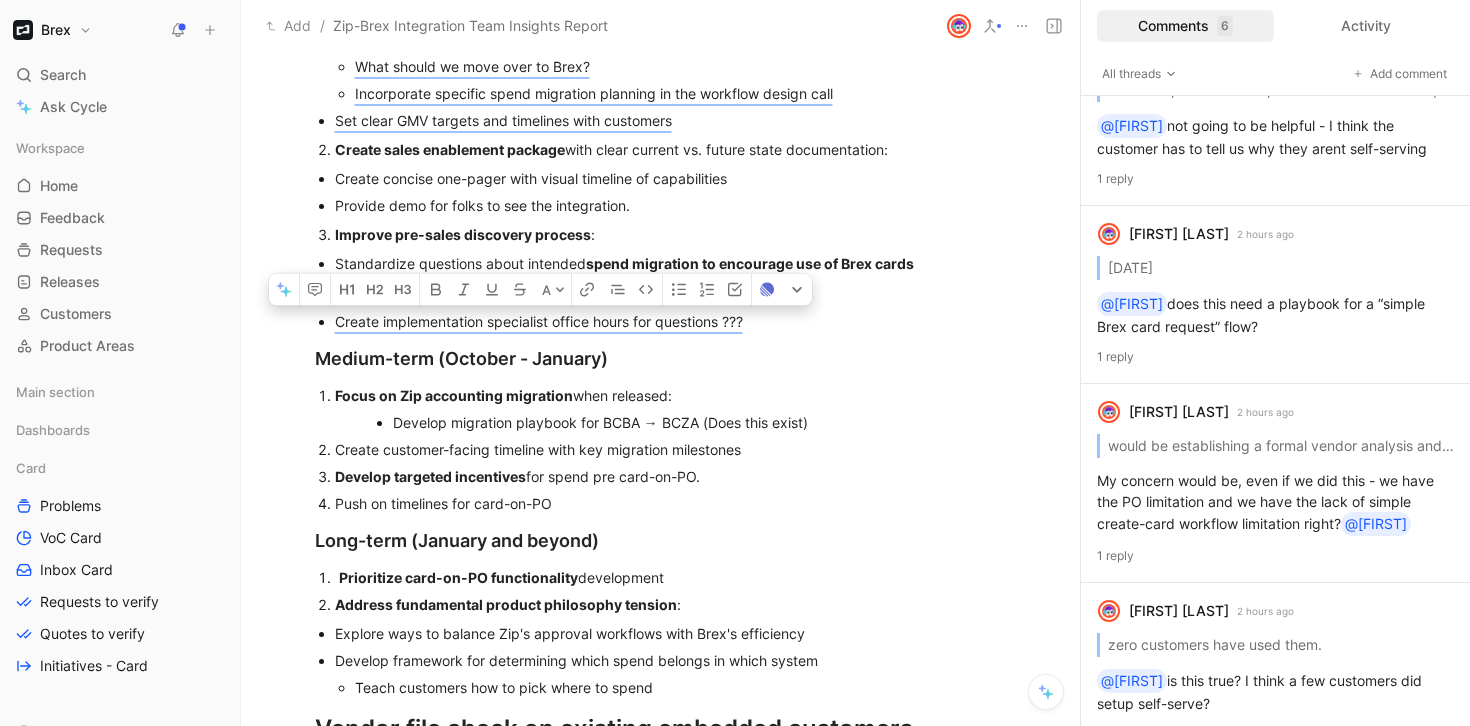 drag, startPoint x: 808, startPoint y: 351, endPoint x: 306, endPoint y: 351, distance: 502 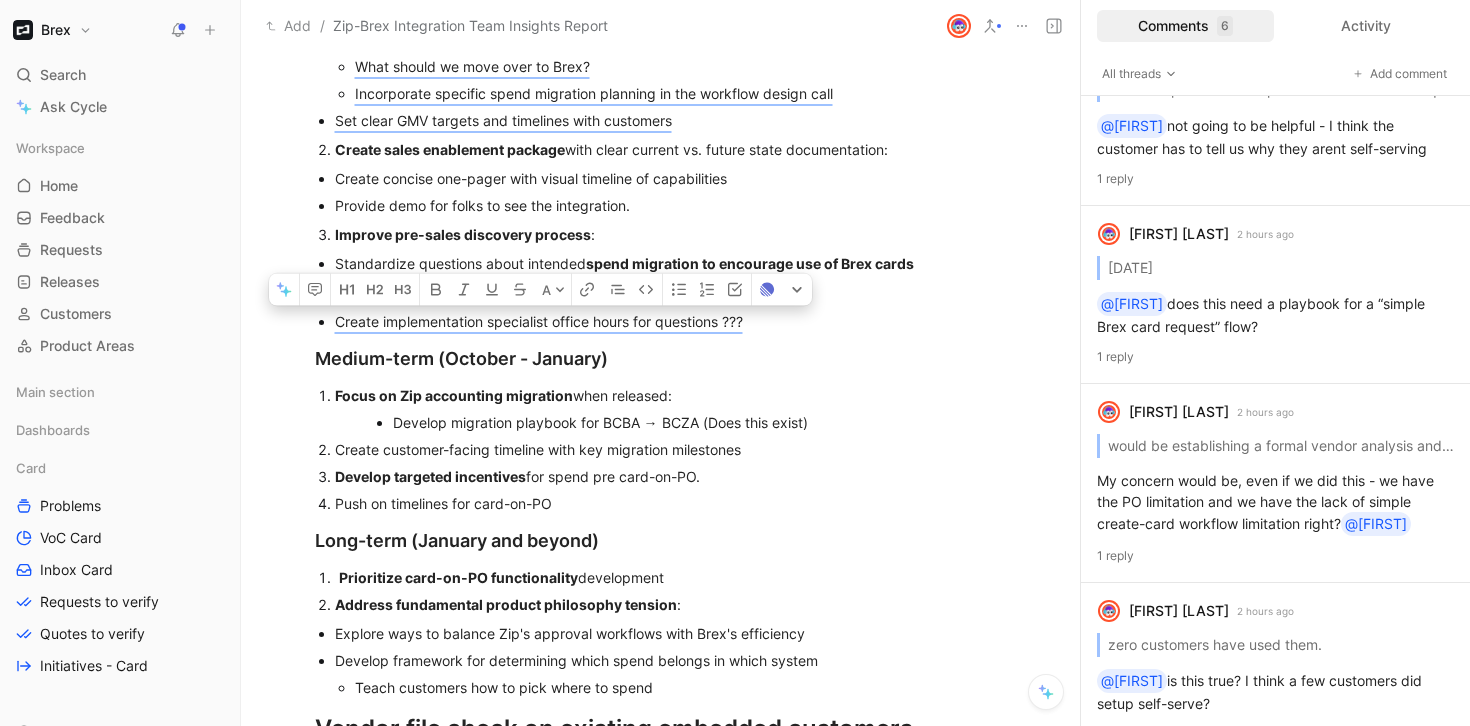 click on "Create implementation specialist office hours for questions ???" at bounding box center (661, 321) 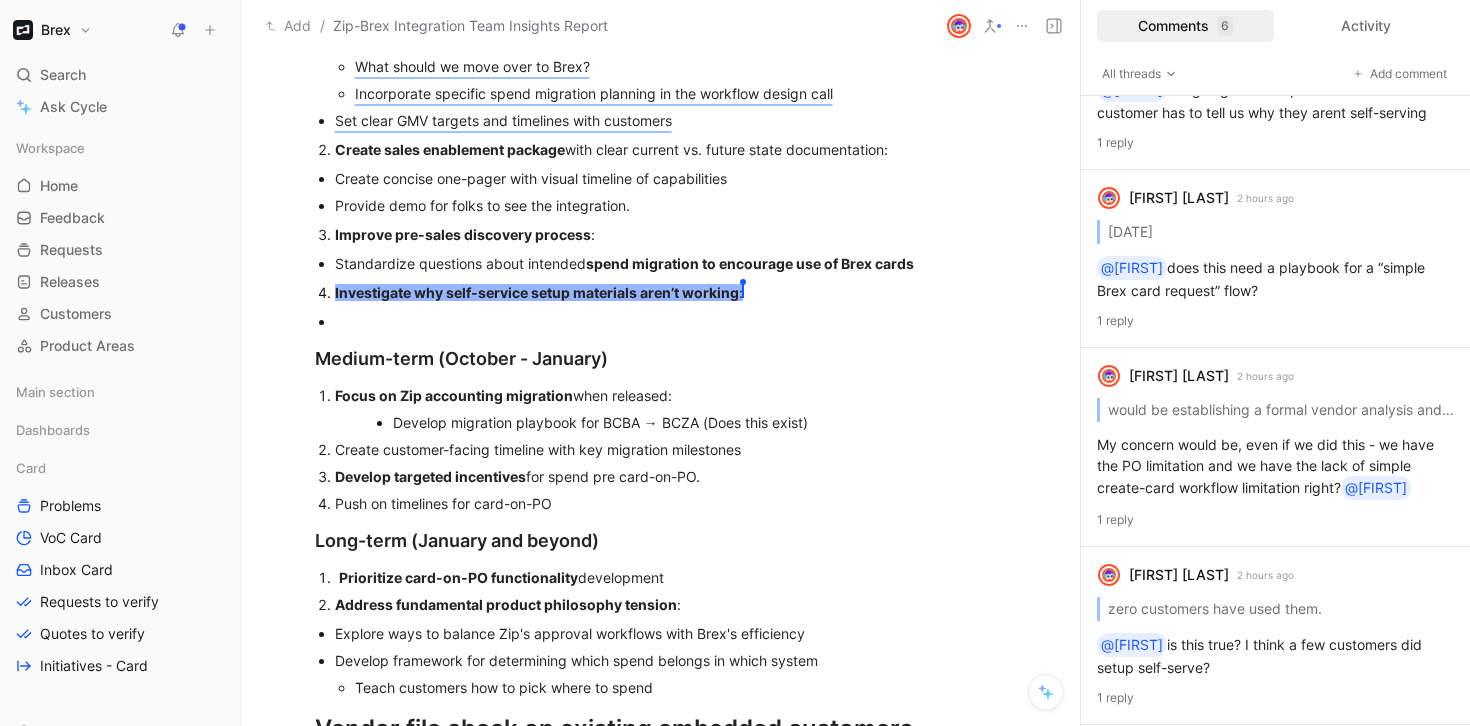 scroll, scrollTop: 125, scrollLeft: 0, axis: vertical 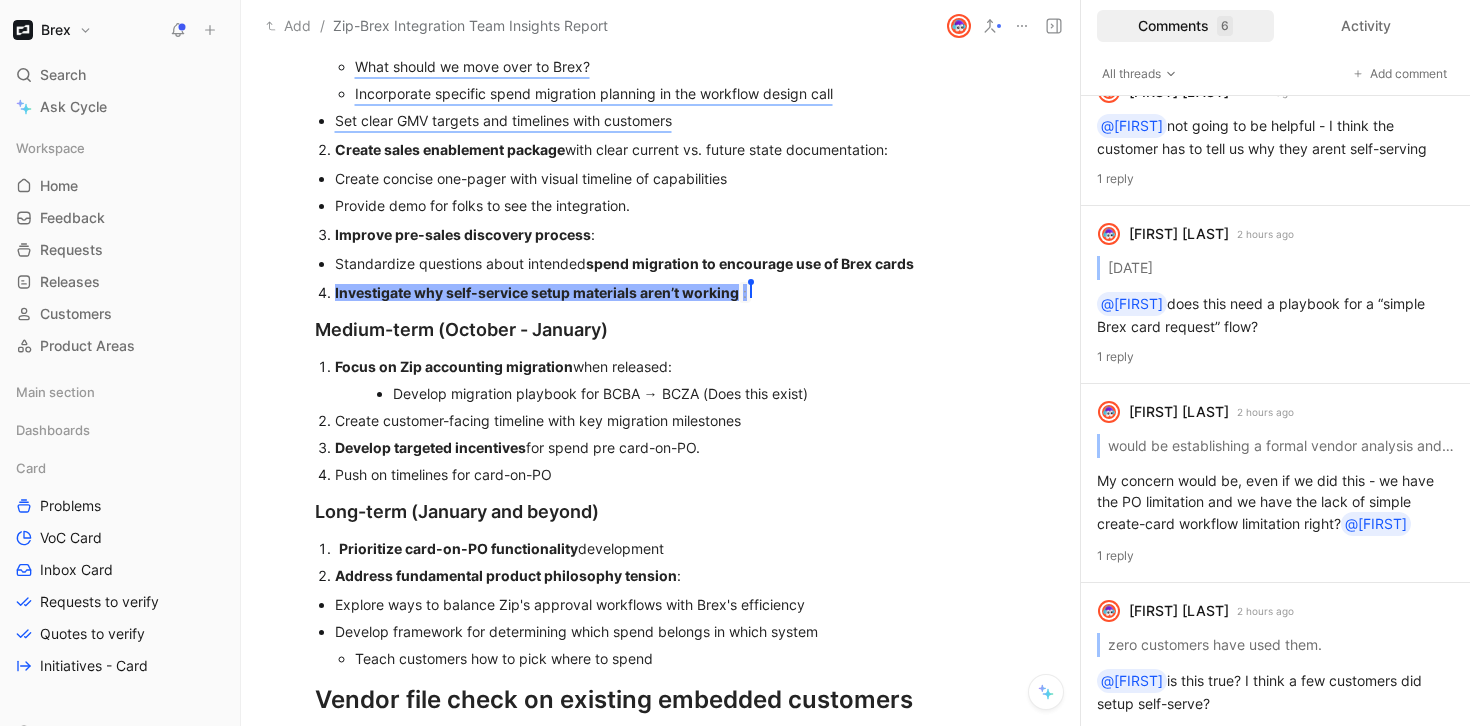 click on "Standardize questions about intended  spend migration to encourage use of Brex cards" at bounding box center [671, 263] 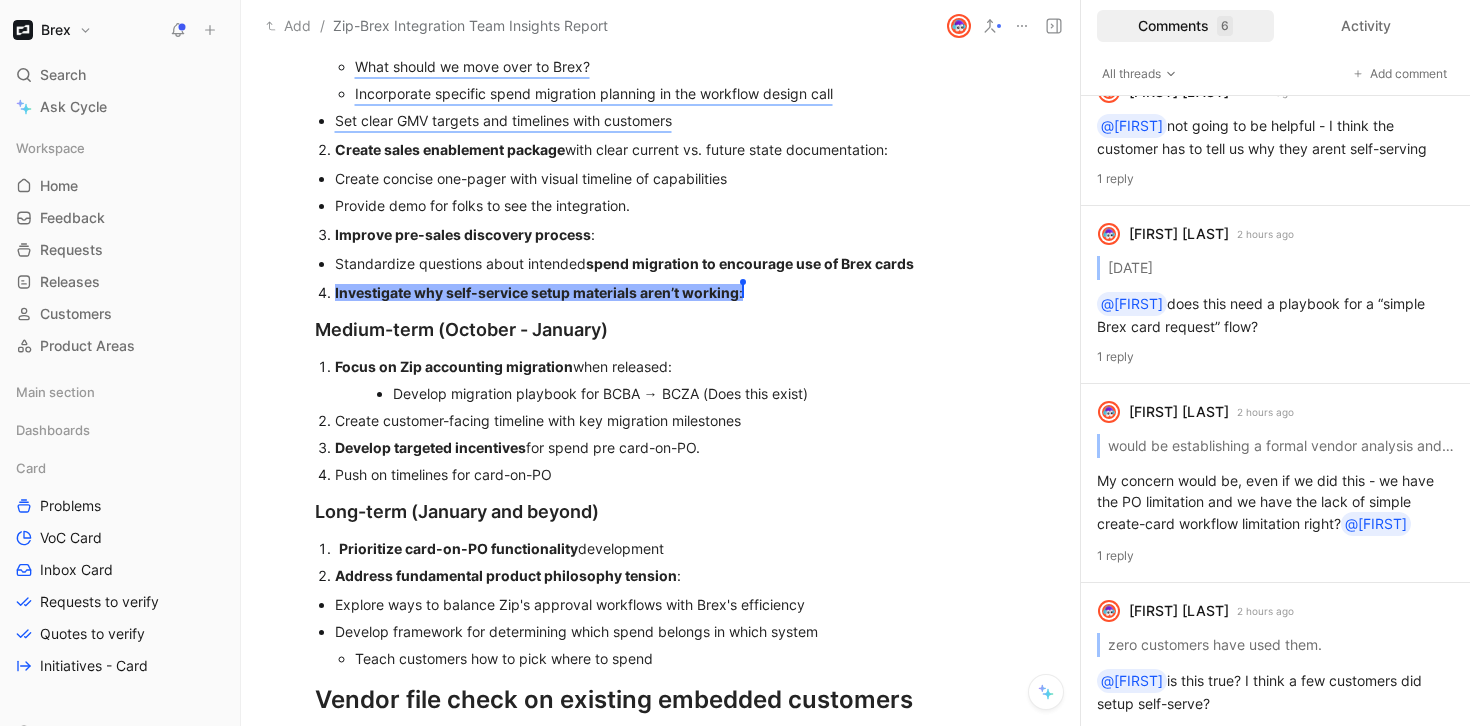click on "Investigate why self-service setup materials aren’t working" at bounding box center (537, 292) 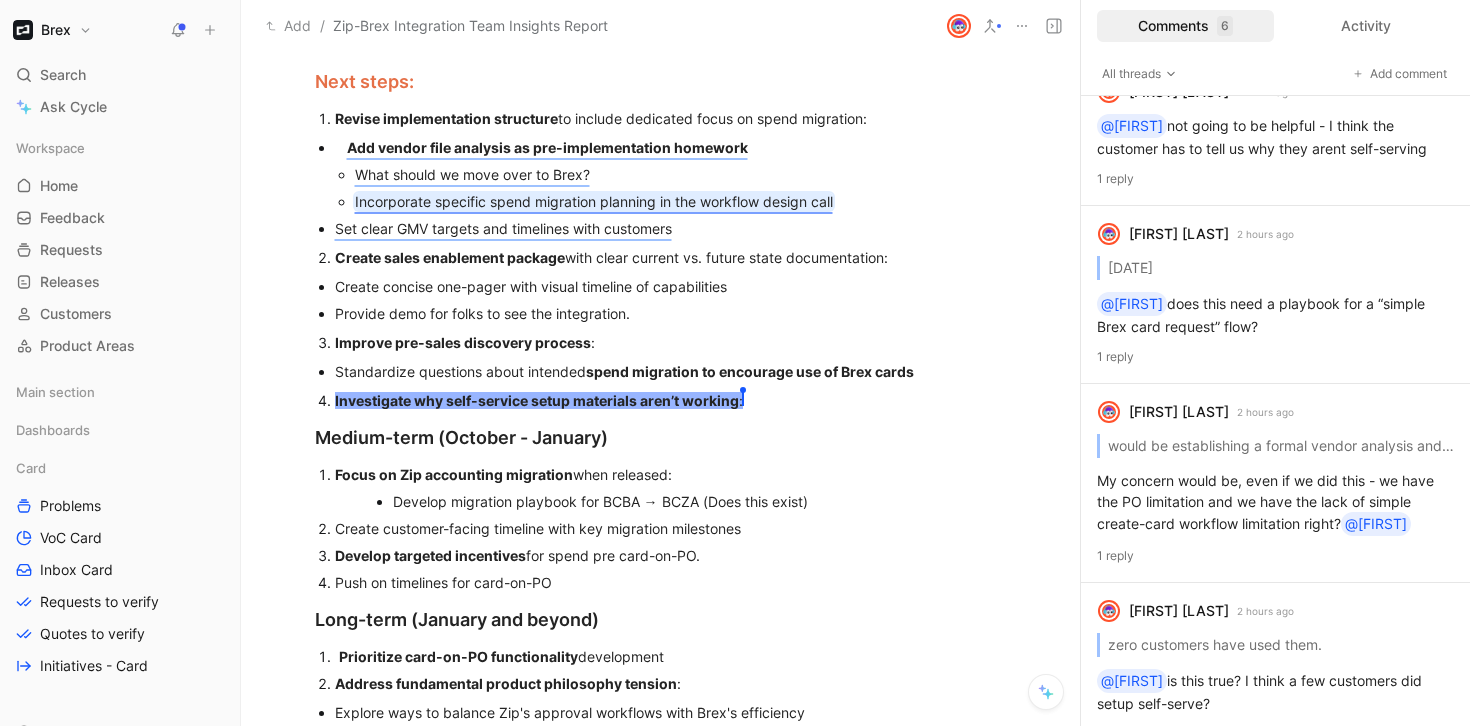 scroll, scrollTop: 1665, scrollLeft: 0, axis: vertical 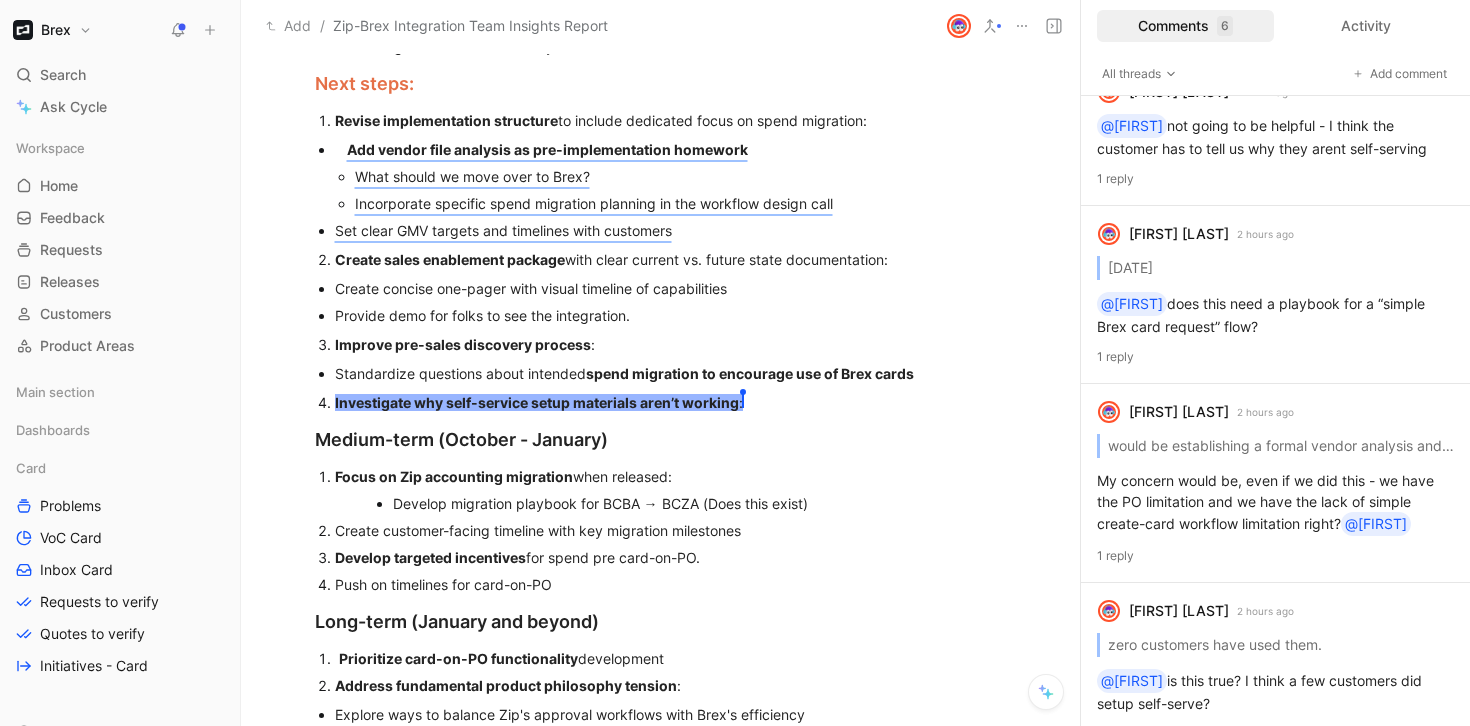 click on "What should we move over to Brex?" at bounding box center (681, 176) 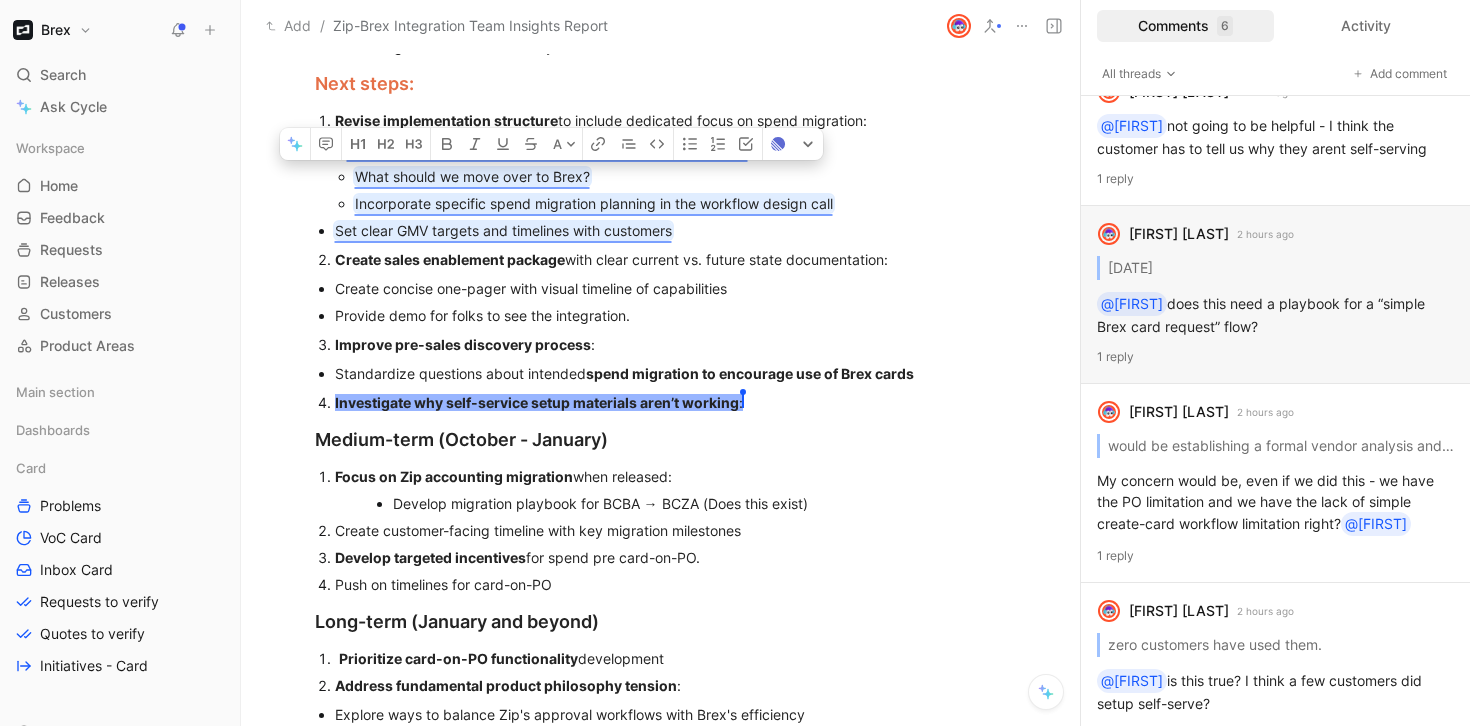 click on "Set clear GMV targets and timelines with customers" at bounding box center [503, 230] 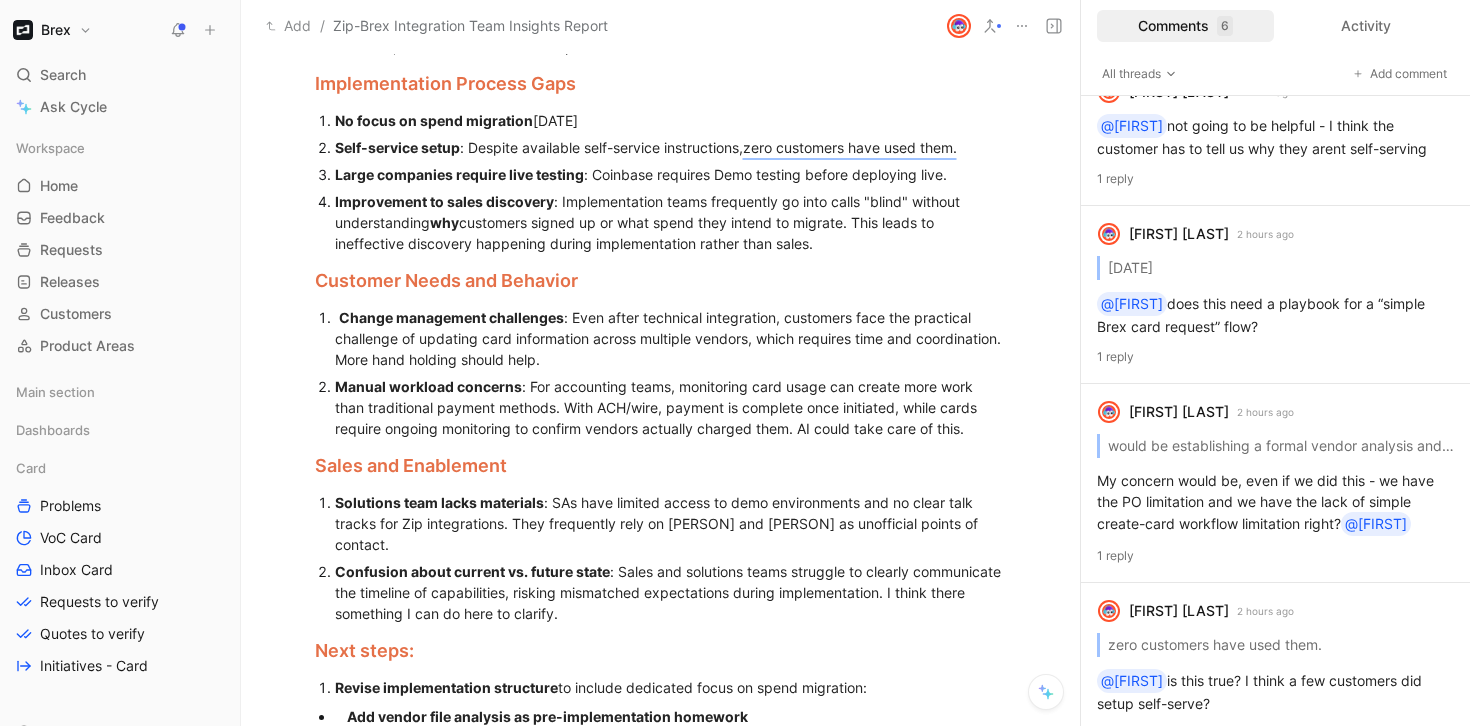 scroll, scrollTop: 1096, scrollLeft: 0, axis: vertical 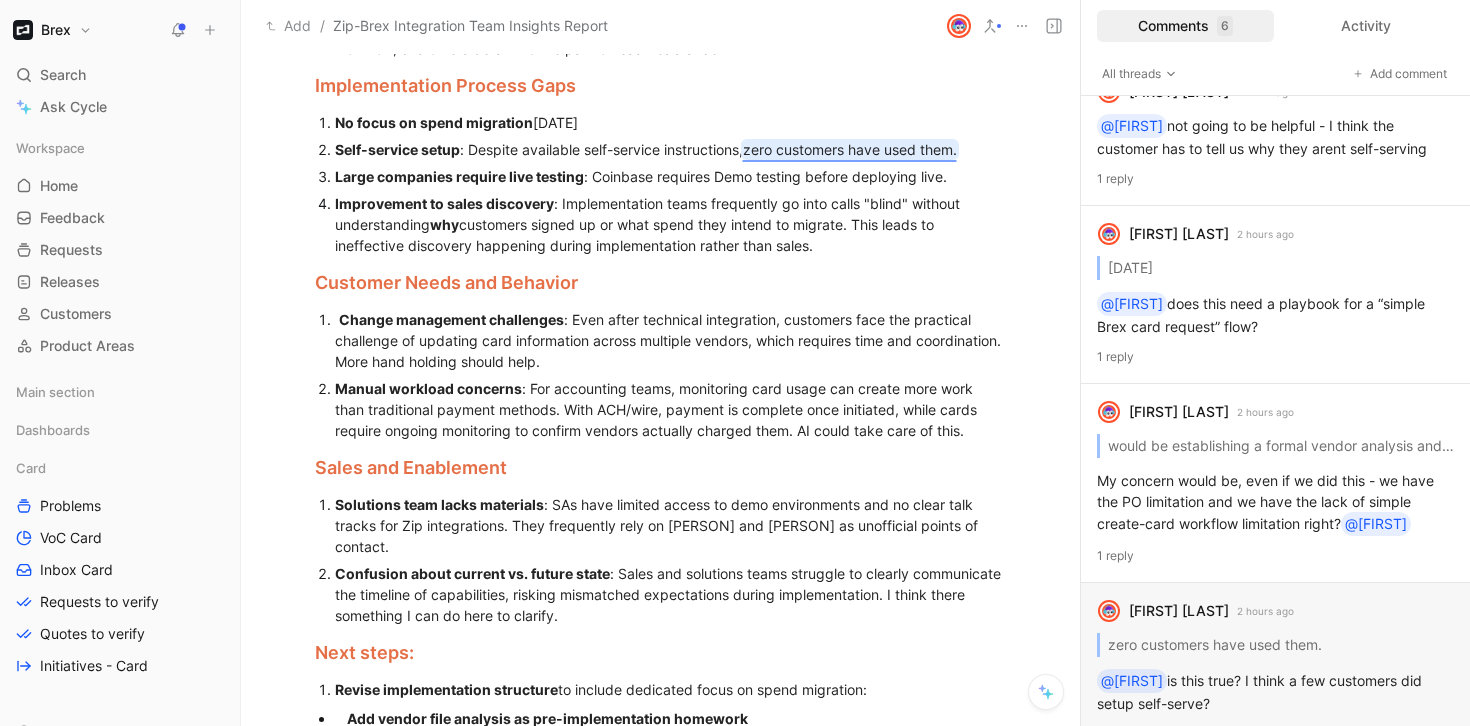 click on "zero customers have used them." at bounding box center [850, 149] 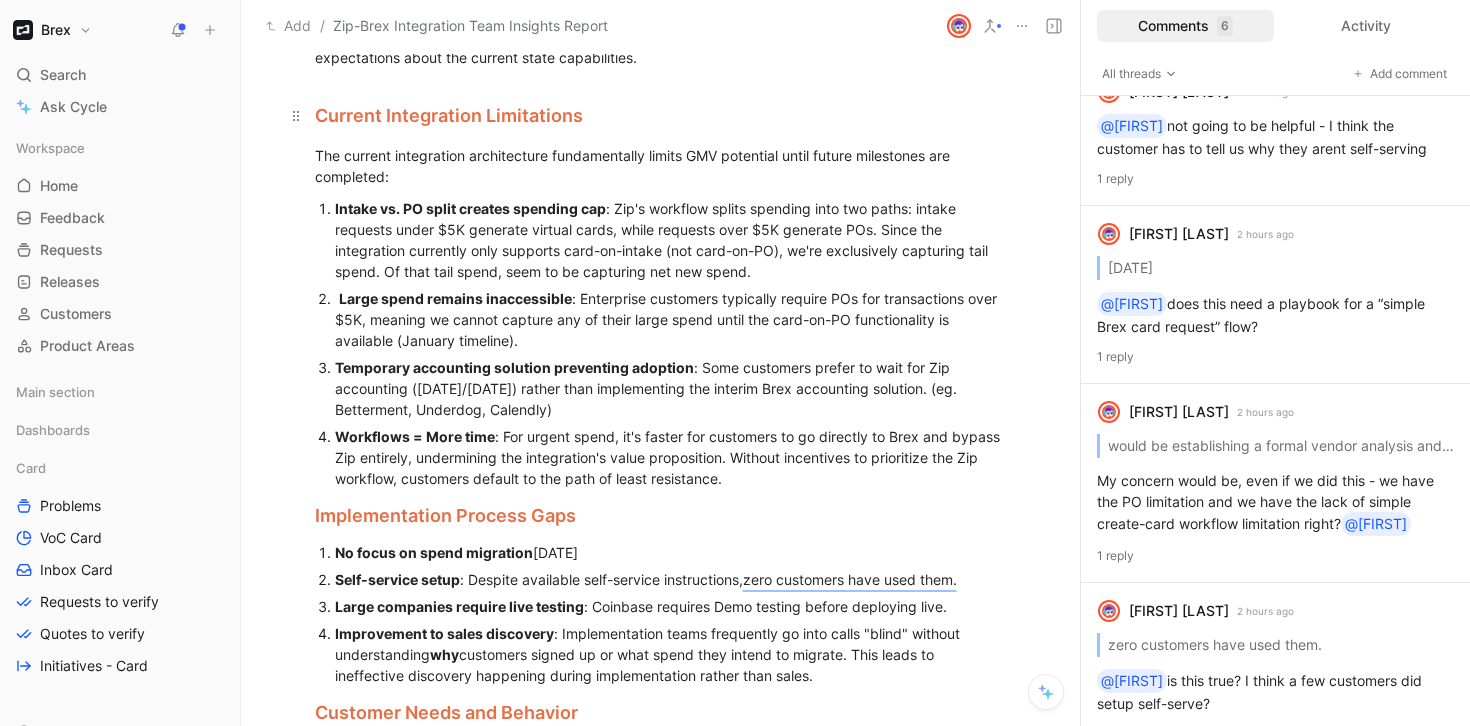 scroll, scrollTop: 522, scrollLeft: 0, axis: vertical 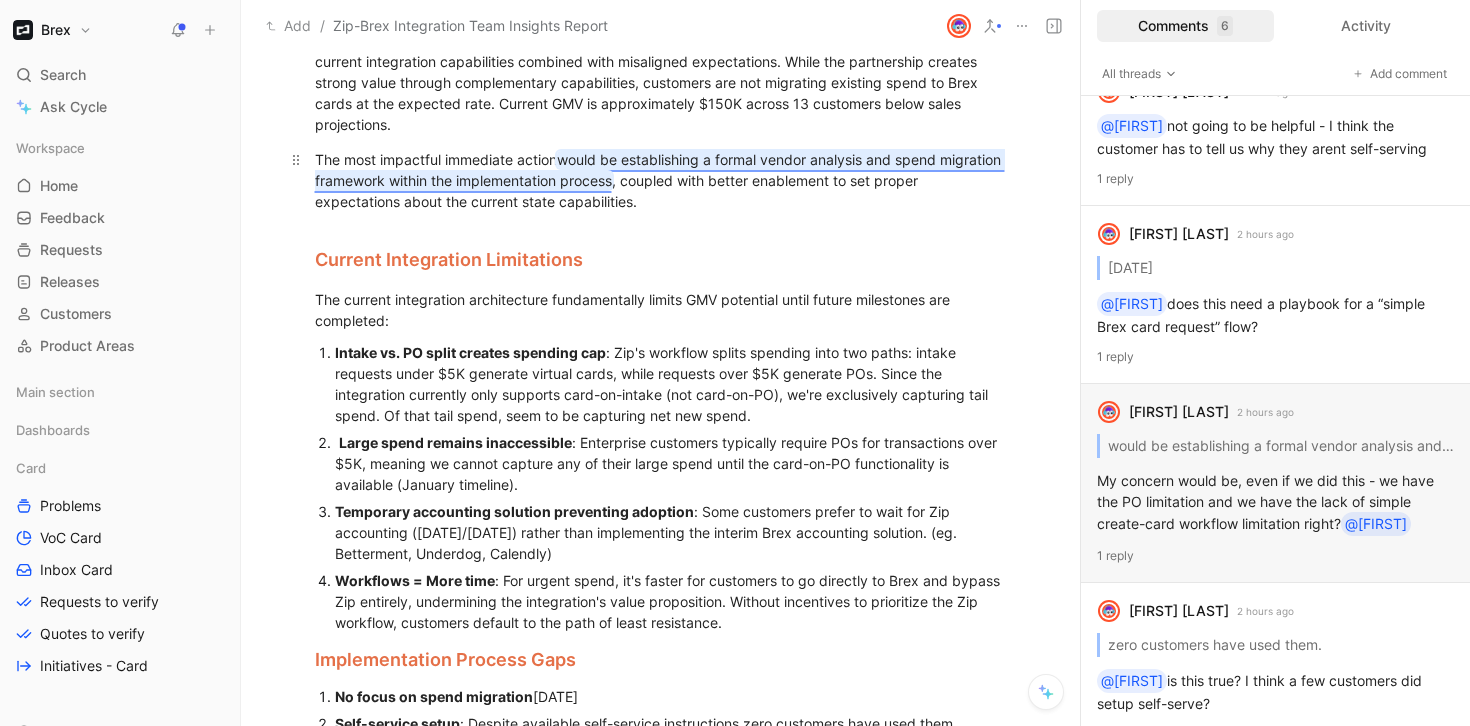 click on "would be establishing a formal vendor analysis and spend migration framework within the implementation process" at bounding box center (660, 170) 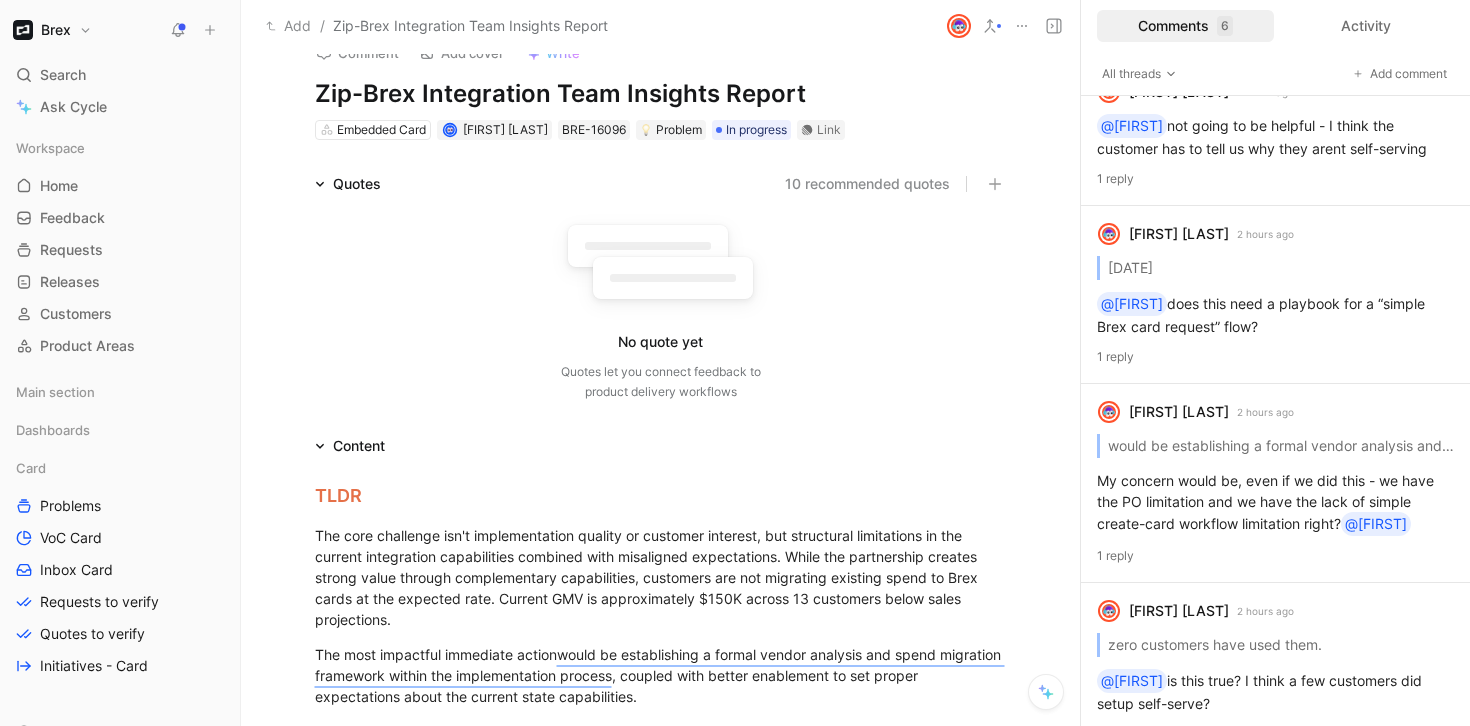 scroll, scrollTop: 0, scrollLeft: 0, axis: both 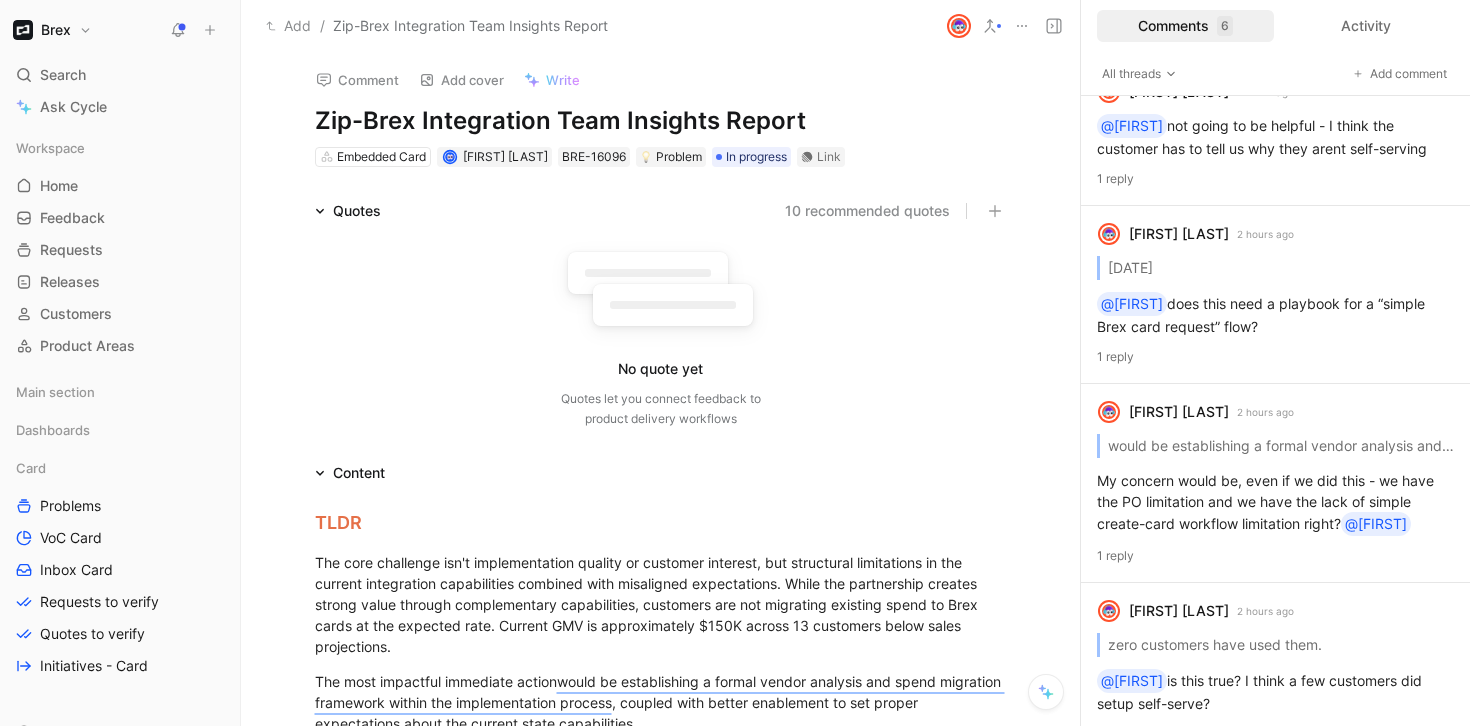 click on "Brex" at bounding box center (56, 30) 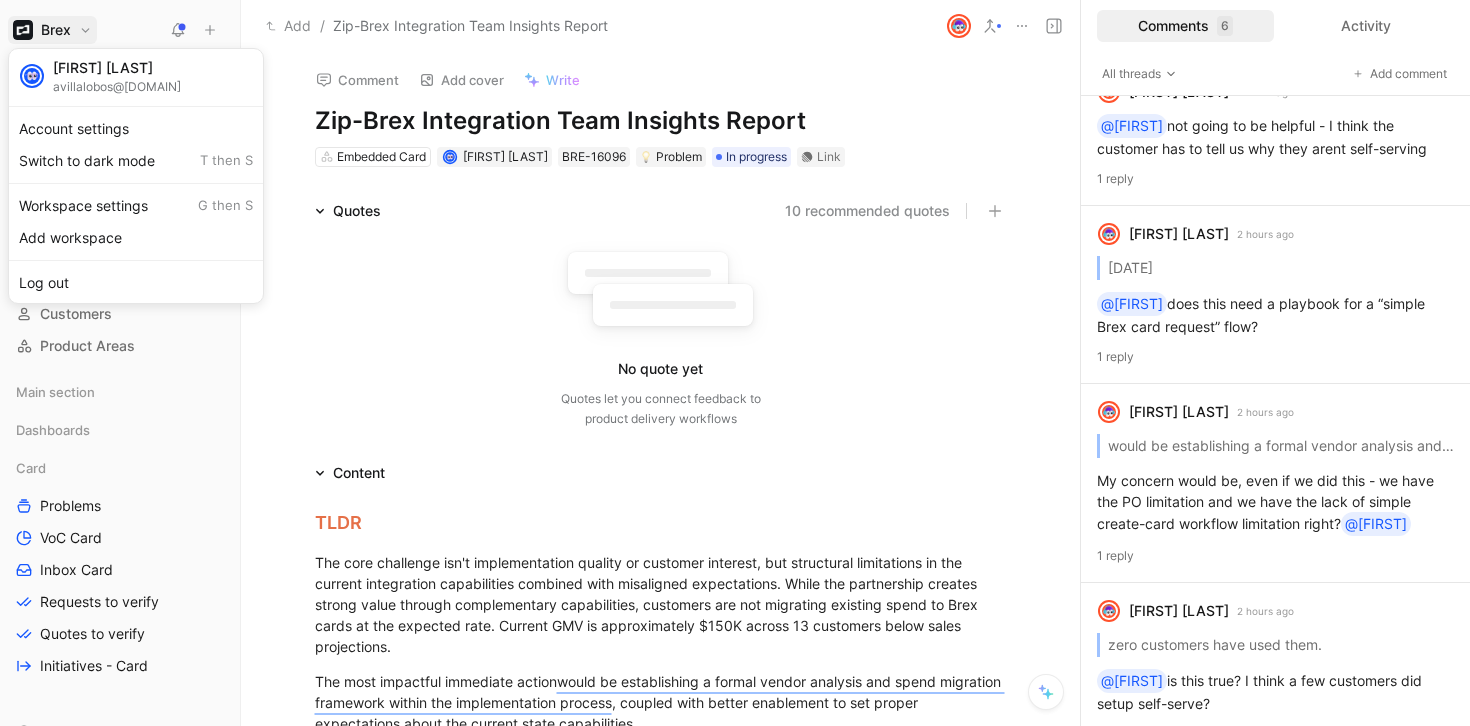 drag, startPoint x: 106, startPoint y: 509, endPoint x: 79, endPoint y: 509, distance: 27 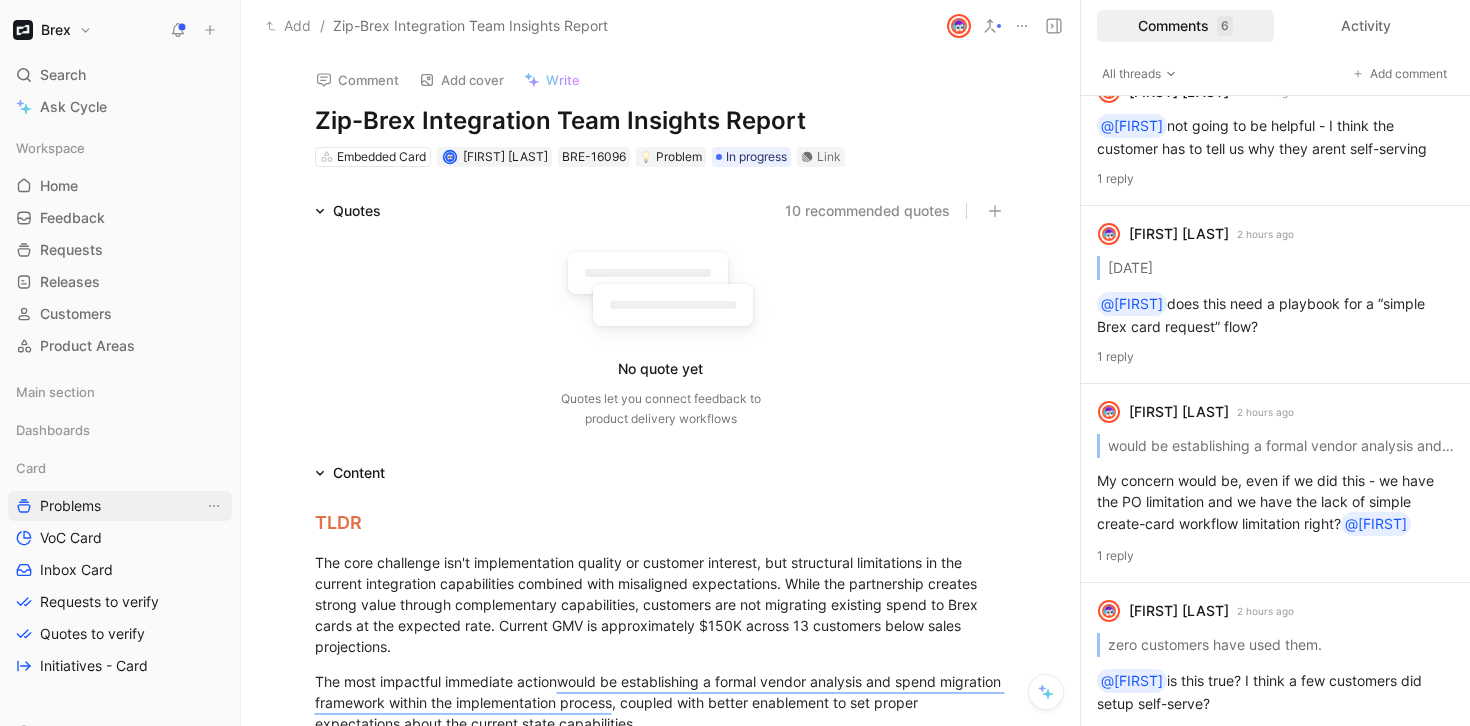 click on "Problems" at bounding box center [70, 506] 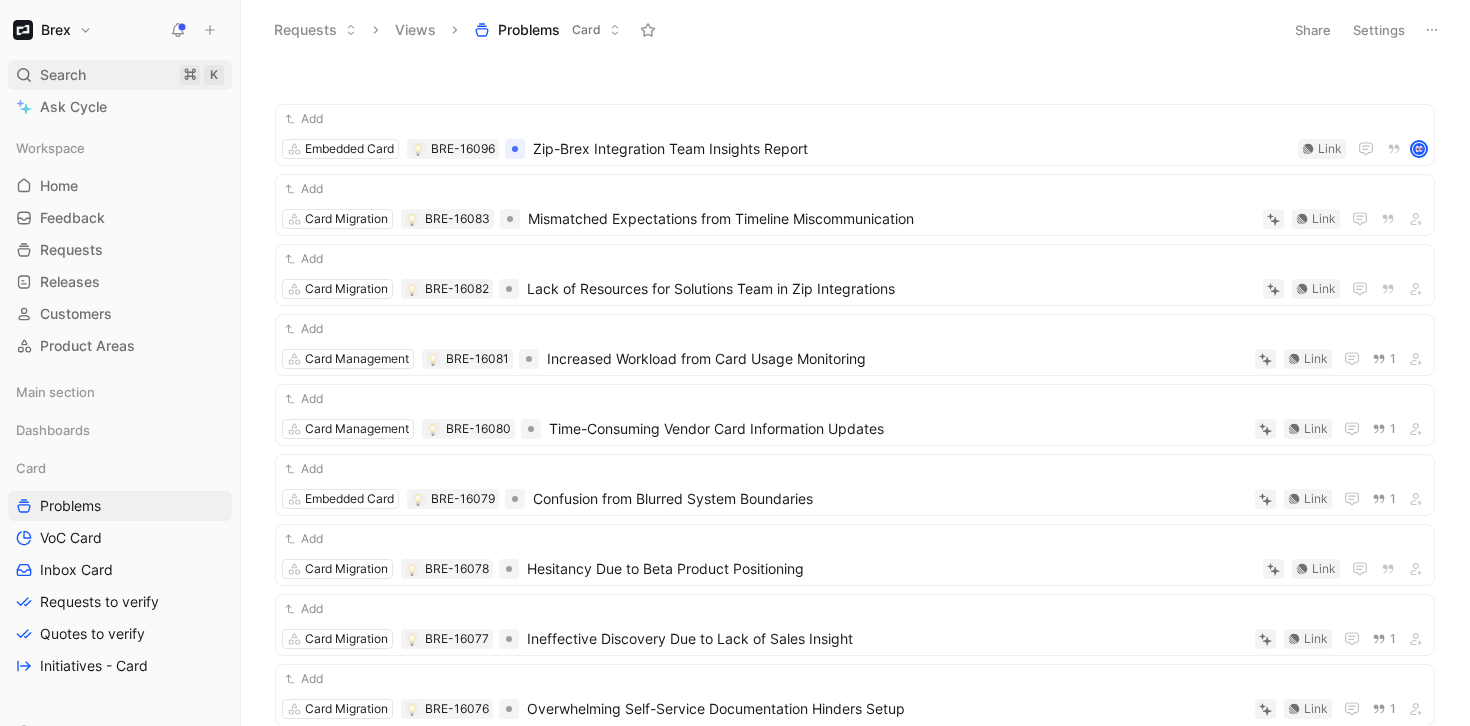 click on "Search ⌘ K" at bounding box center [120, 75] 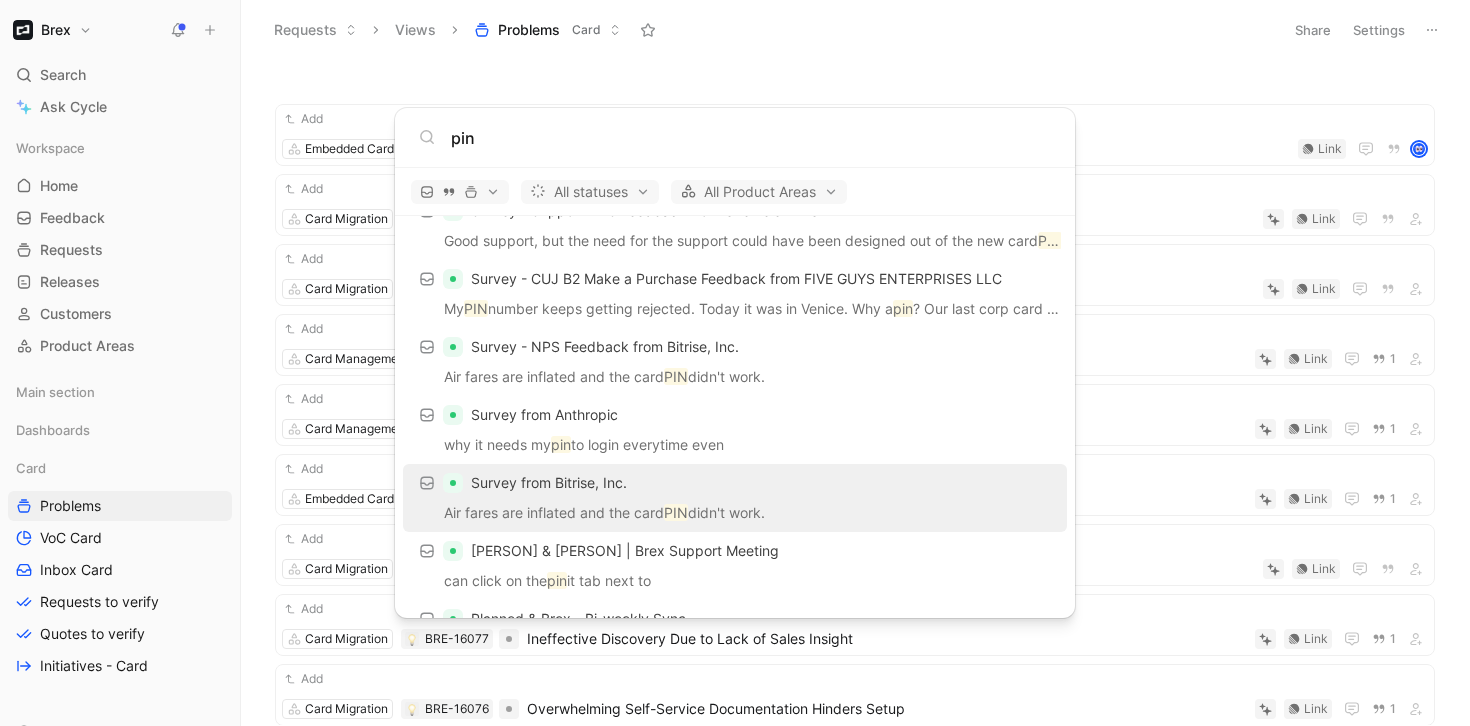 scroll, scrollTop: 92, scrollLeft: 0, axis: vertical 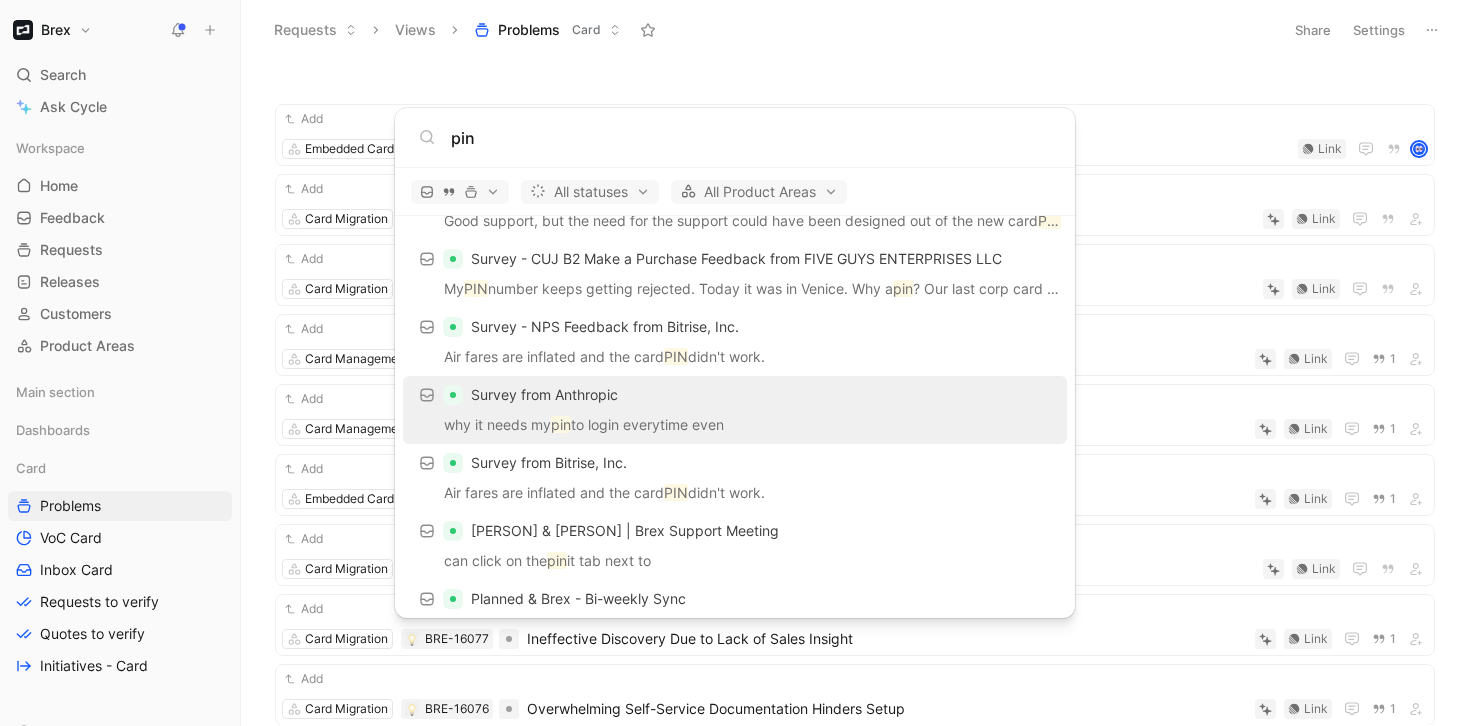 type on "pin" 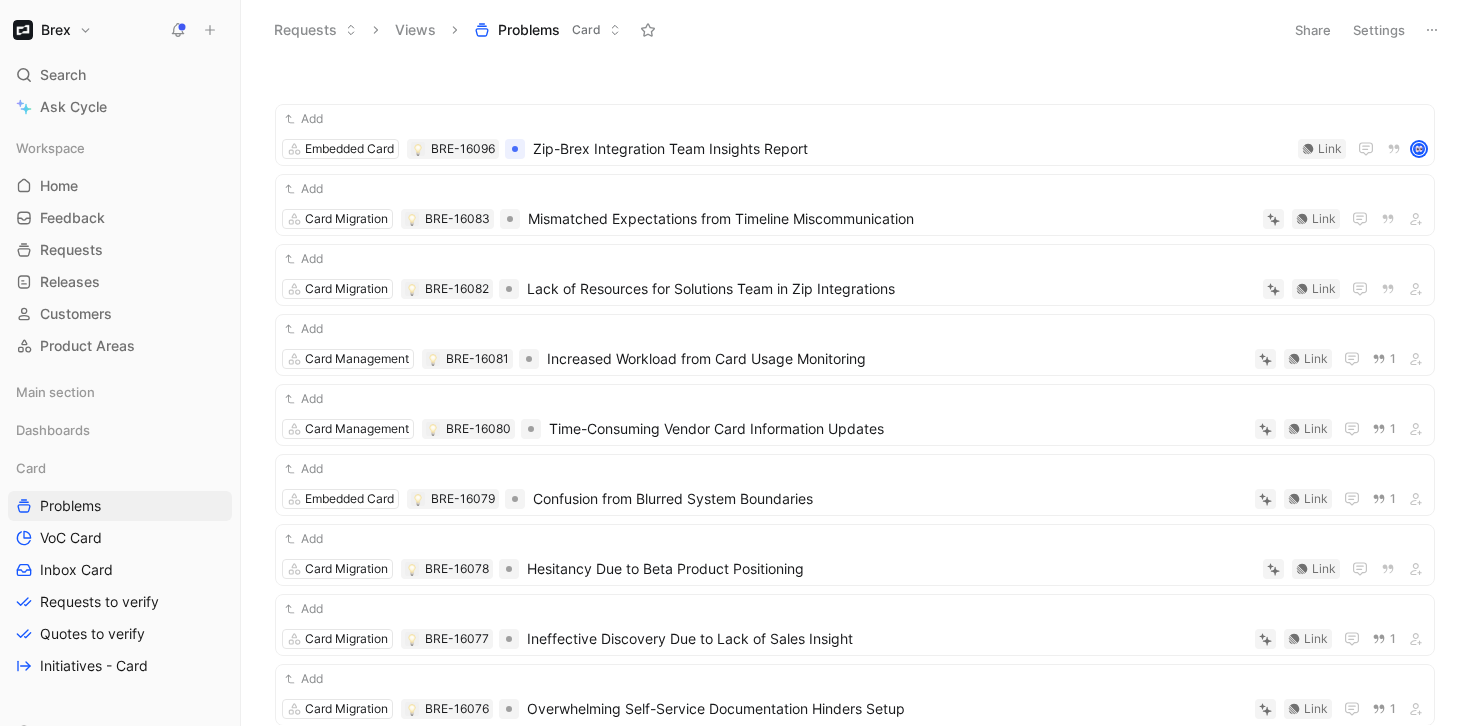 click on "Search" at bounding box center [63, 75] 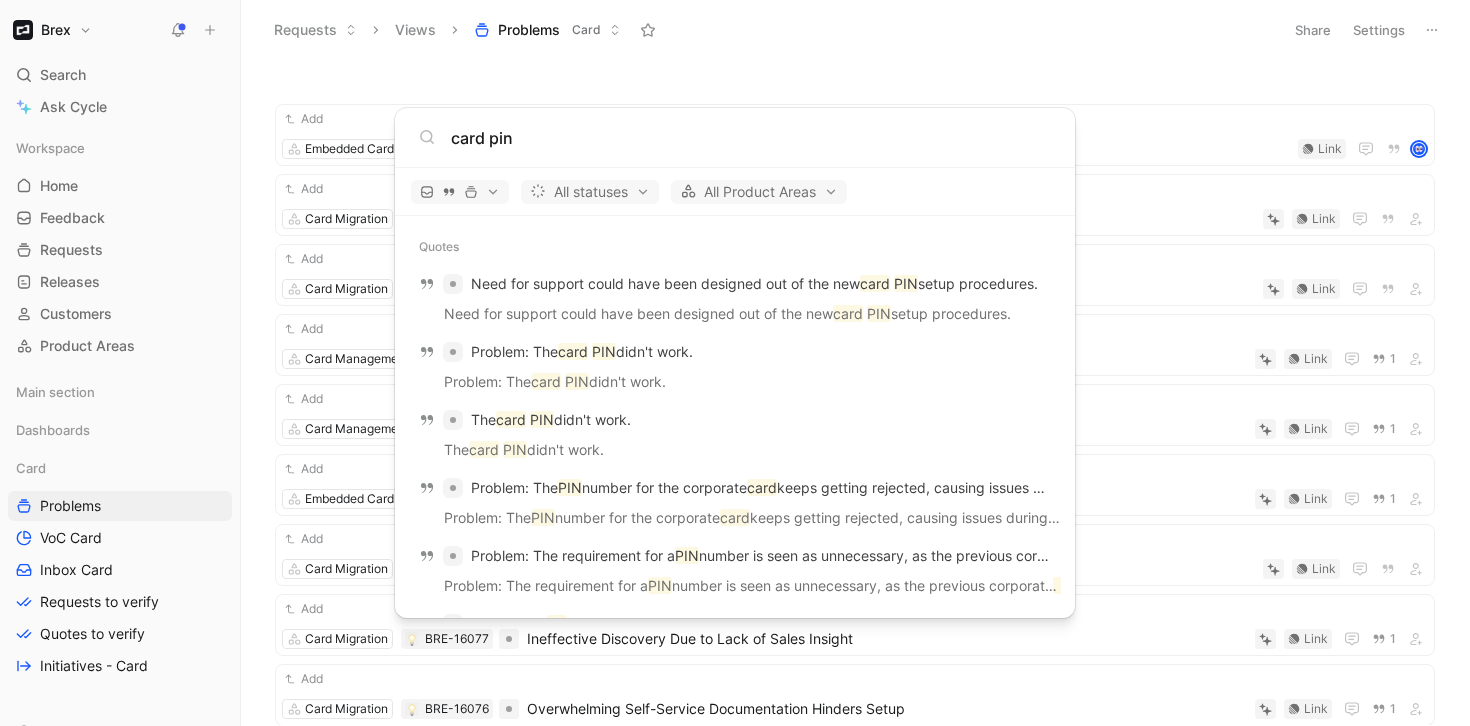 scroll, scrollTop: 1147, scrollLeft: 0, axis: vertical 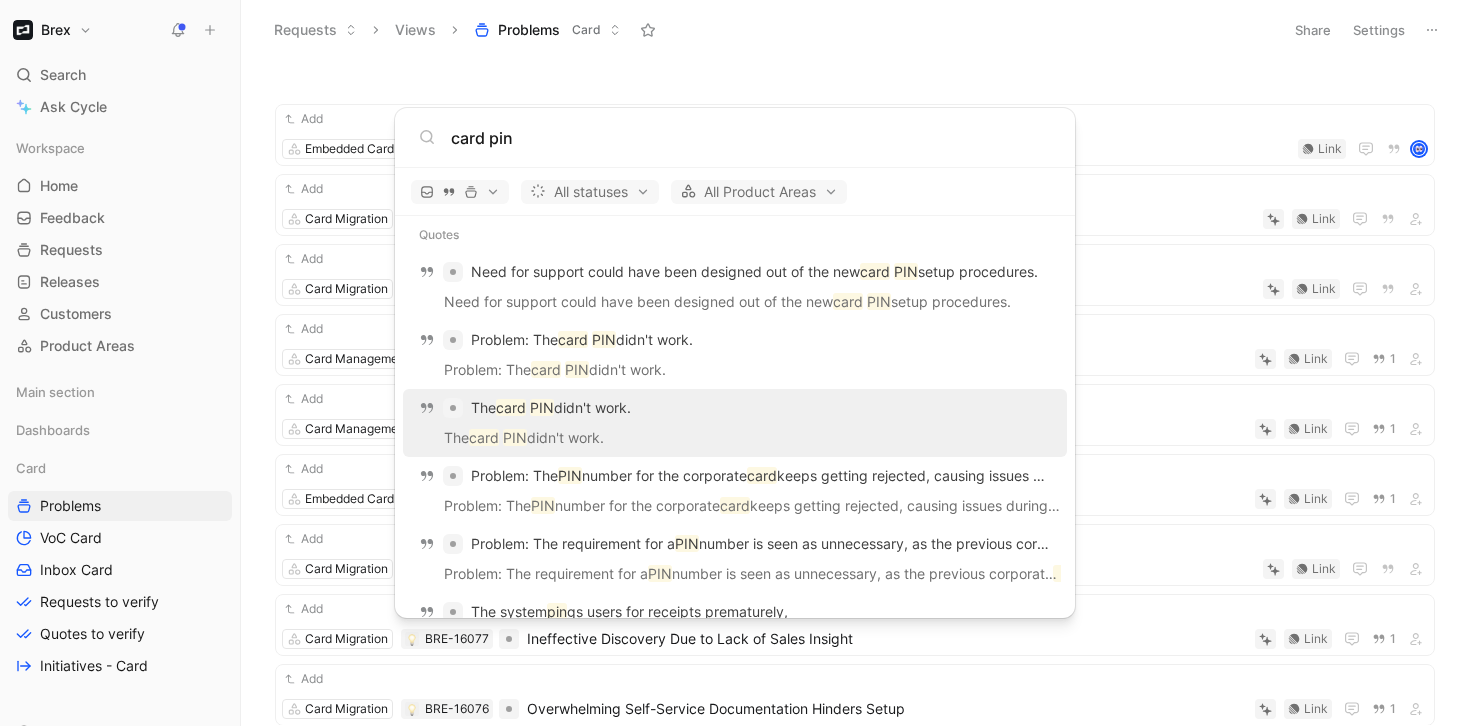 type on "card pin" 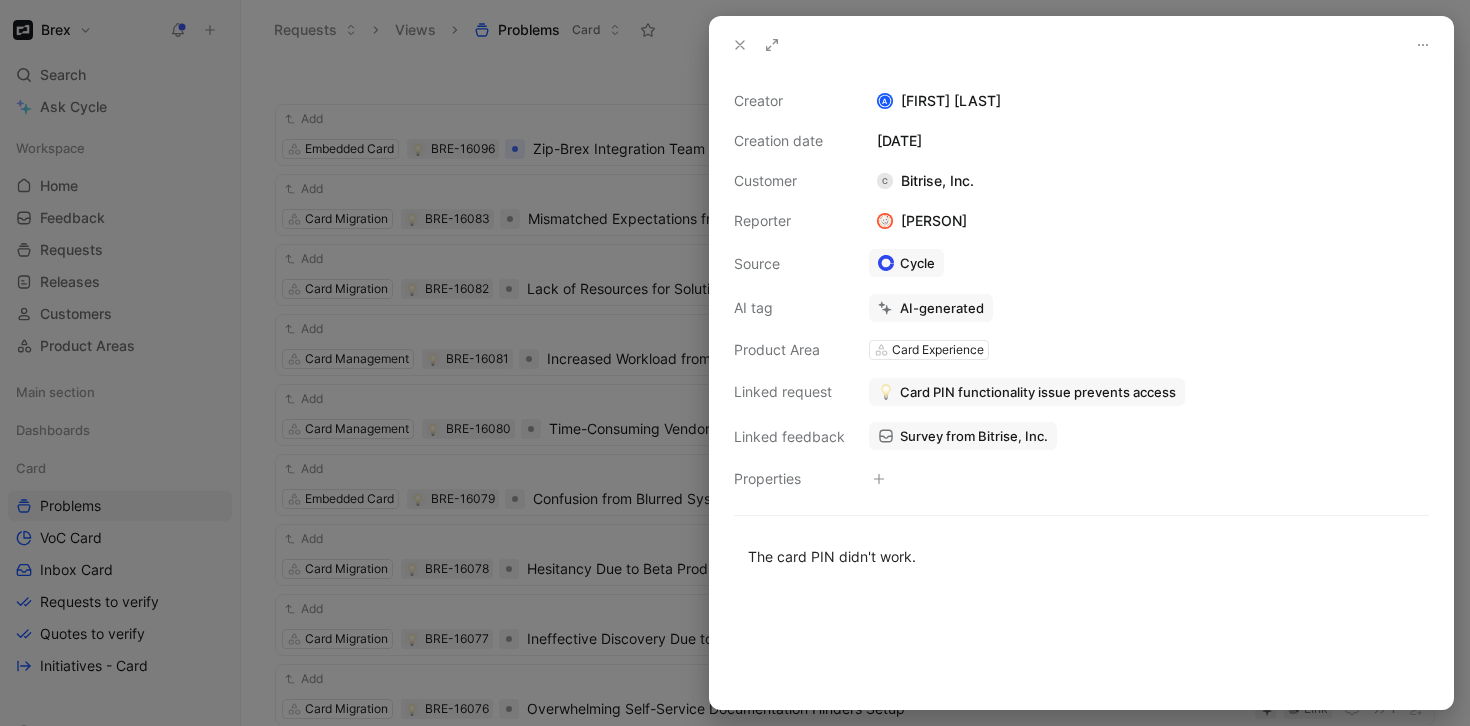 click on "Card PIN functionality issue prevents access" at bounding box center [1038, 392] 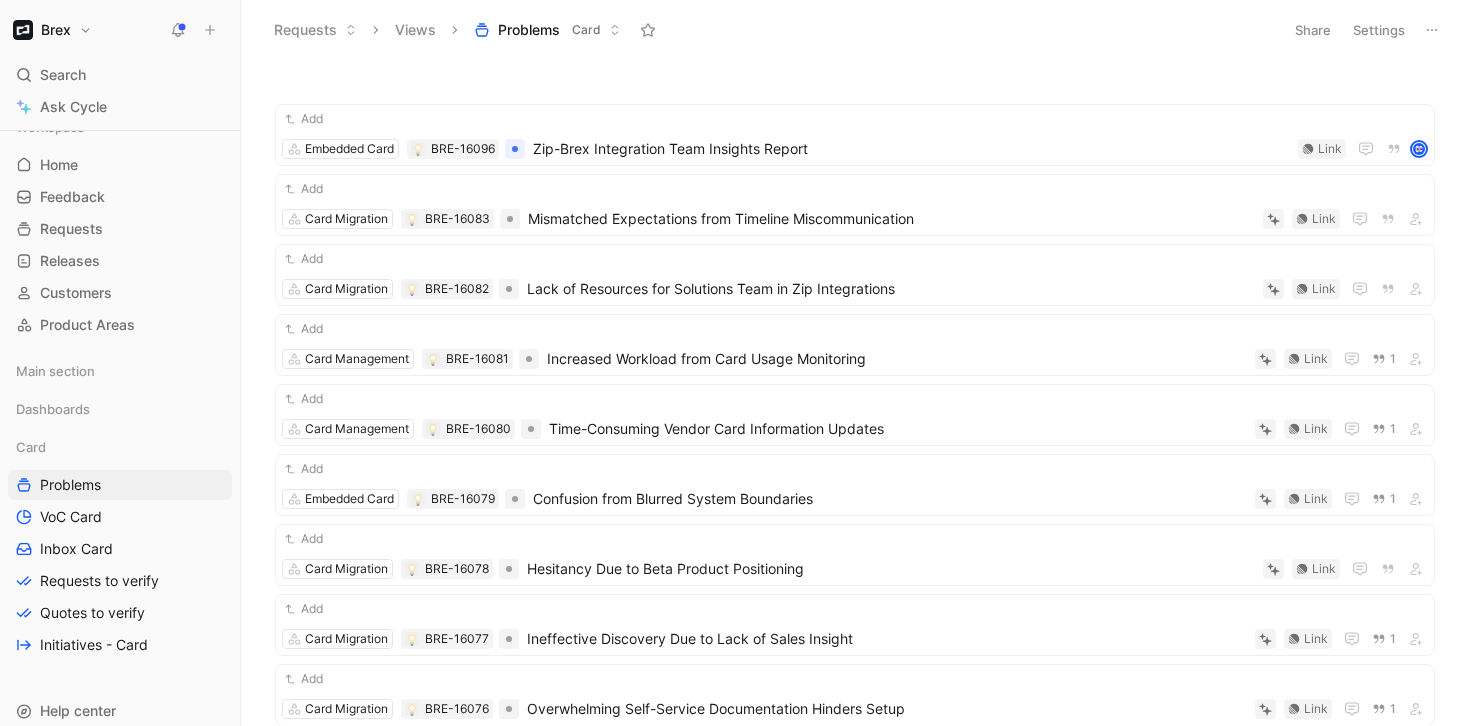 scroll, scrollTop: 71, scrollLeft: 0, axis: vertical 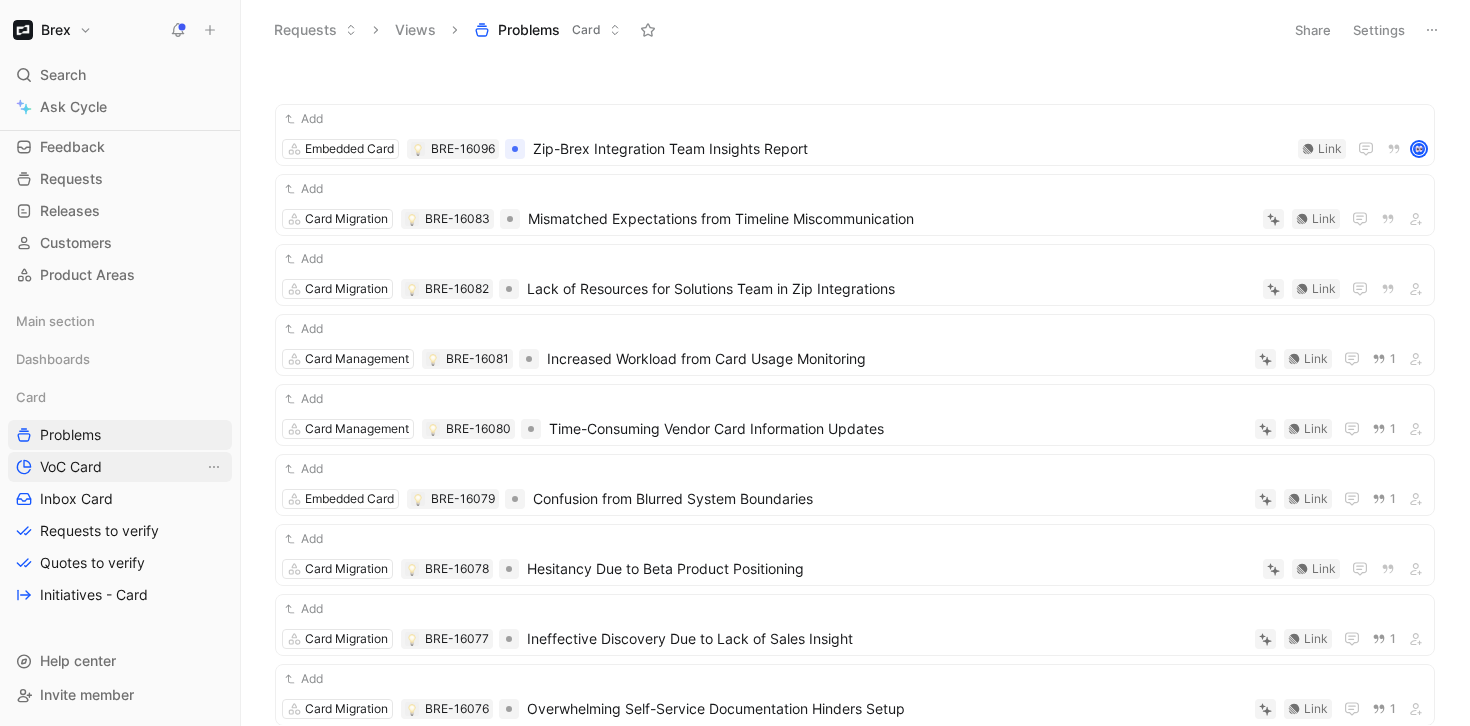 click on "VoC Card" at bounding box center [71, 467] 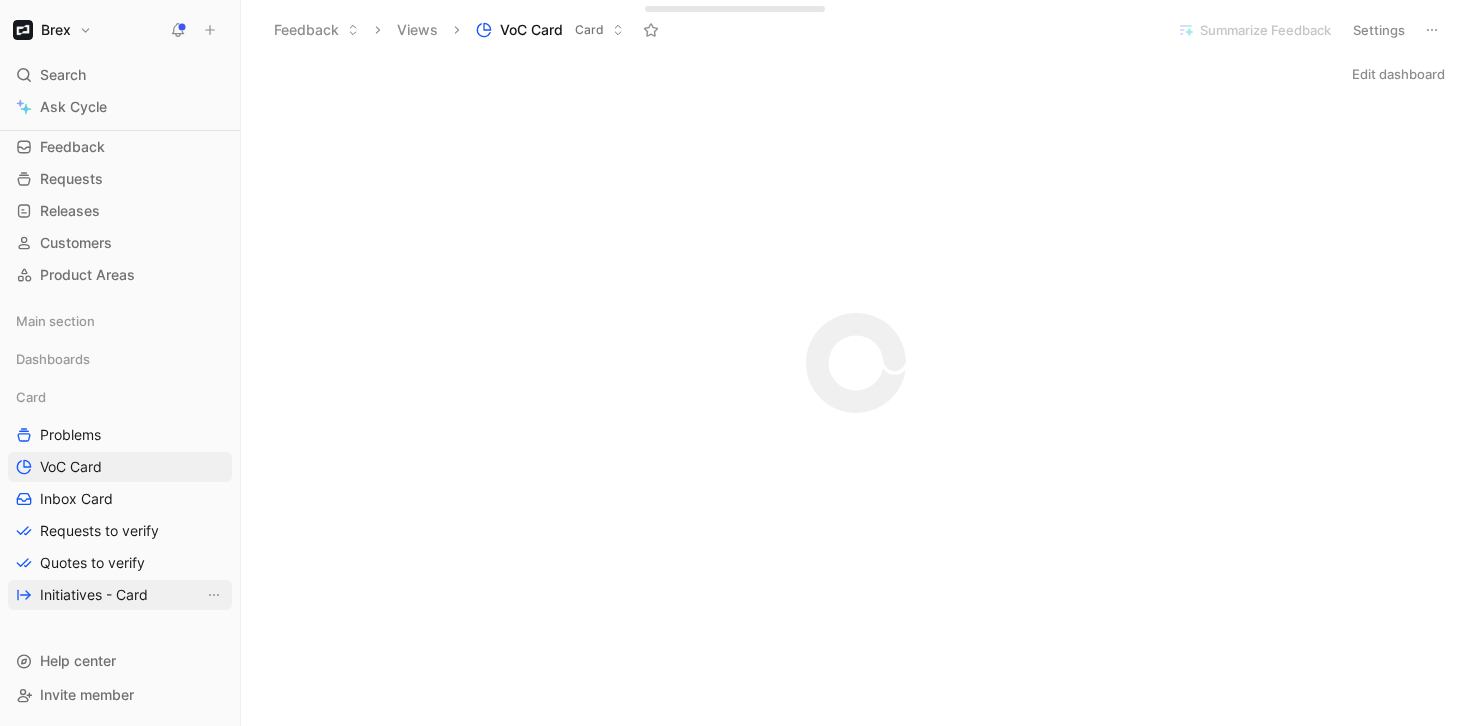 click on "Initiatives - Card" at bounding box center [94, 595] 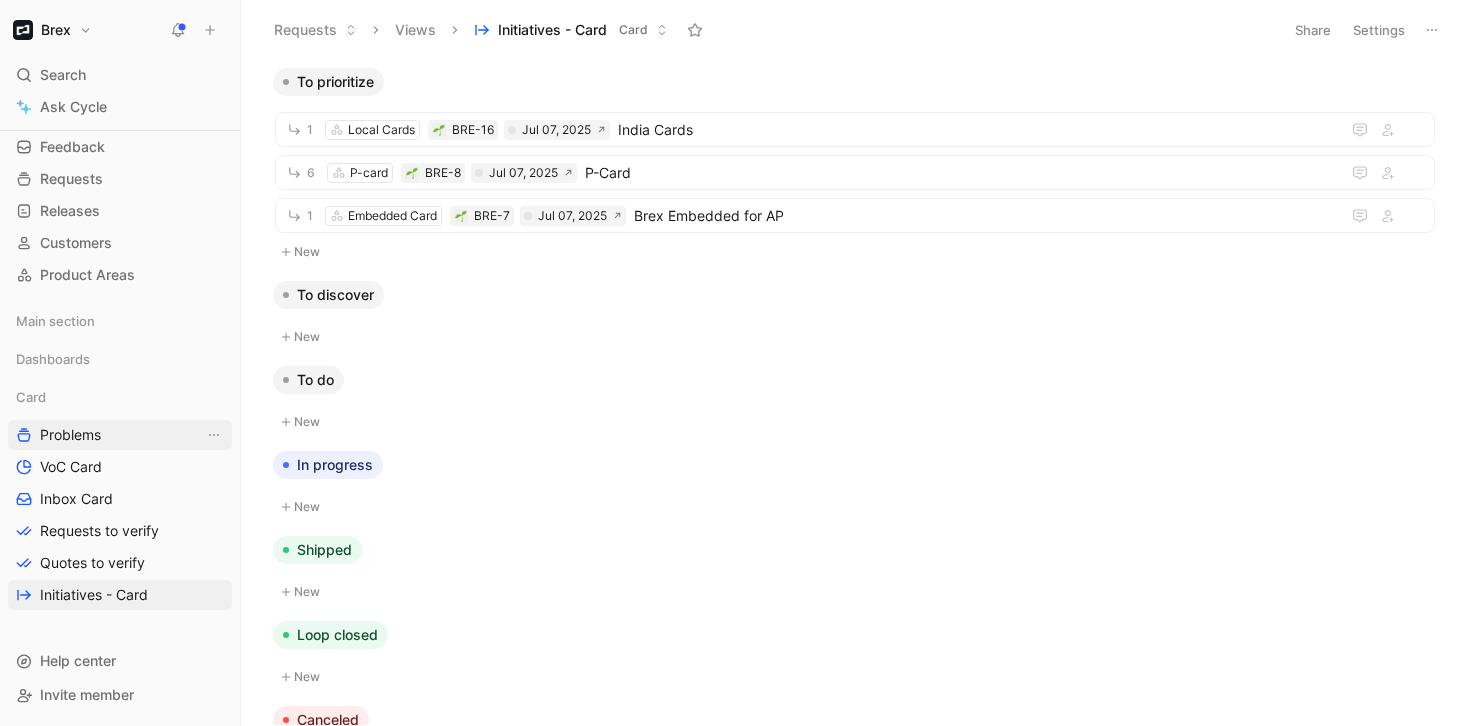 click on "Problems" at bounding box center [120, 435] 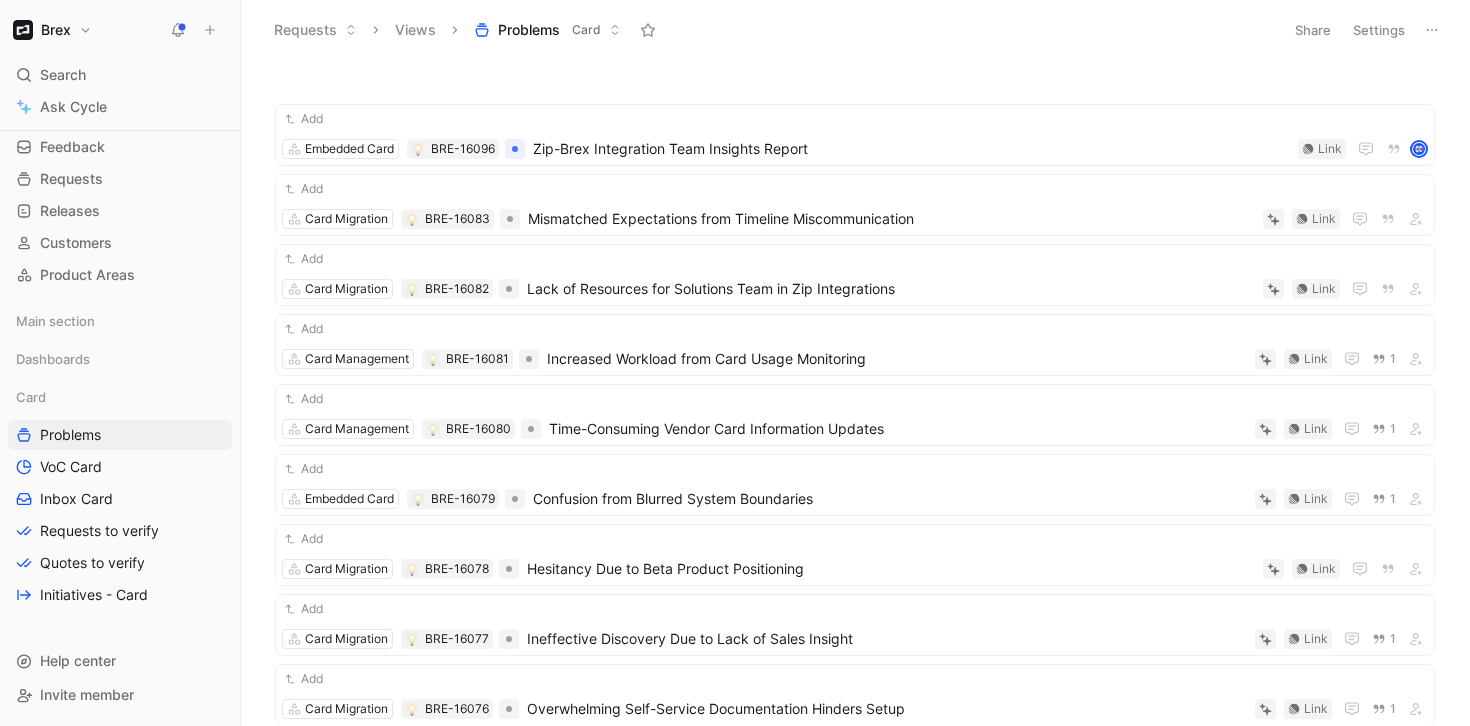 scroll, scrollTop: 71, scrollLeft: 0, axis: vertical 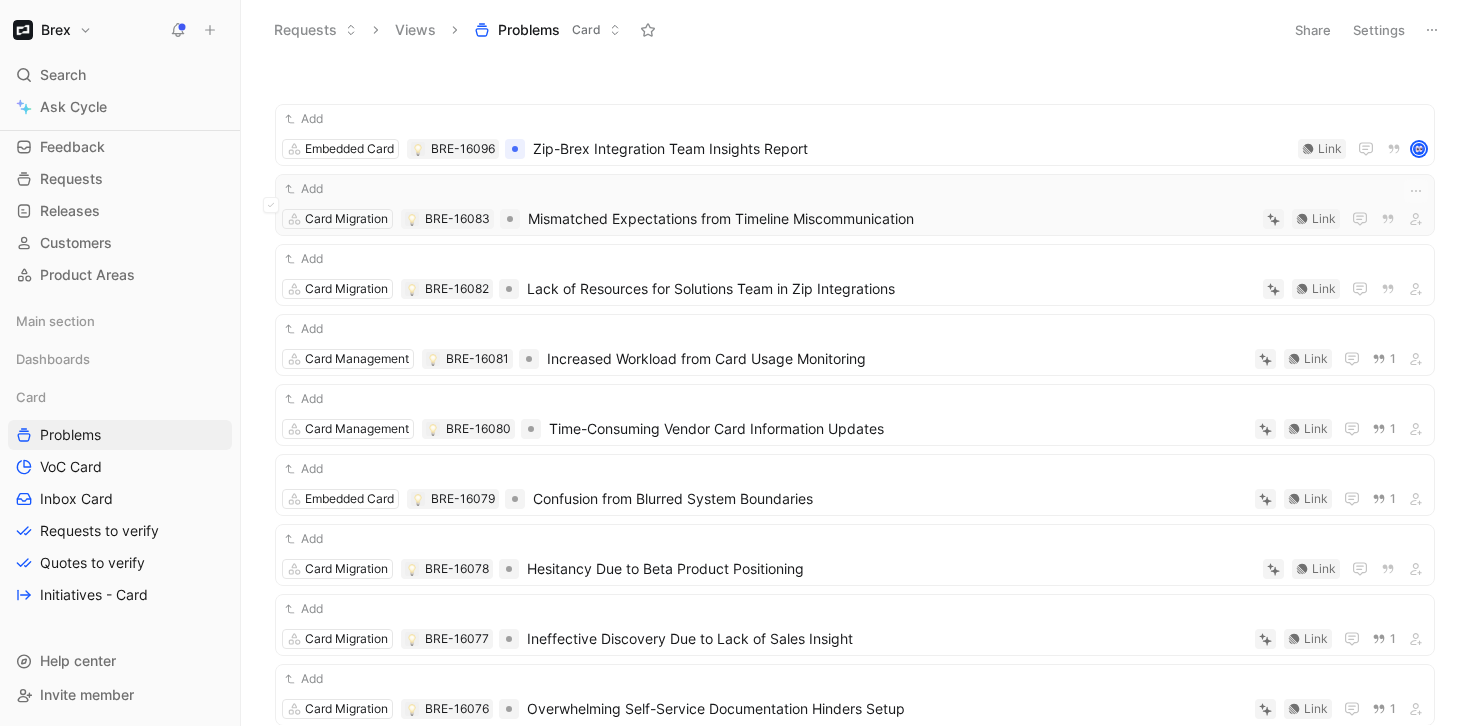 click on "Mismatched Expectations from Timeline Miscommunication" at bounding box center (891, 219) 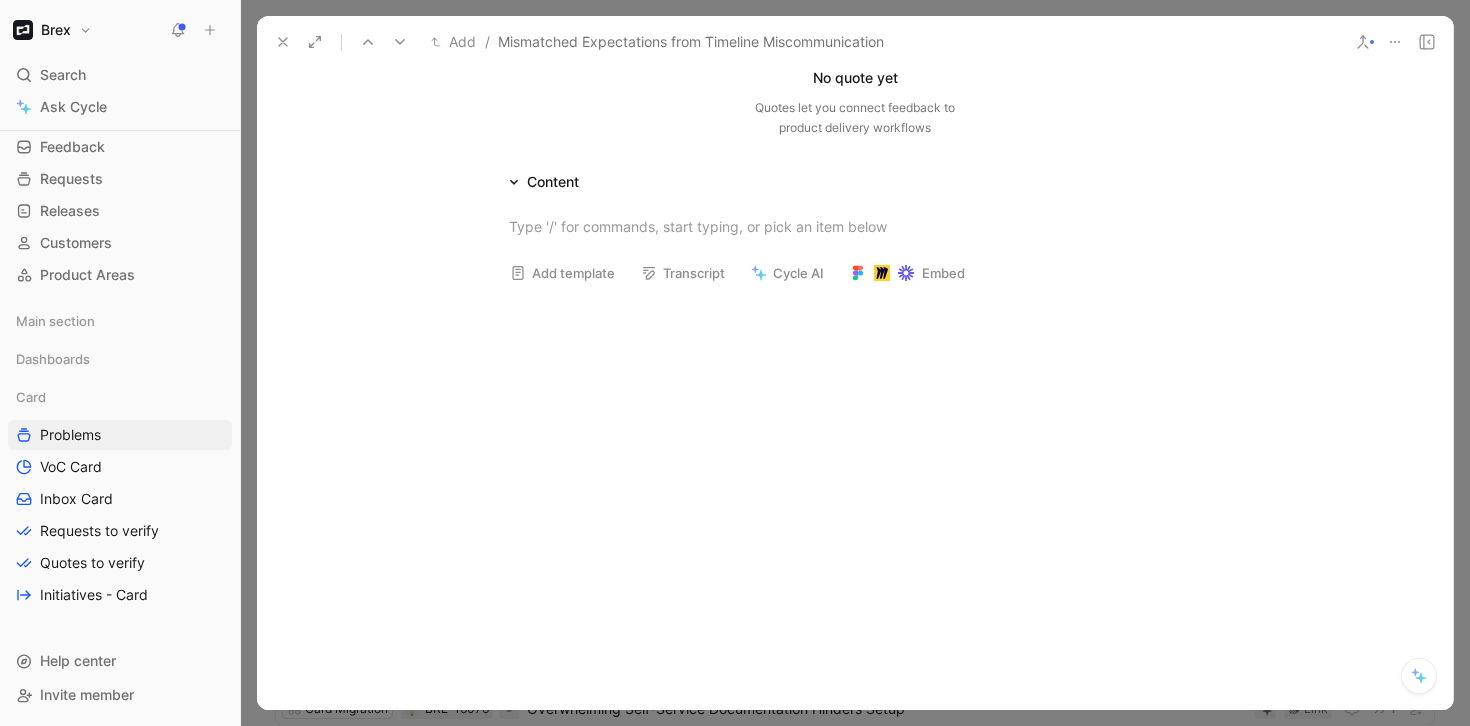 scroll, scrollTop: 0, scrollLeft: 0, axis: both 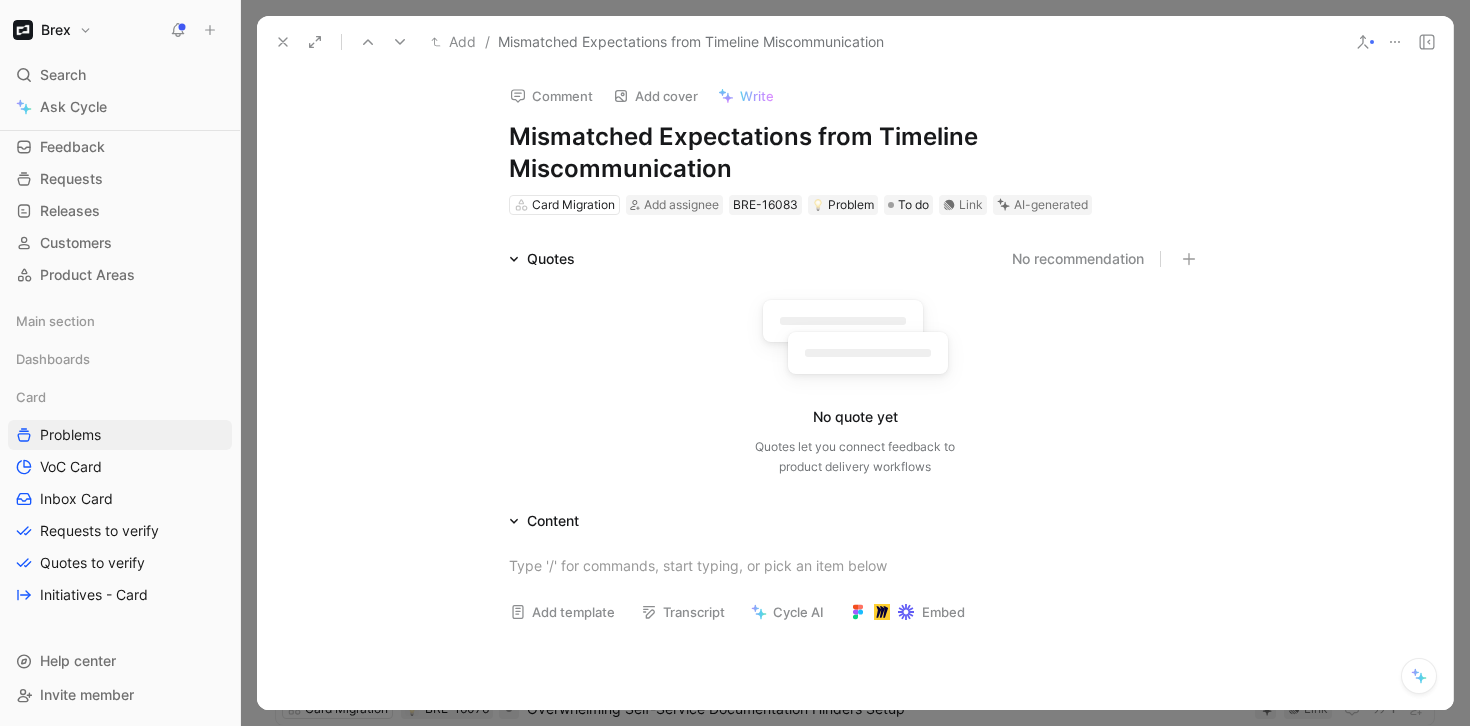 click 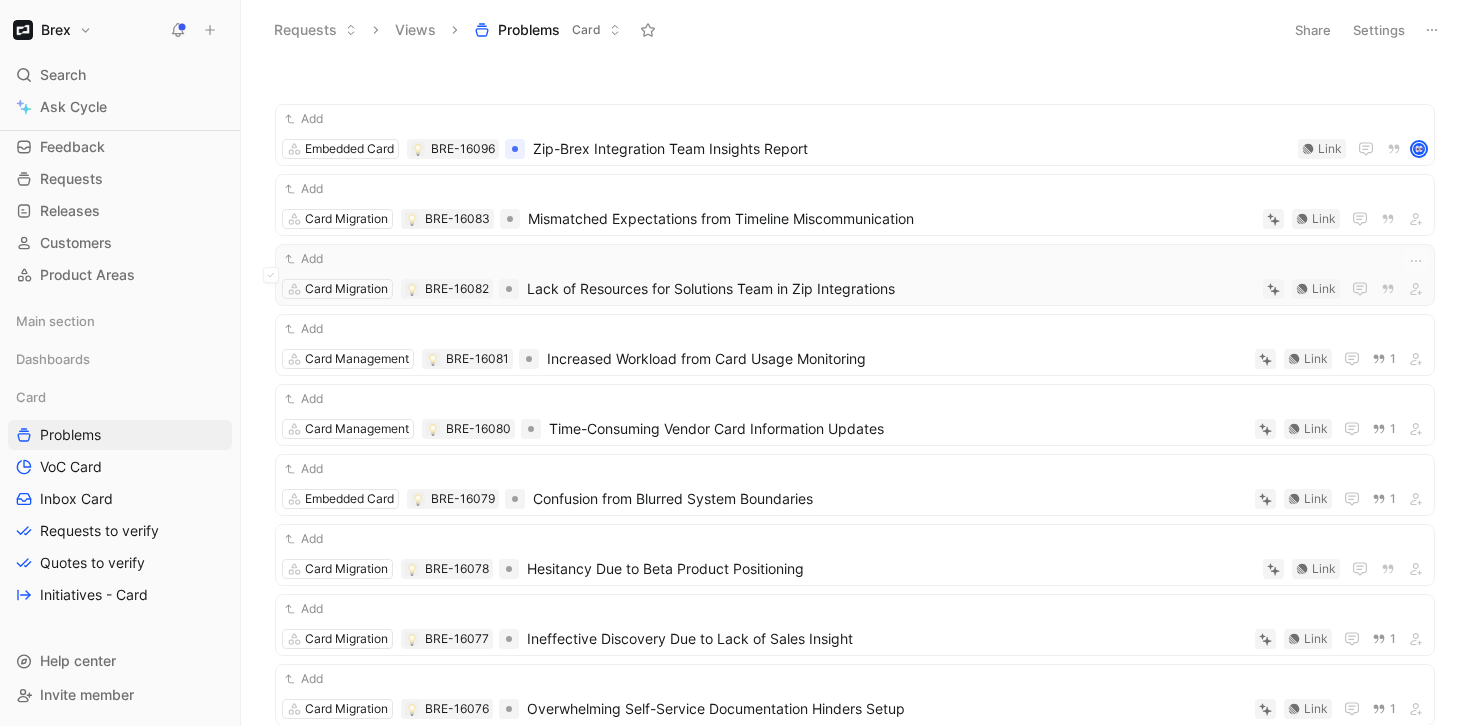 click on "Lack of Resources for Solutions Team in Zip Integrations" at bounding box center (891, 289) 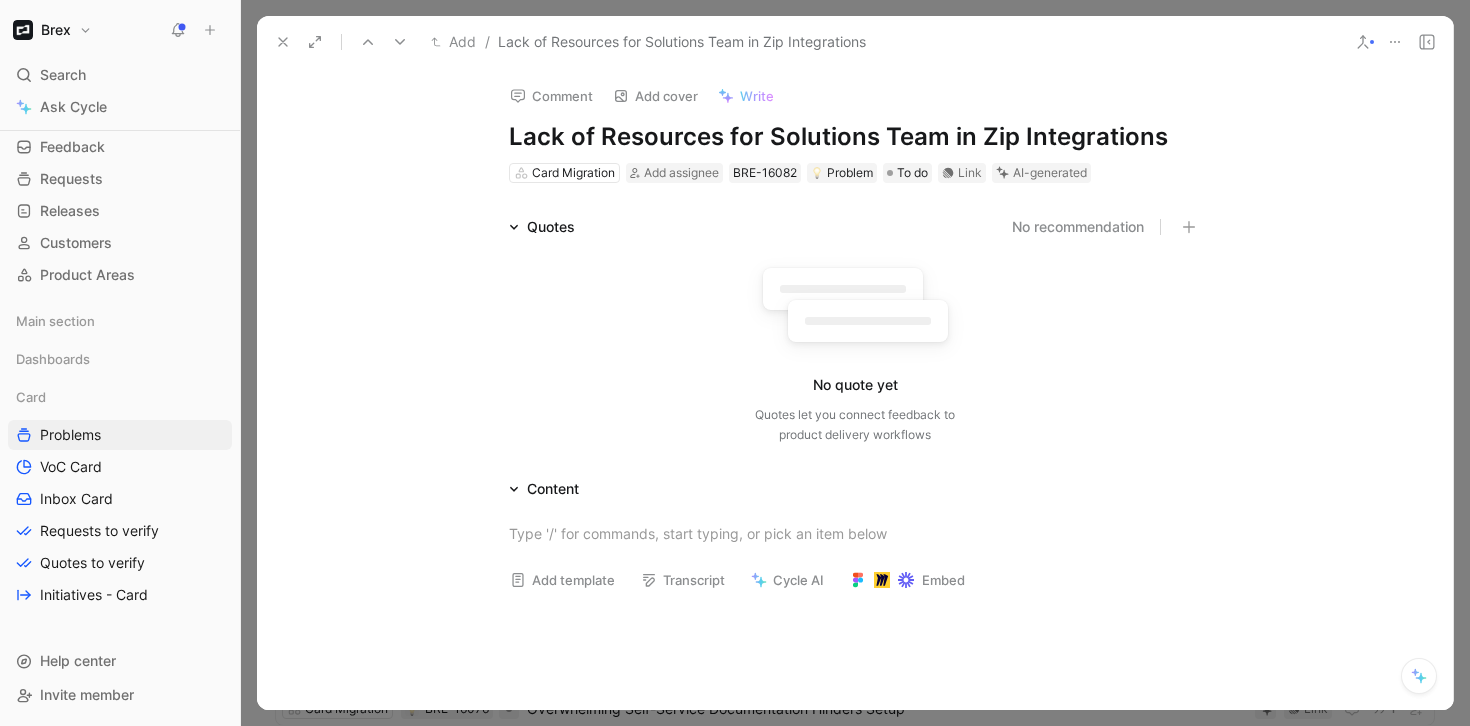 click 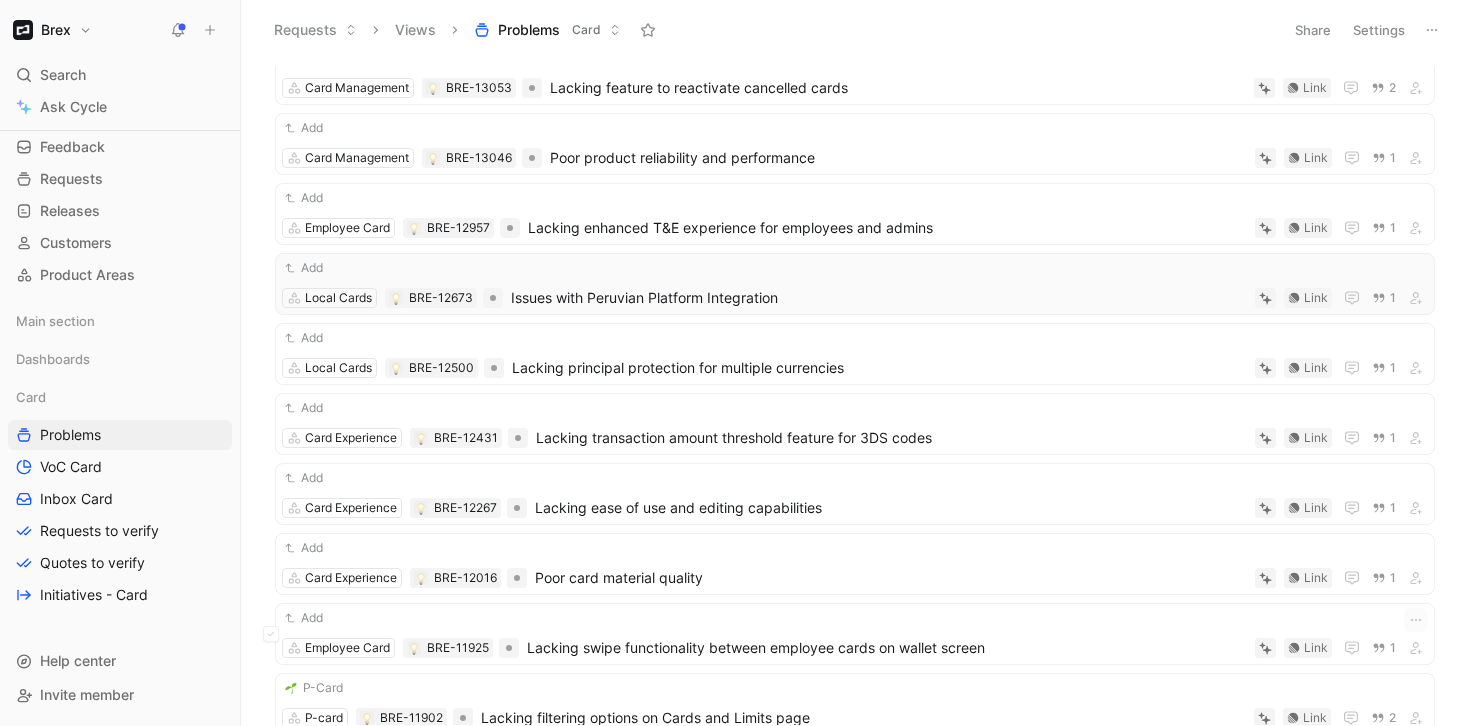 scroll, scrollTop: 1646, scrollLeft: 0, axis: vertical 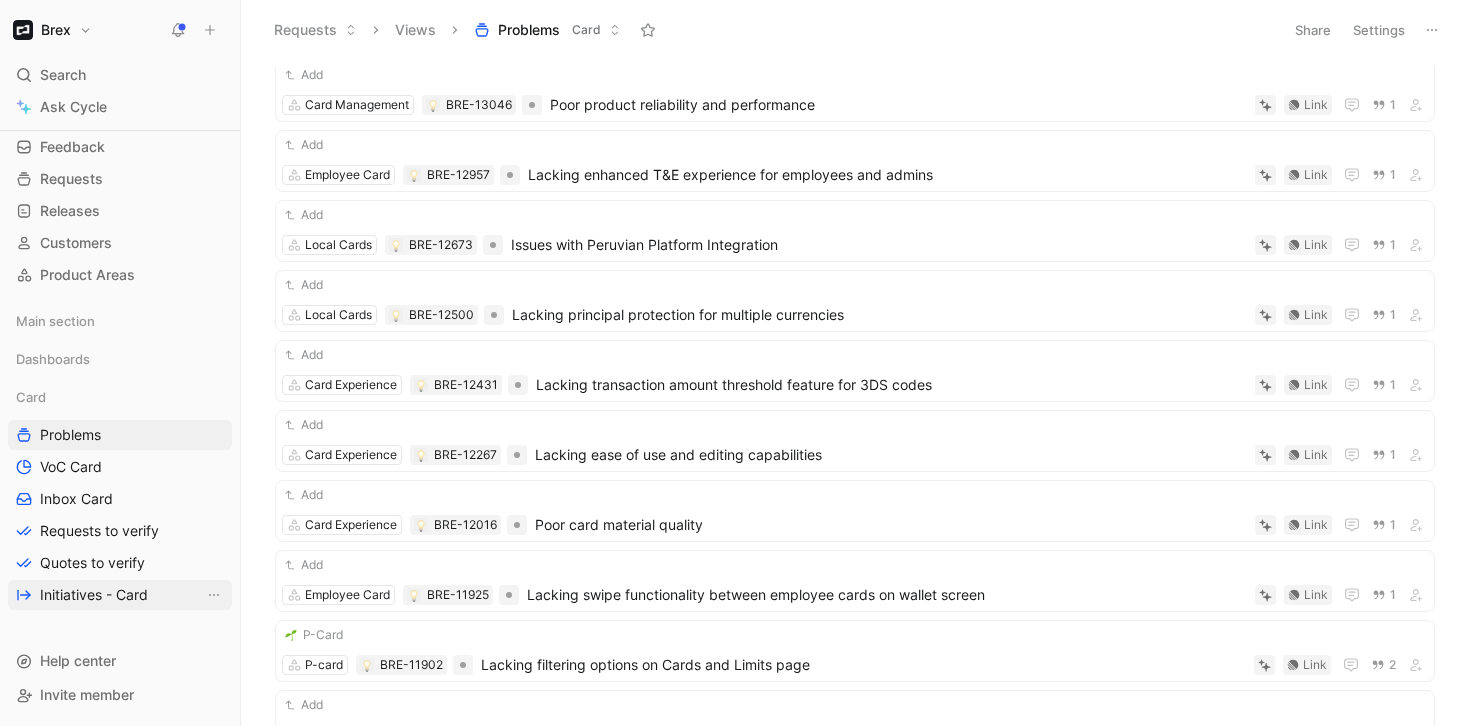 click on "Initiatives - Card" at bounding box center [94, 595] 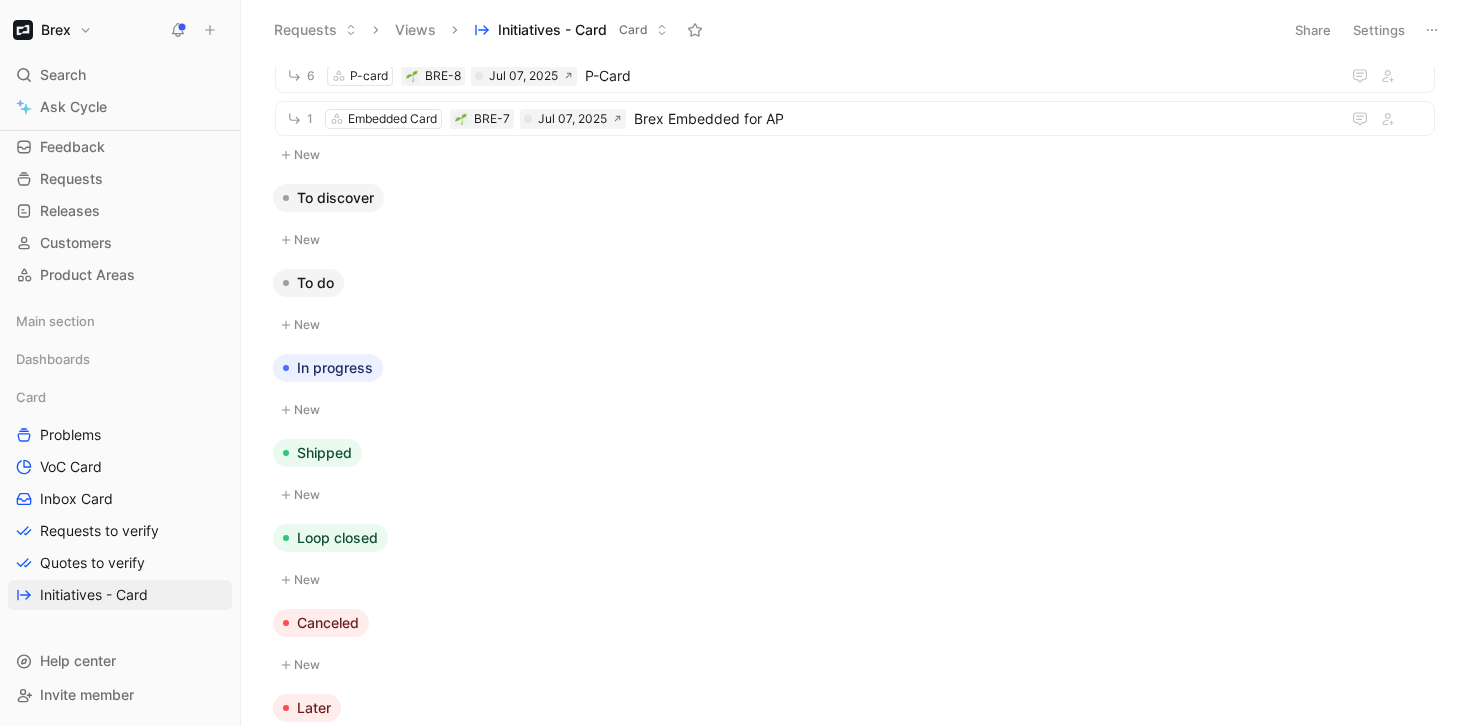 scroll, scrollTop: 0, scrollLeft: 0, axis: both 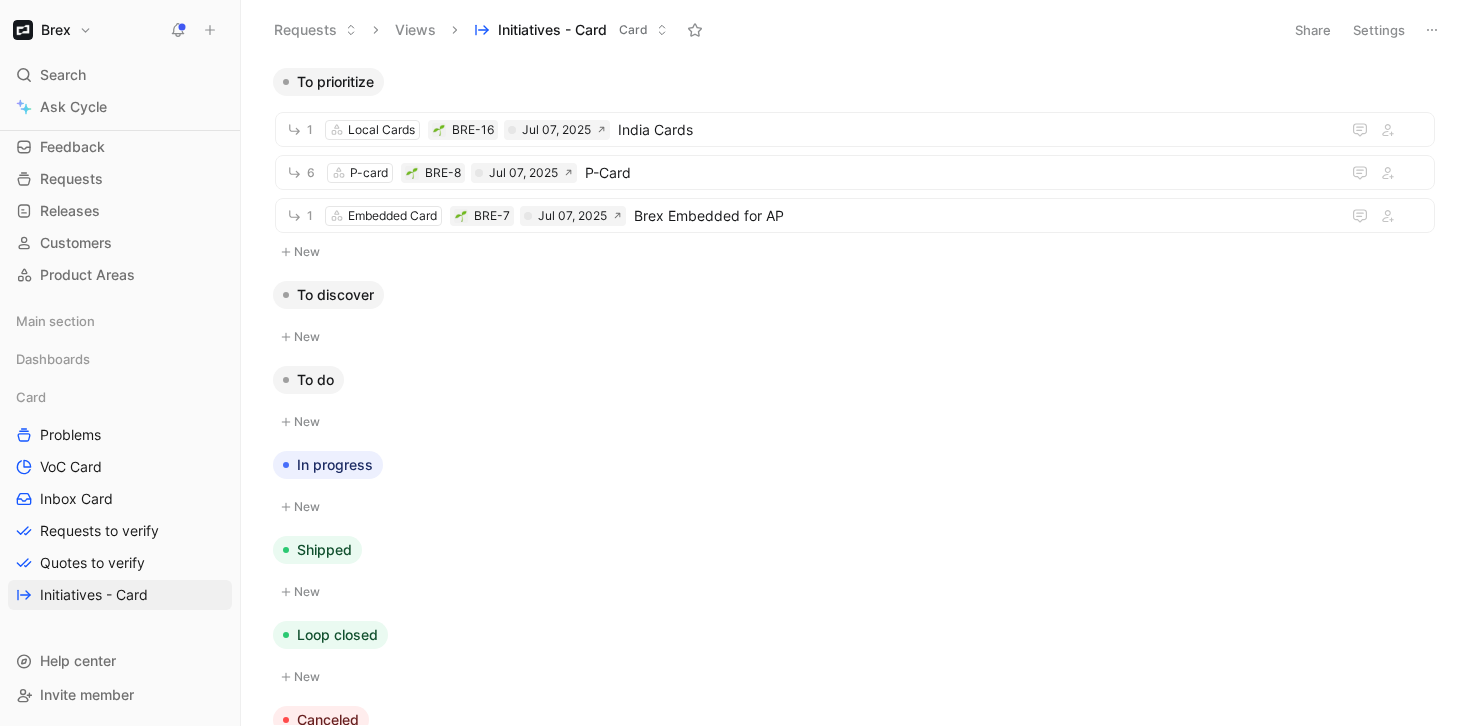 click on "Search ⌘ K" at bounding box center (120, 75) 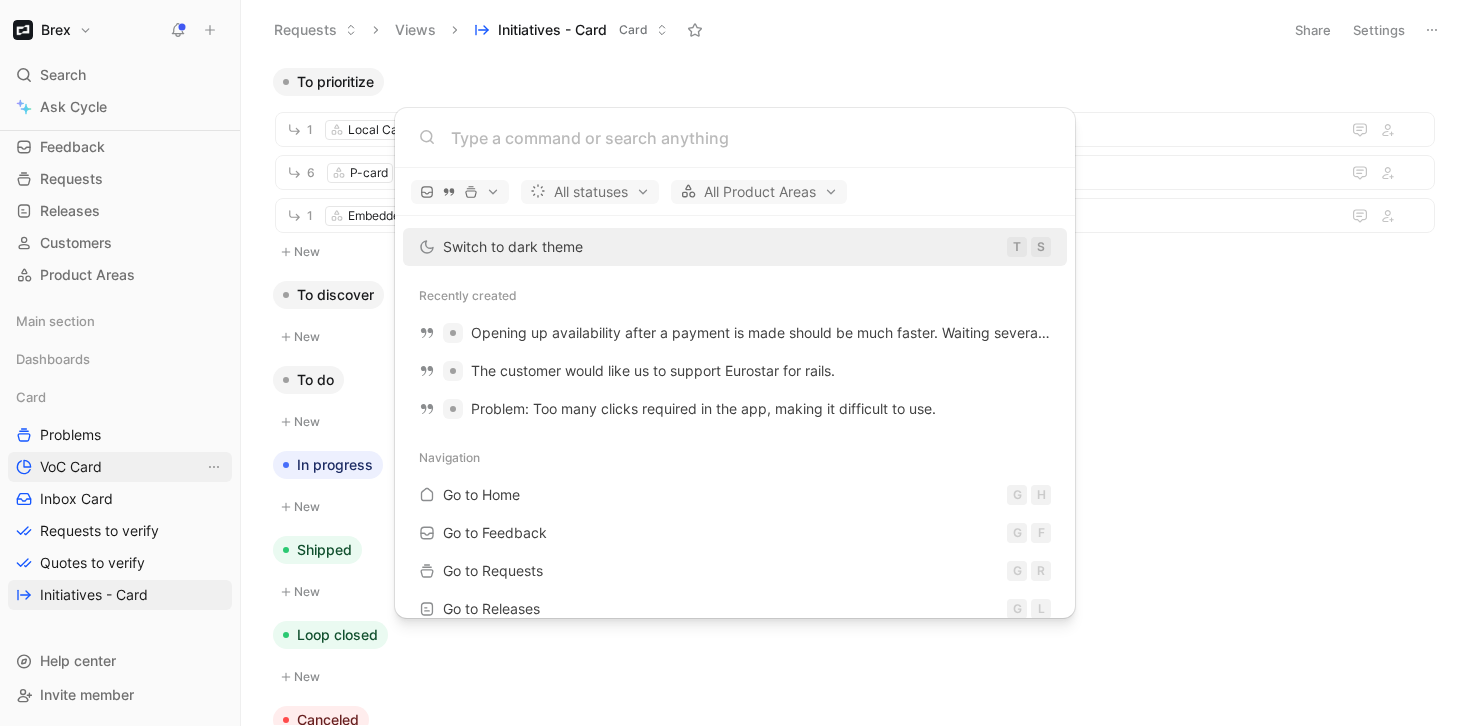 drag, startPoint x: 89, startPoint y: 484, endPoint x: 81, endPoint y: 468, distance: 17.888544 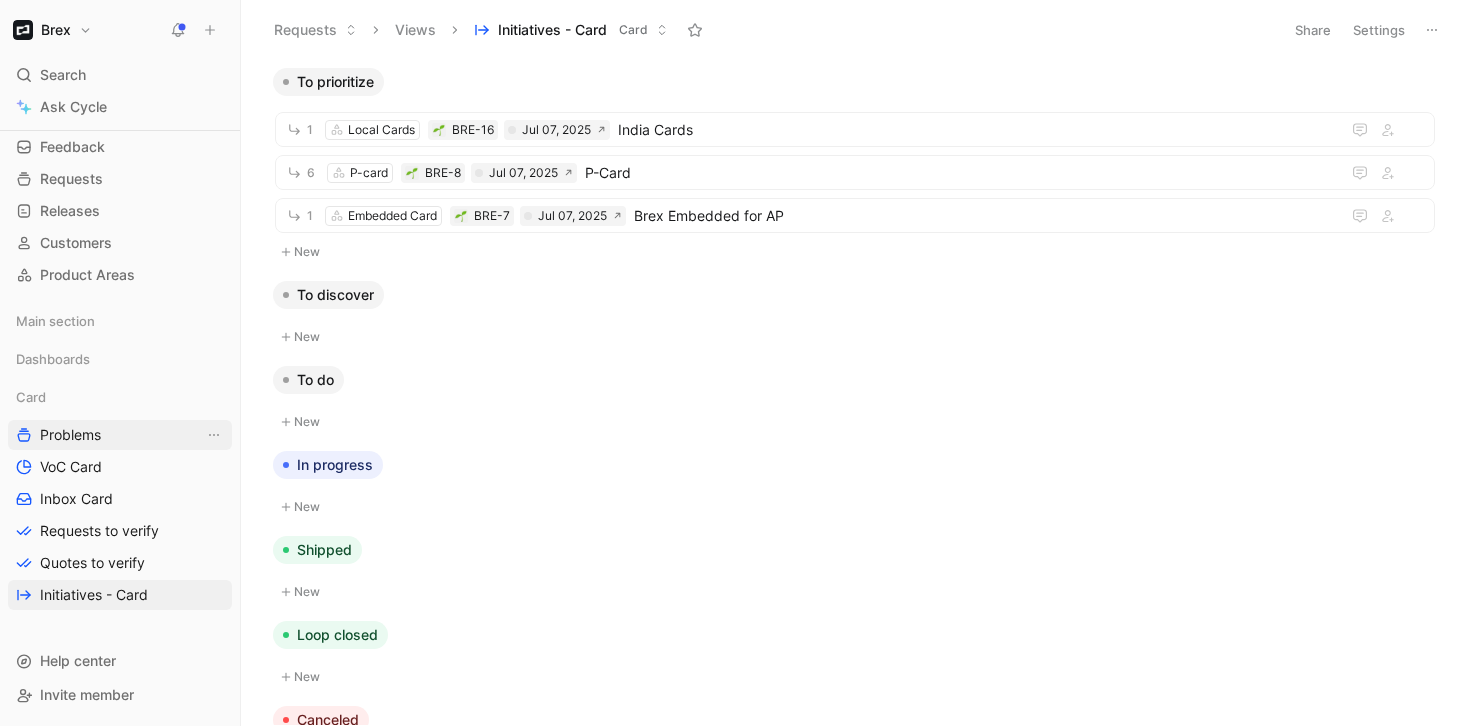 click on "Problems" at bounding box center (70, 435) 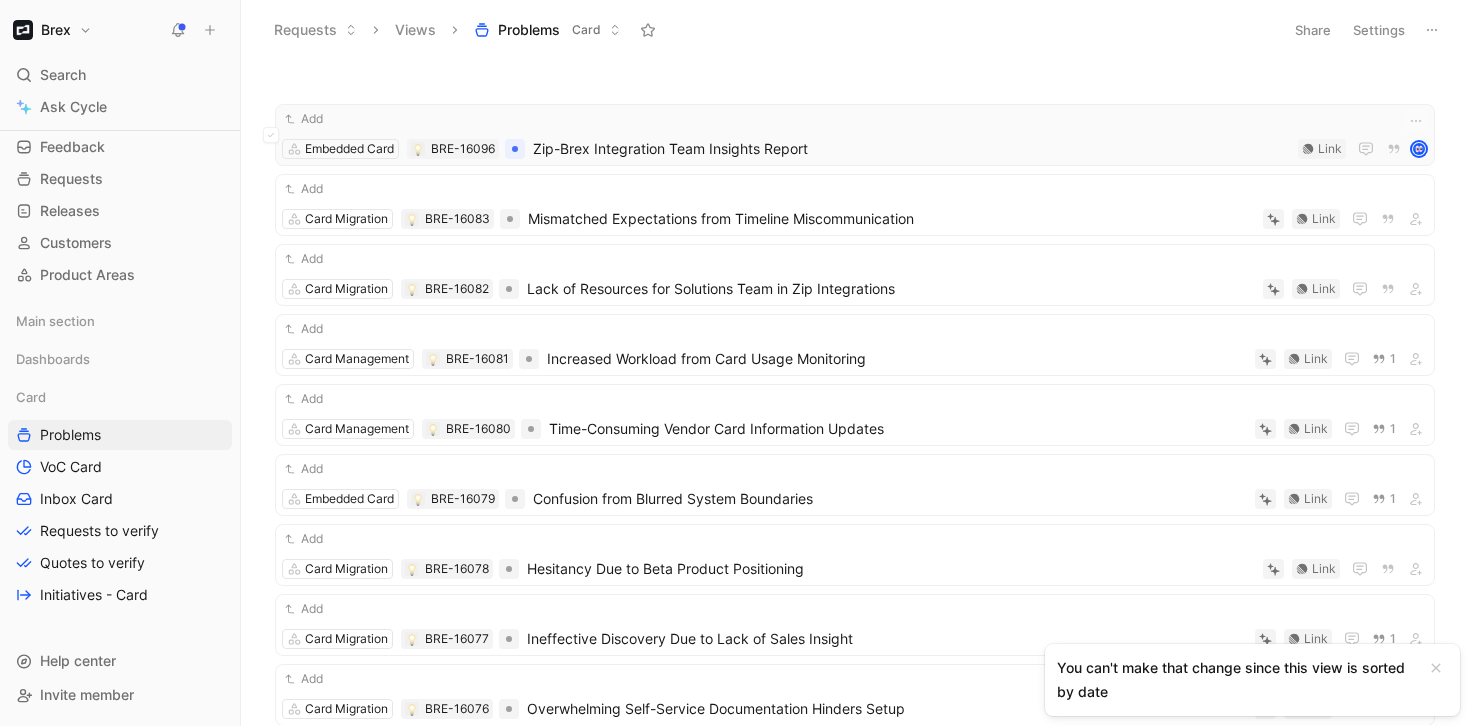 click on "Zip-Brex Integration Team Insights Report" at bounding box center (911, 149) 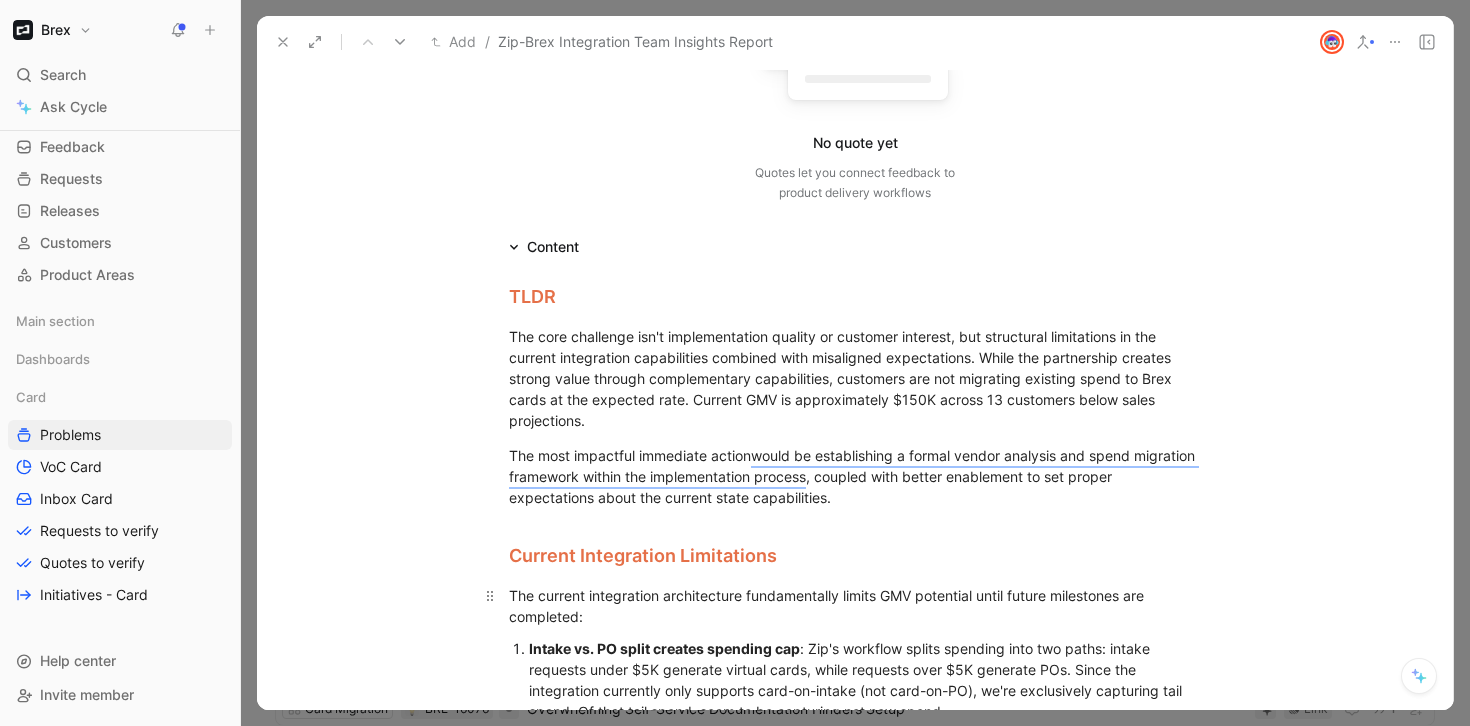 scroll, scrollTop: 422, scrollLeft: 0, axis: vertical 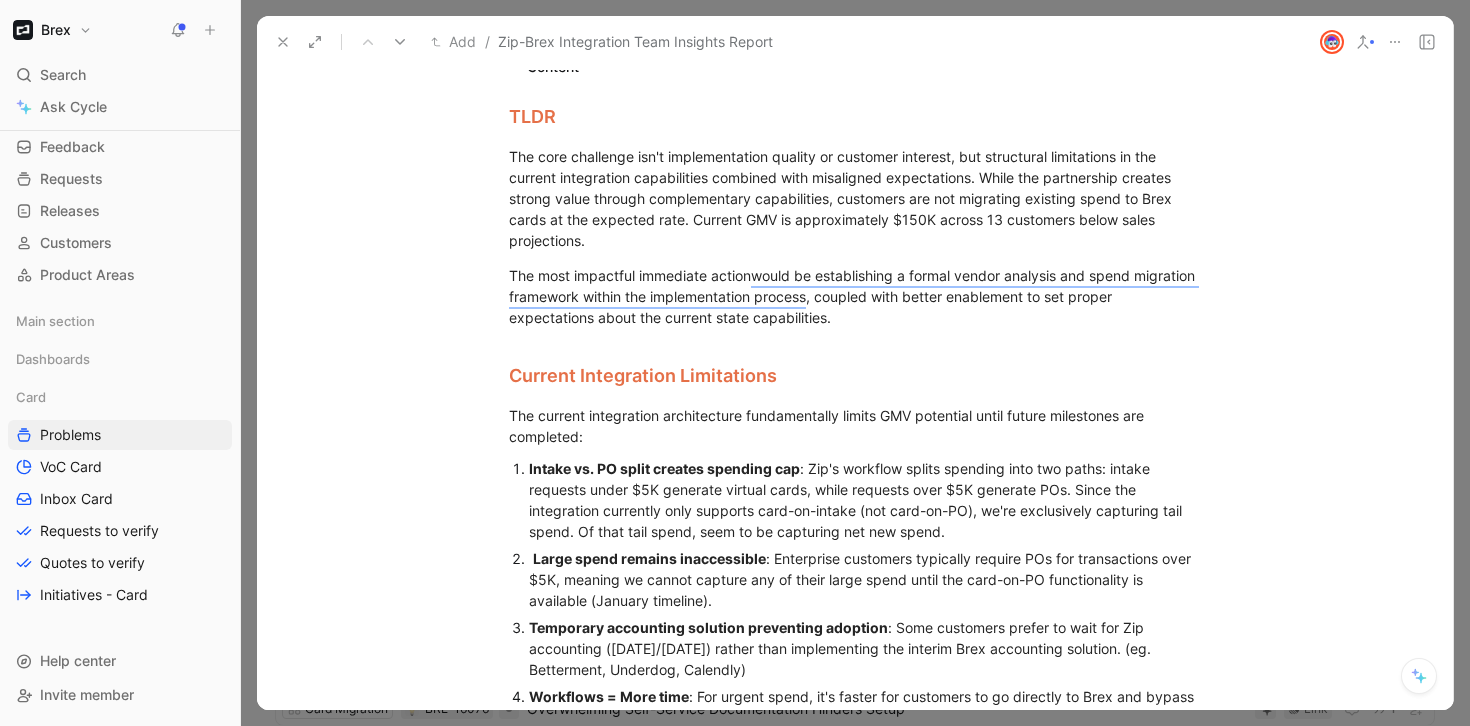 click 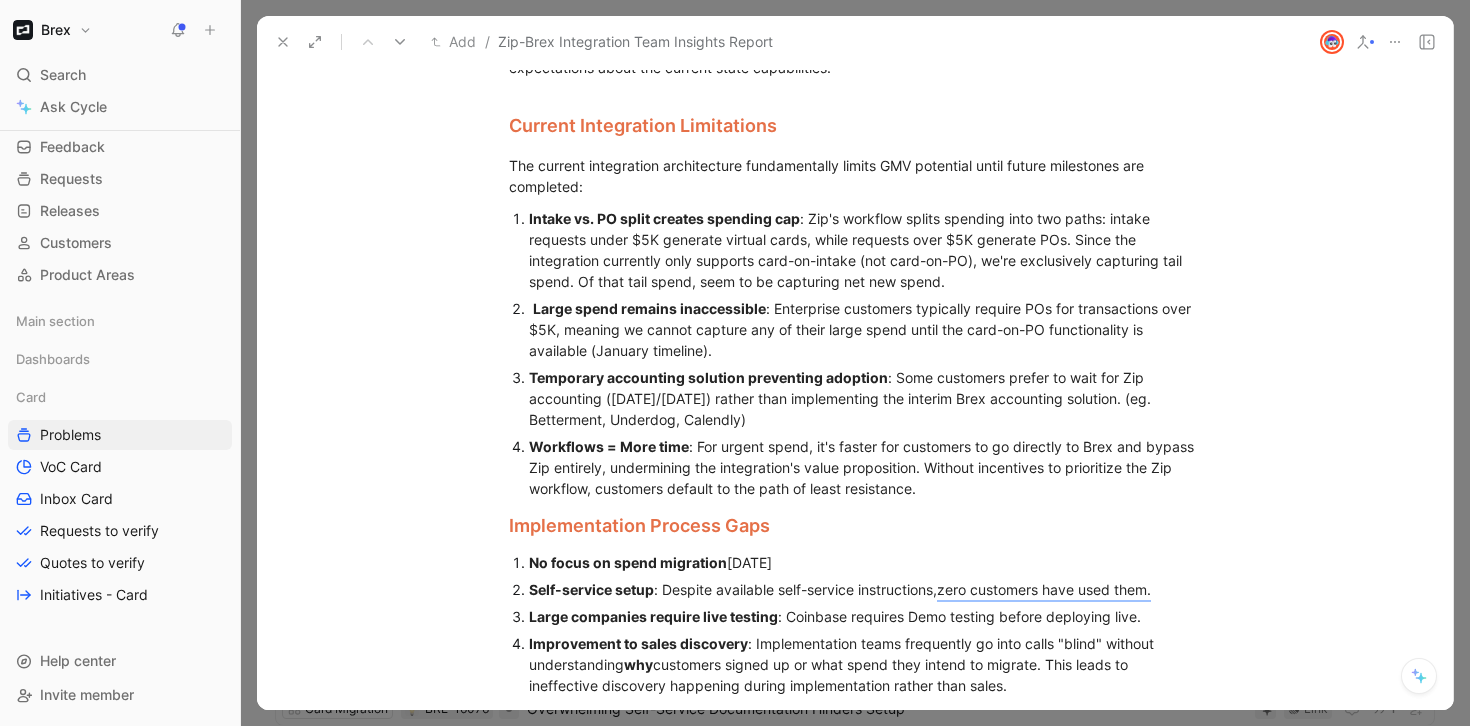 scroll, scrollTop: 704, scrollLeft: 0, axis: vertical 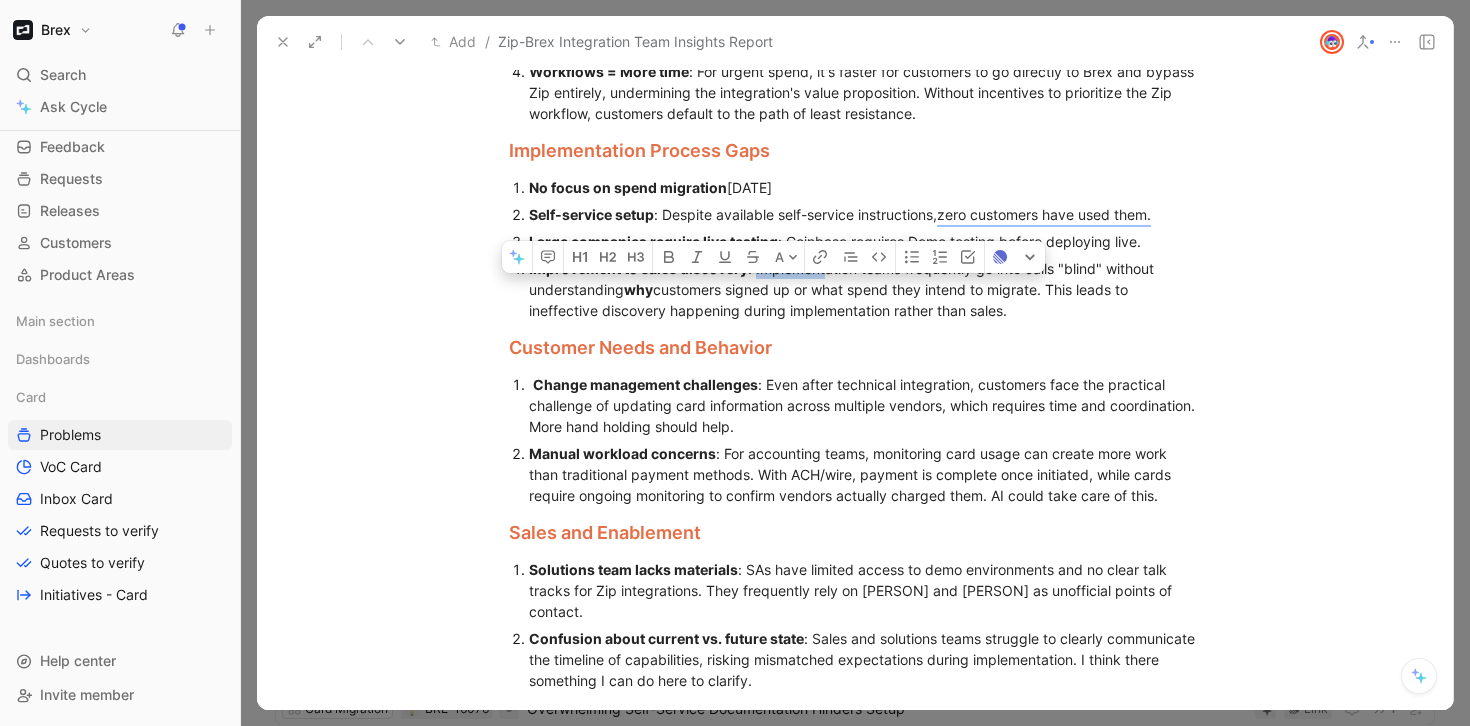 drag, startPoint x: 749, startPoint y: 311, endPoint x: 820, endPoint y: 308, distance: 71.063354 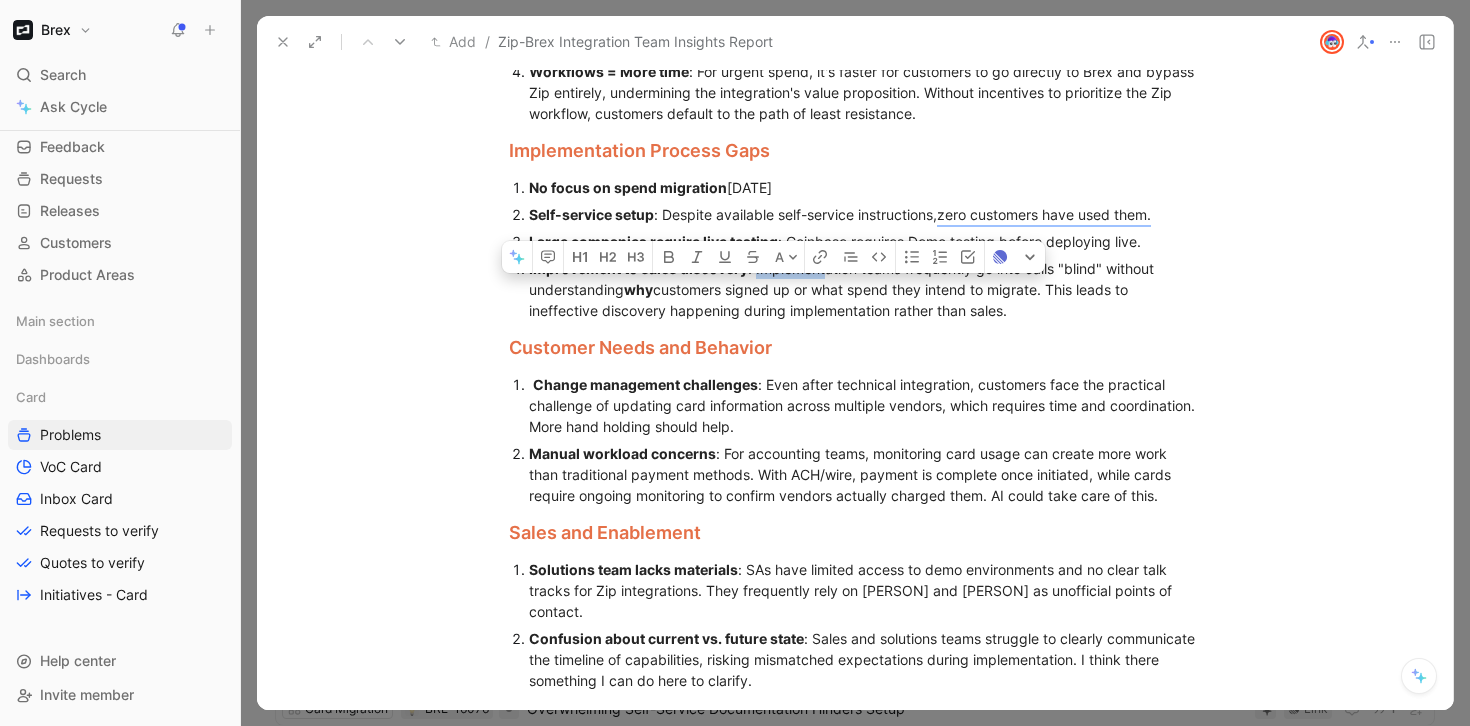 click on "Improvement to sales discovery : Implementation teams frequently go into calls "blind" without understanding  why  customers signed up or what spend they intend to migrate. This leads to ineffective discovery happening during implementation rather than sales." at bounding box center [865, 289] 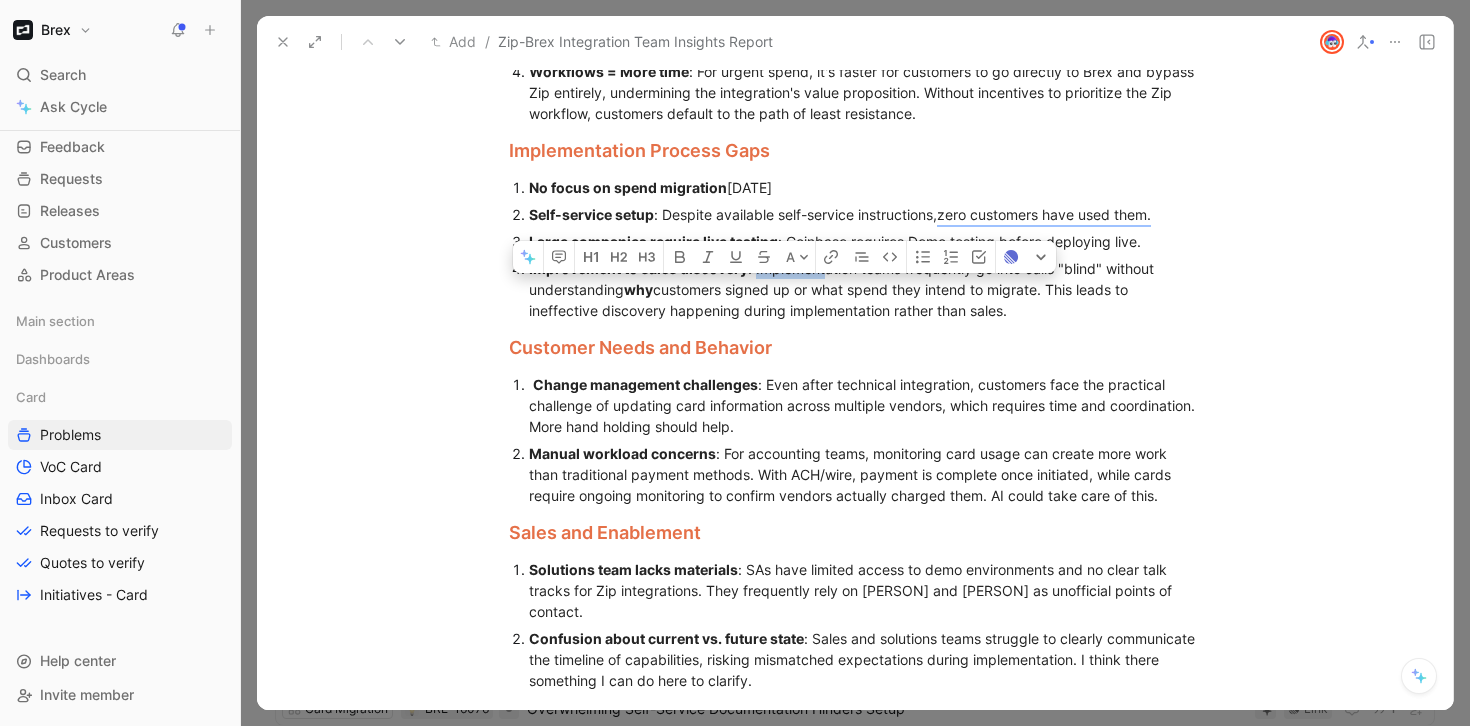 click on "Improvement to sales discovery : Implementation teams frequently go into calls "blind" without understanding  why  customers signed up or what spend they intend to migrate. This leads to ineffective discovery happening during implementation rather than sales." at bounding box center [865, 289] 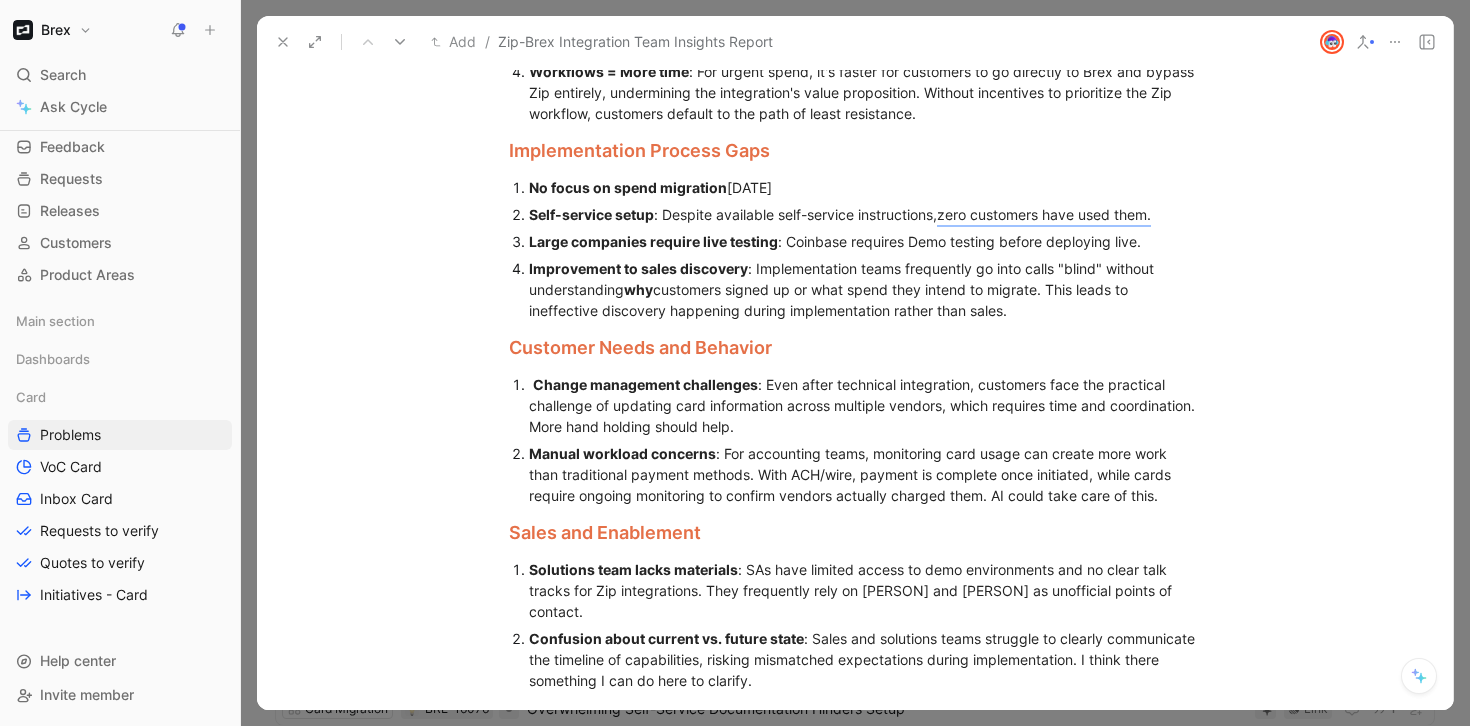 click on "Improvement to sales discovery : Implementation teams frequently go into calls "blind" without understanding  why  customers signed up or what spend they intend to migrate. This leads to ineffective discovery happening during implementation rather than sales." at bounding box center (865, 289) 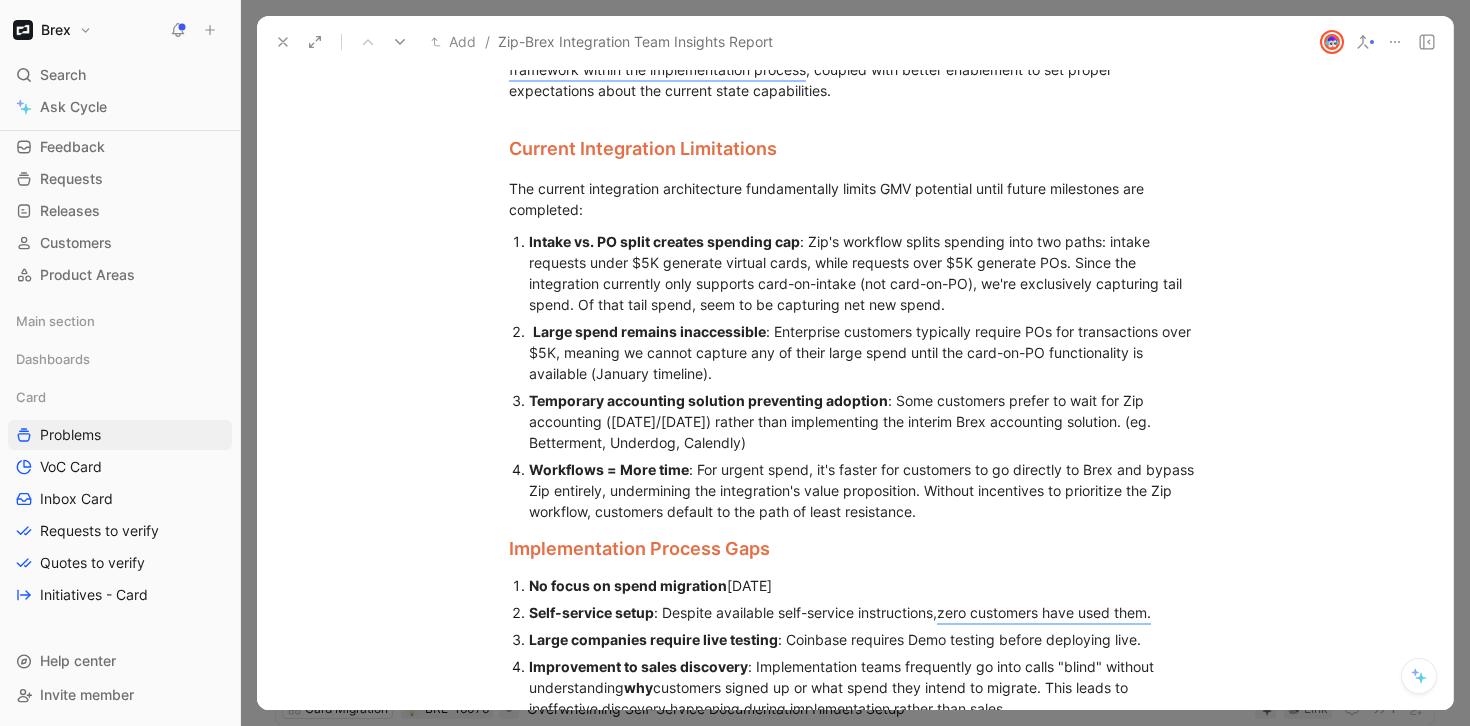 scroll, scrollTop: 648, scrollLeft: 0, axis: vertical 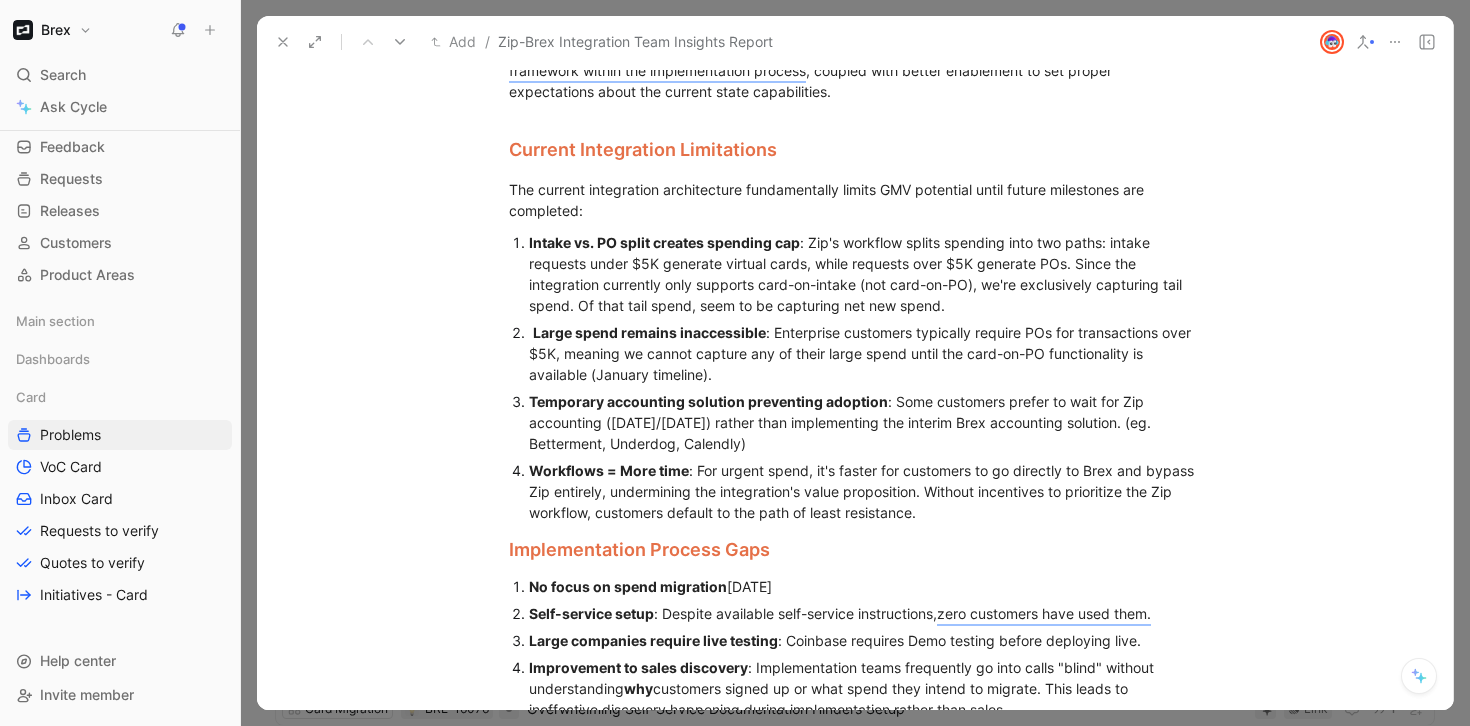 click on "TLDR The core challenge isn't implementation quality or customer interest, but structural limitations in the current integration capabilities combined with misaligned expectations. While the partnership creates strong value through complementary capabilities, customers are not migrating existing spend to Brex cards at the expected rate. Current GMV is approximately $150K across 13 customers below sales projections. The most impactful immediate action  would be establishing a formal vendor analysis and spend migration framework within the implementation process , coupled with better enablement to set proper expectations about the current state capabilities.  Current Integration Limitations The current integration architecture fundamentally limits GMV potential until future milestones are completed: Intake vs. PO split creates spending cap   Large spend remains inaccessible Temporary accounting solution preventing adoption Workflows = More time Implementation Process Gaps No focus on spend migration why       :" at bounding box center [855, 1122] 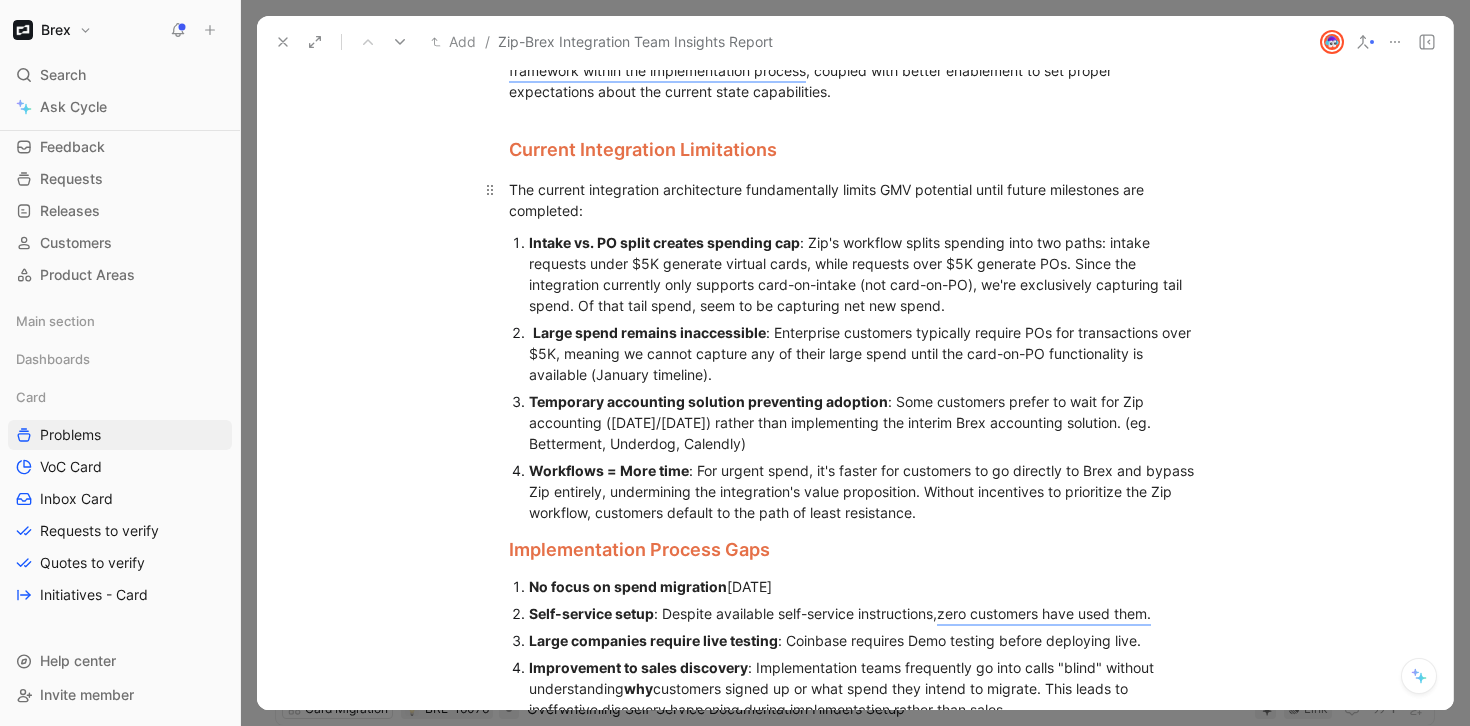 click on "The current integration architecture fundamentally limits GMV potential until future milestones are completed:" at bounding box center [855, 200] 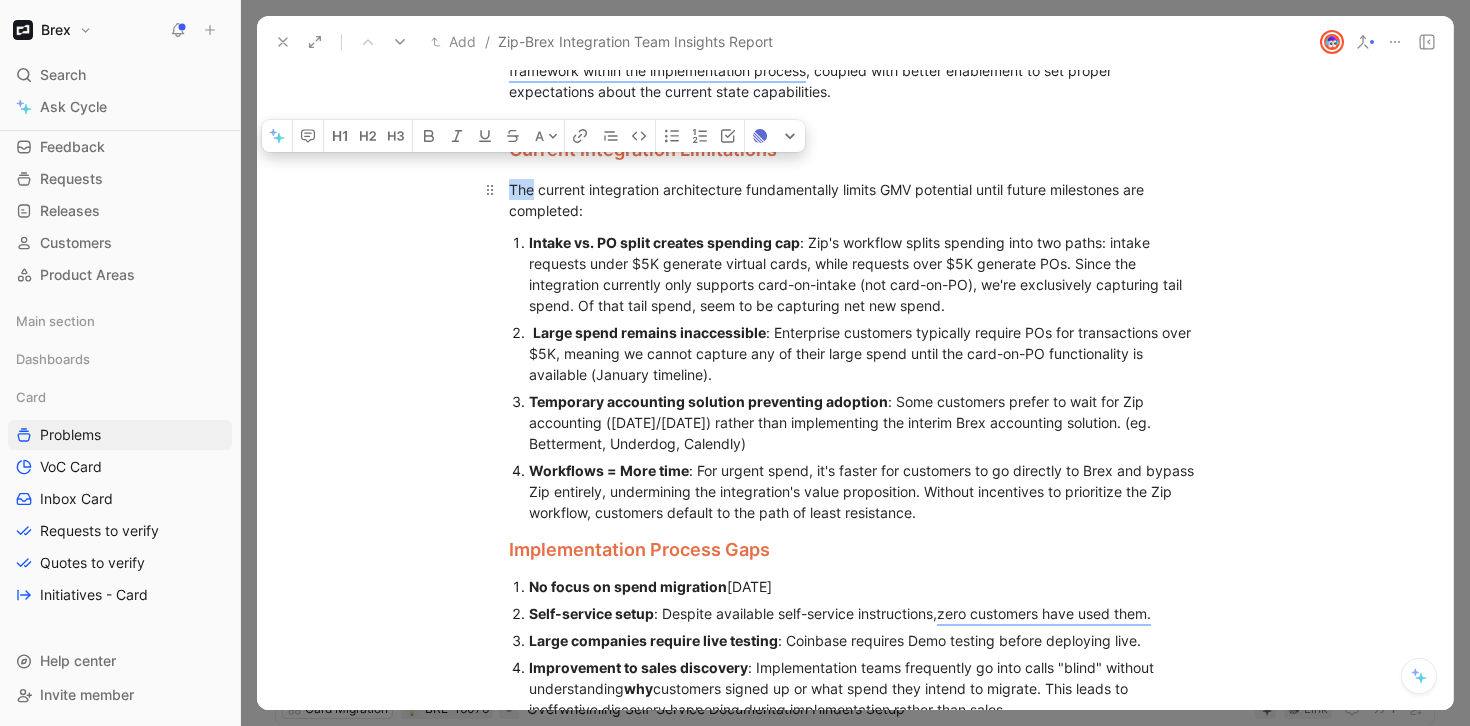 click on "The current integration architecture fundamentally limits GMV potential until future milestones are completed:" at bounding box center [855, 200] 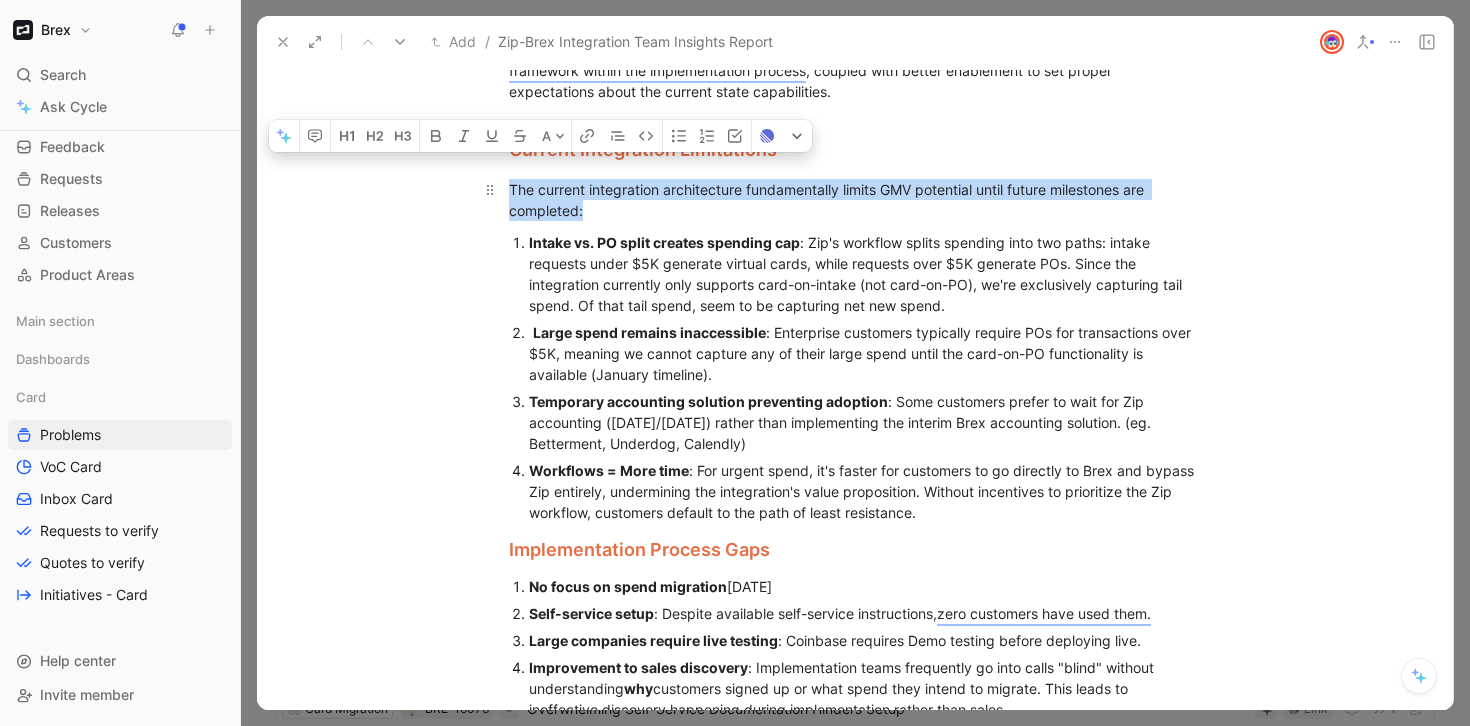 click on "The current integration architecture fundamentally limits GMV potential until future milestones are completed:" at bounding box center (855, 200) 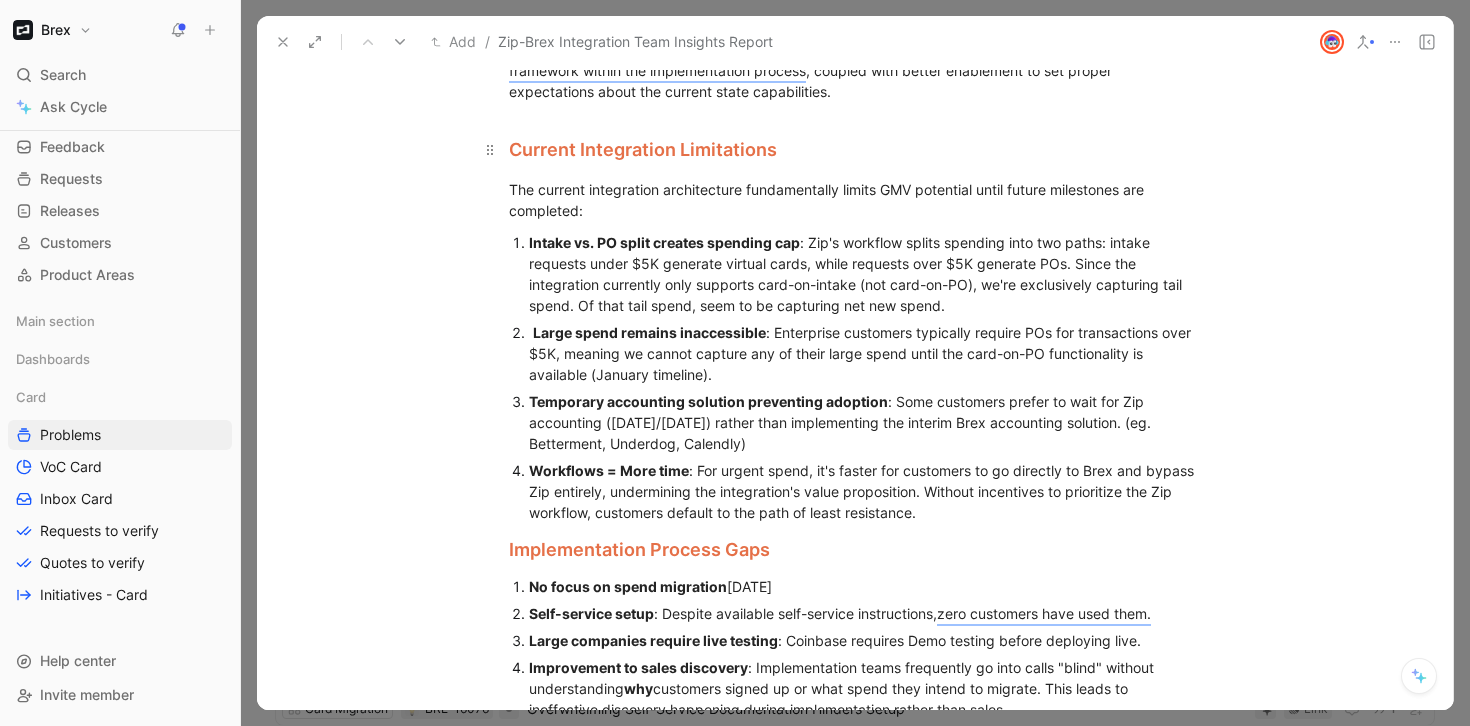 click on "Current Integration Limitations" at bounding box center [643, 149] 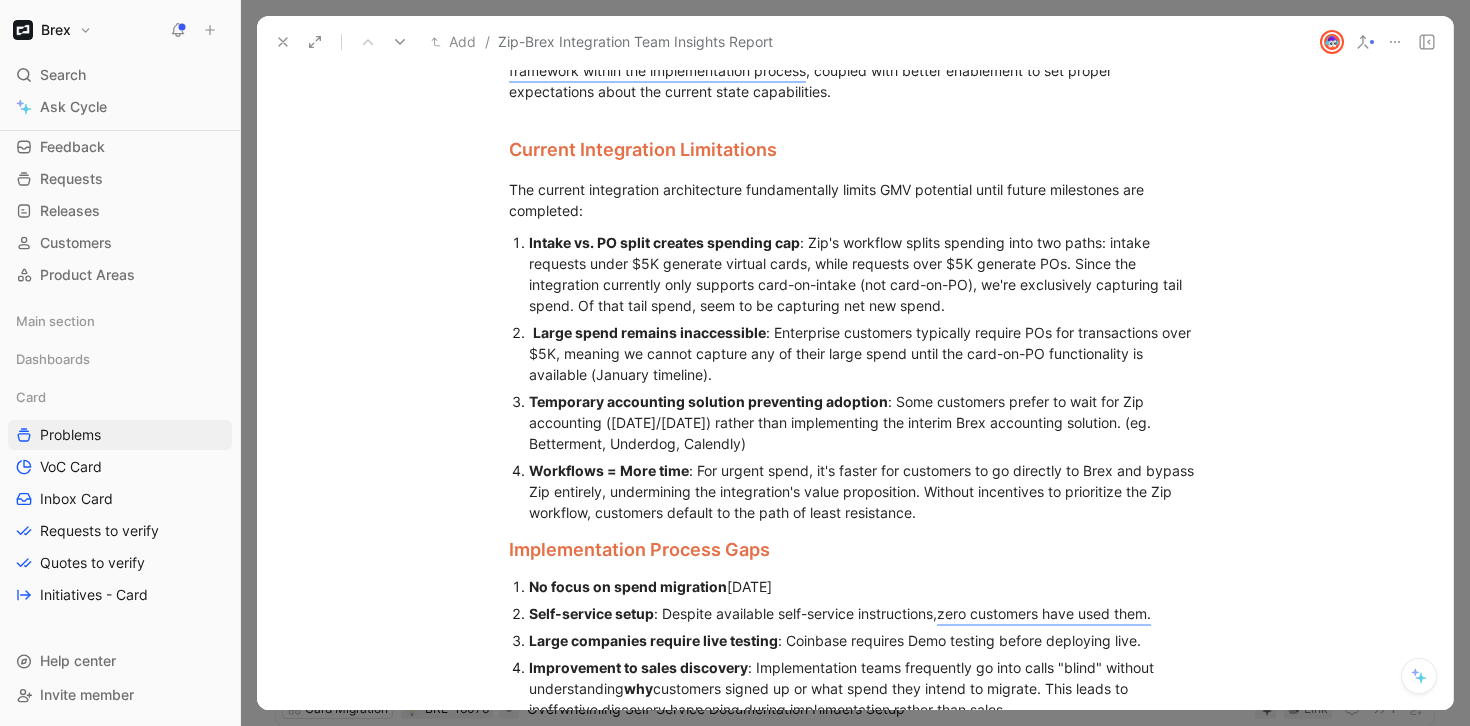 click 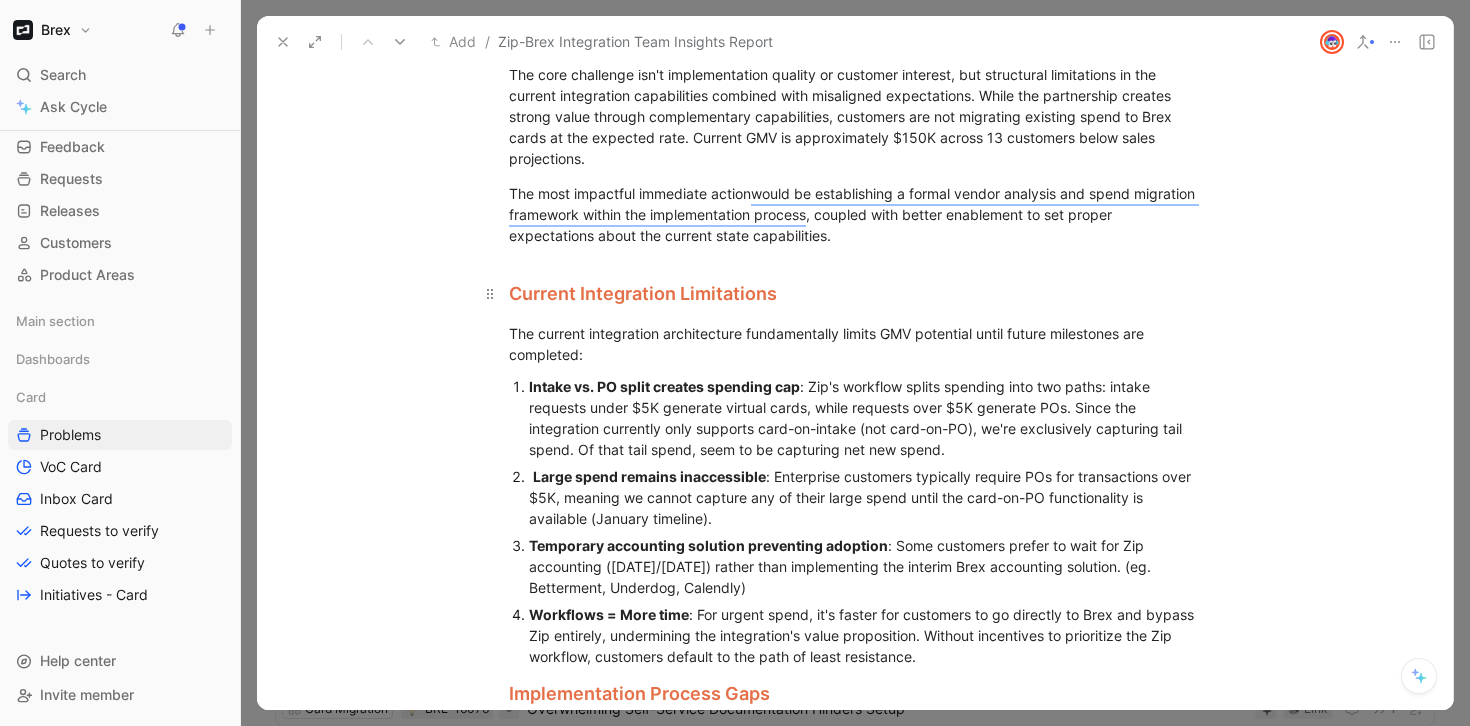 scroll, scrollTop: 361, scrollLeft: 0, axis: vertical 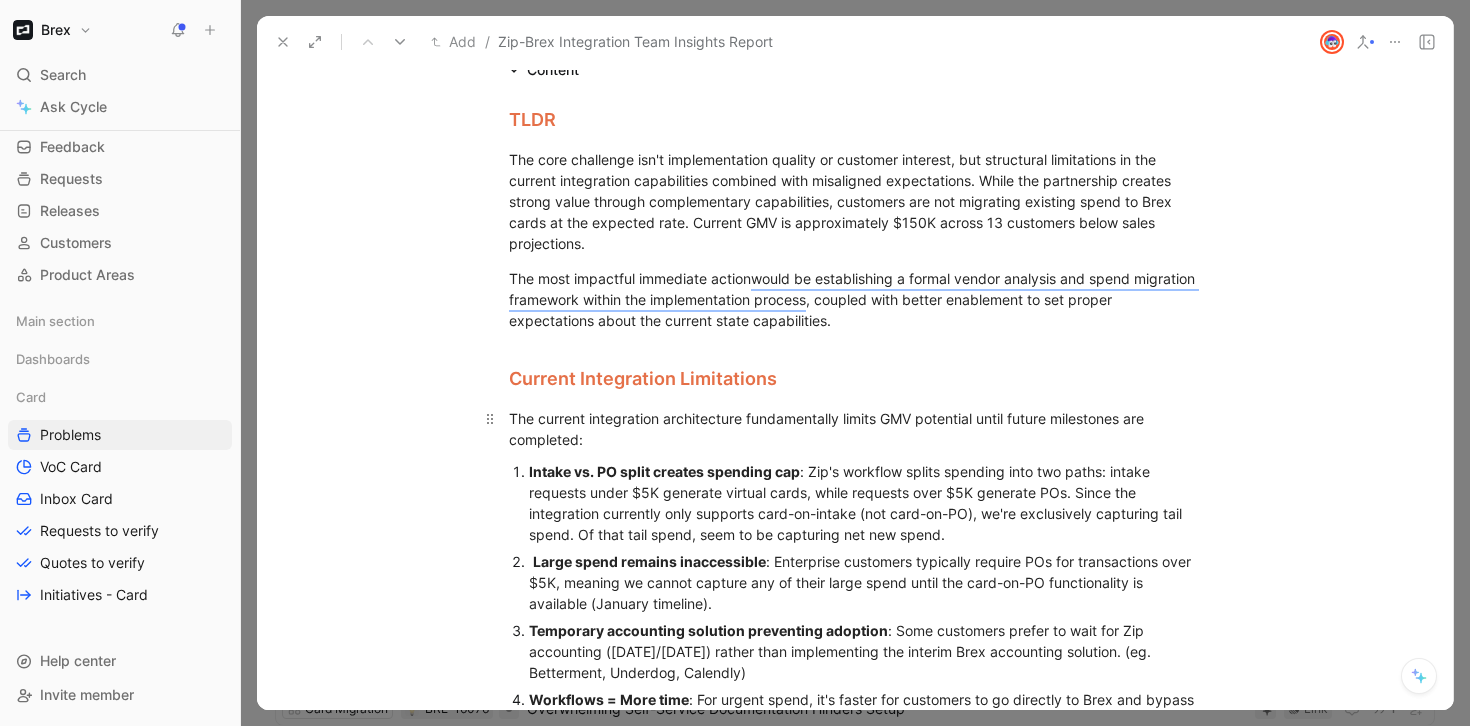 click on "The current integration architecture fundamentally limits GMV potential until future milestones are completed:" at bounding box center [855, 429] 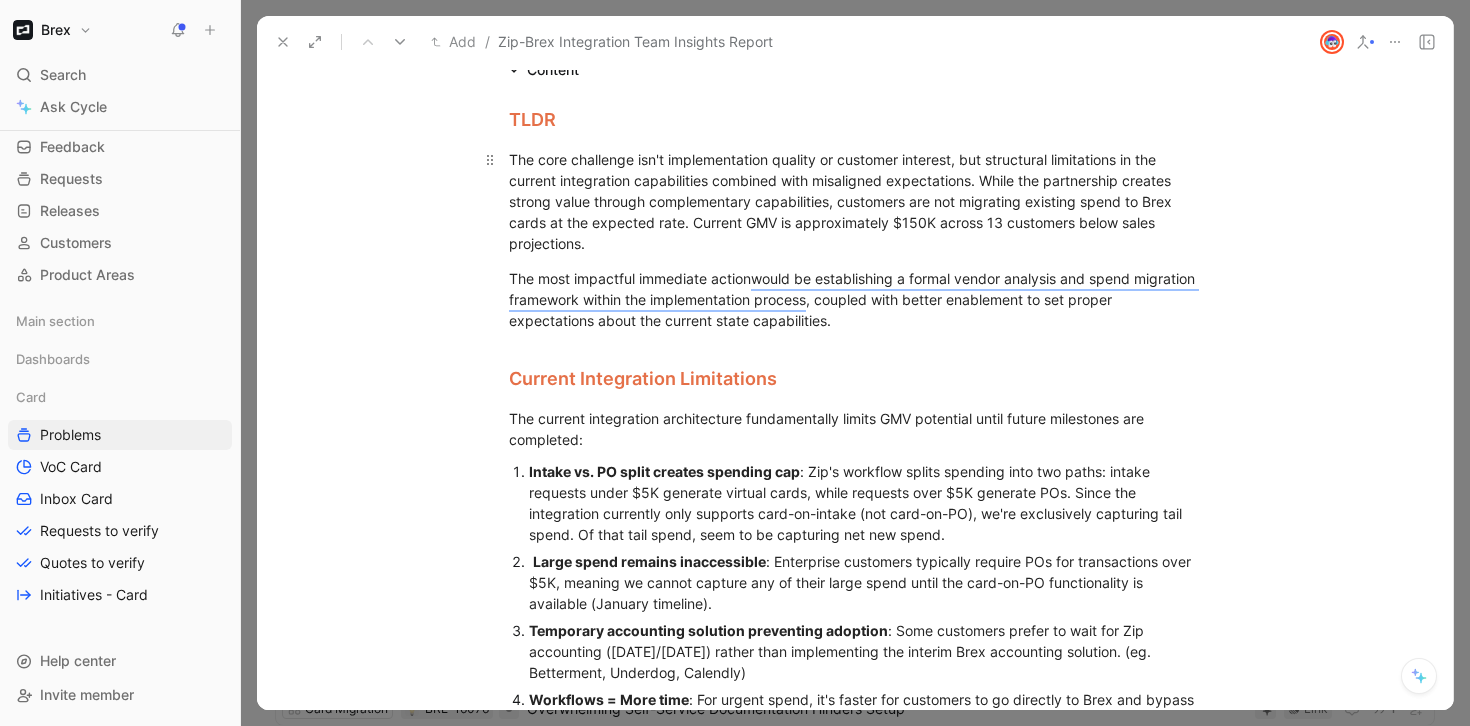 click on "The core challenge isn't implementation quality or customer interest, but structural limitations in the current integration capabilities combined with misaligned expectations. While the partnership creates strong value through complementary capabilities, customers are not migrating existing spend to Brex cards at the expected rate. Current GMV is approximately $150K across 13 customers below sales projections." at bounding box center [855, 201] 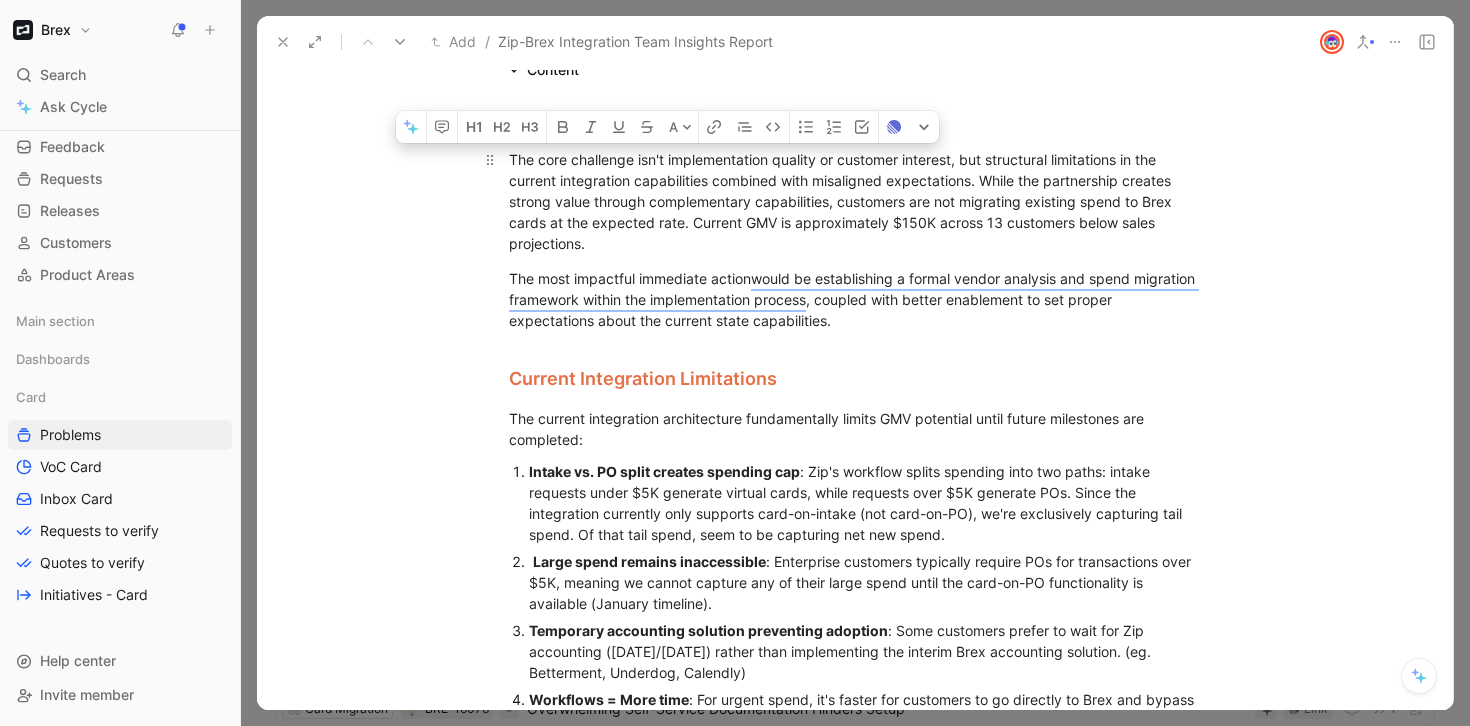 click on "The core challenge isn't implementation quality or customer interest, but structural limitations in the current integration capabilities combined with misaligned expectations. While the partnership creates strong value through complementary capabilities, customers are not migrating existing spend to Brex cards at the expected rate. Current GMV is approximately $150K across 13 customers below sales projections." at bounding box center (855, 201) 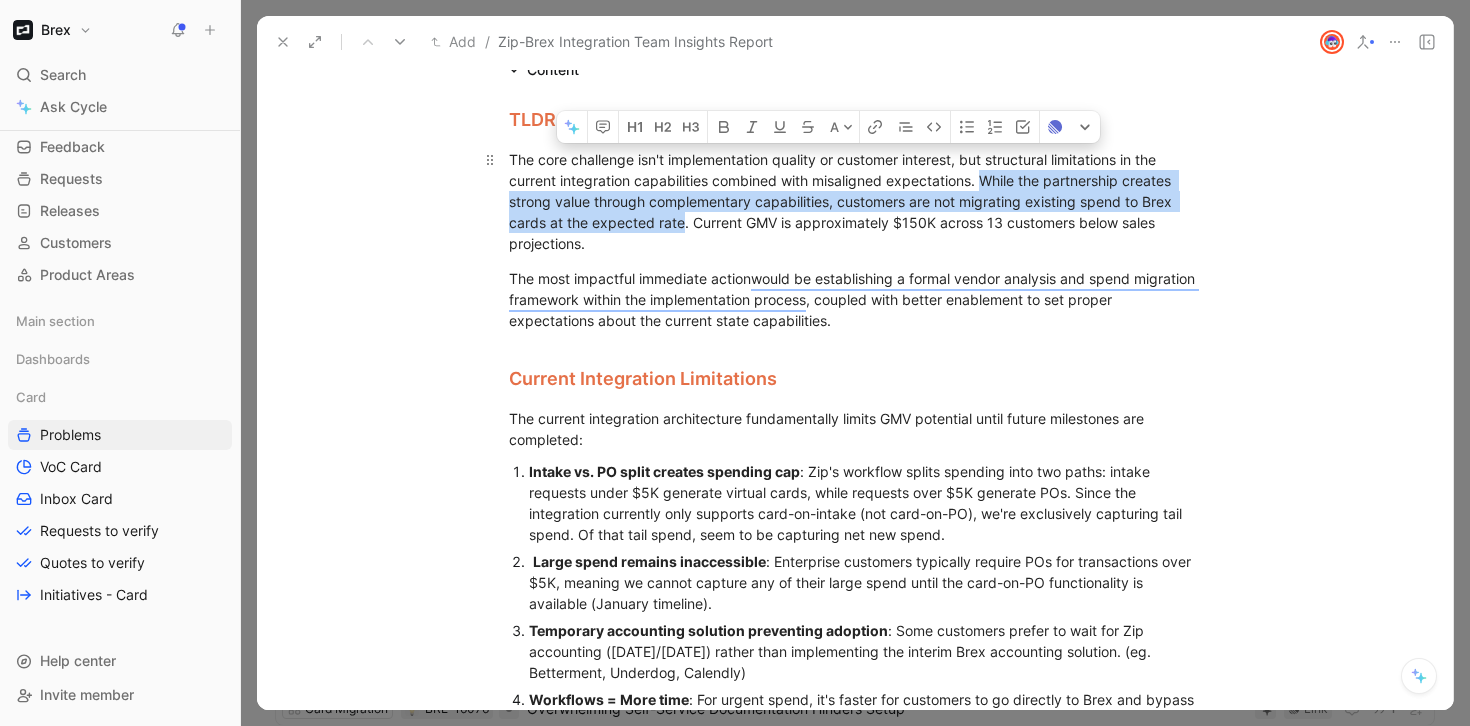 drag, startPoint x: 978, startPoint y: 179, endPoint x: 679, endPoint y: 216, distance: 301.2806 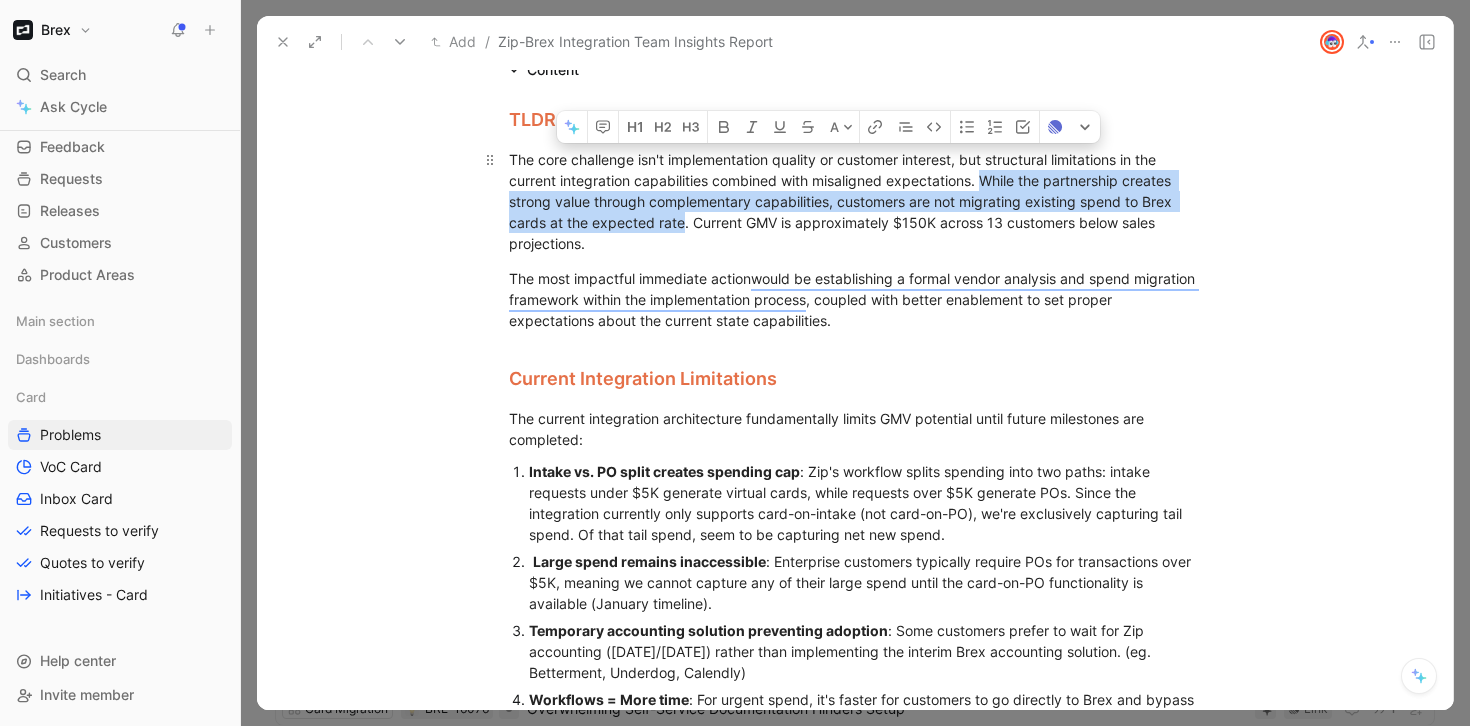 click on "The core challenge isn't implementation quality or customer interest, but structural limitations in the current integration capabilities combined with misaligned expectations. While the partnership creates strong value through complementary capabilities, customers are not migrating existing spend to Brex cards at the expected rate. Current GMV is approximately $150K across 13 customers below sales projections." at bounding box center (855, 201) 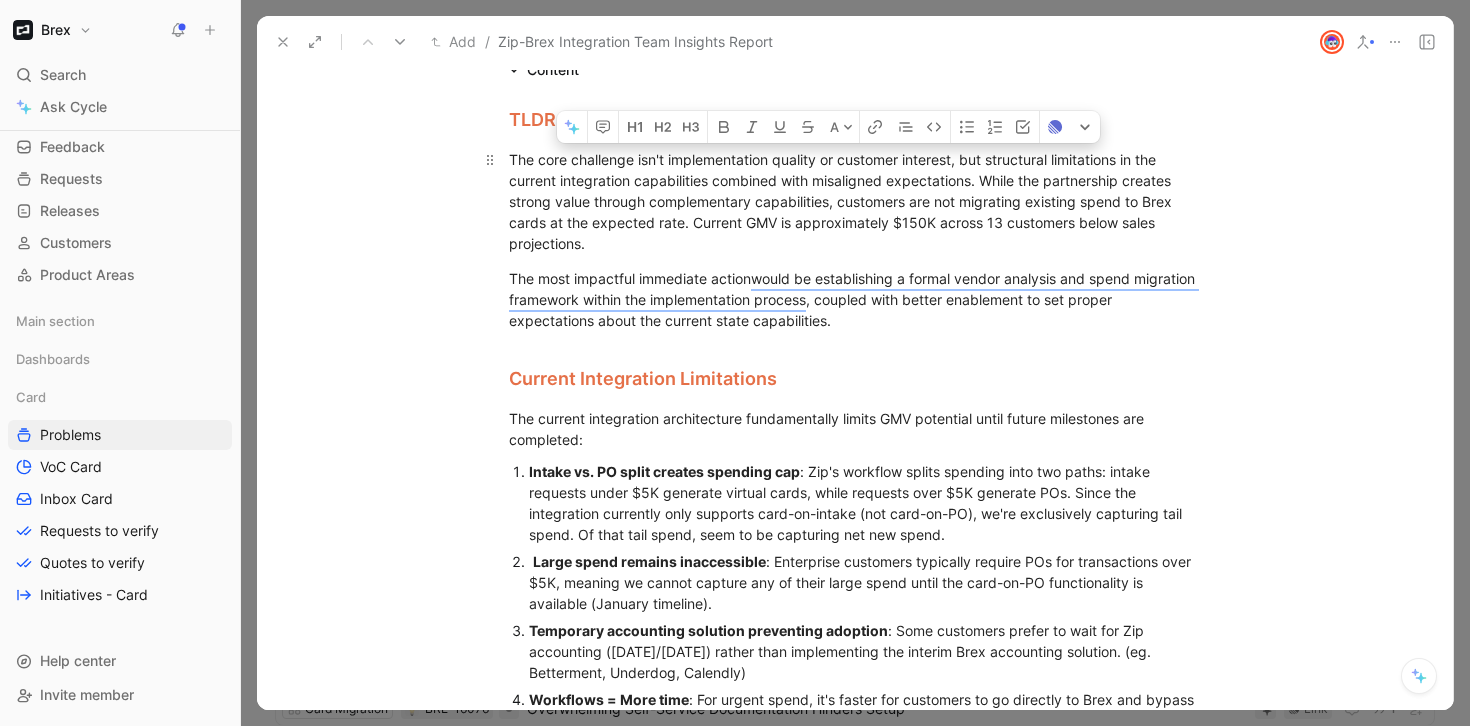 click on "The core challenge isn't implementation quality or customer interest, but structural limitations in the current integration capabilities combined with misaligned expectations. While the partnership creates strong value through complementary capabilities, customers are not migrating existing spend to Brex cards at the expected rate. Current GMV is approximately $150K across 13 customers below sales projections." at bounding box center (855, 201) 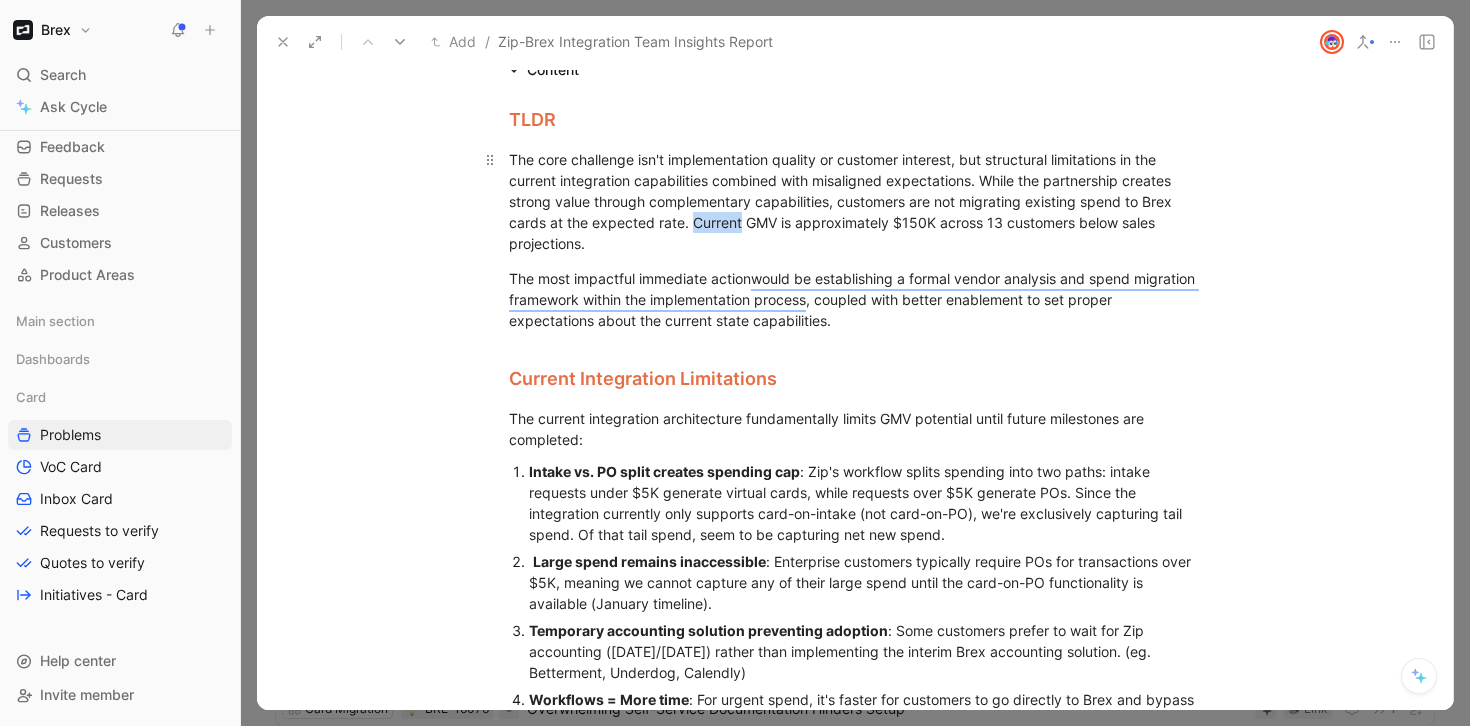 click on "The core challenge isn't implementation quality or customer interest, but structural limitations in the current integration capabilities combined with misaligned expectations. While the partnership creates strong value through complementary capabilities, customers are not migrating existing spend to Brex cards at the expected rate. Current GMV is approximately $150K across 13 customers below sales projections." at bounding box center (855, 201) 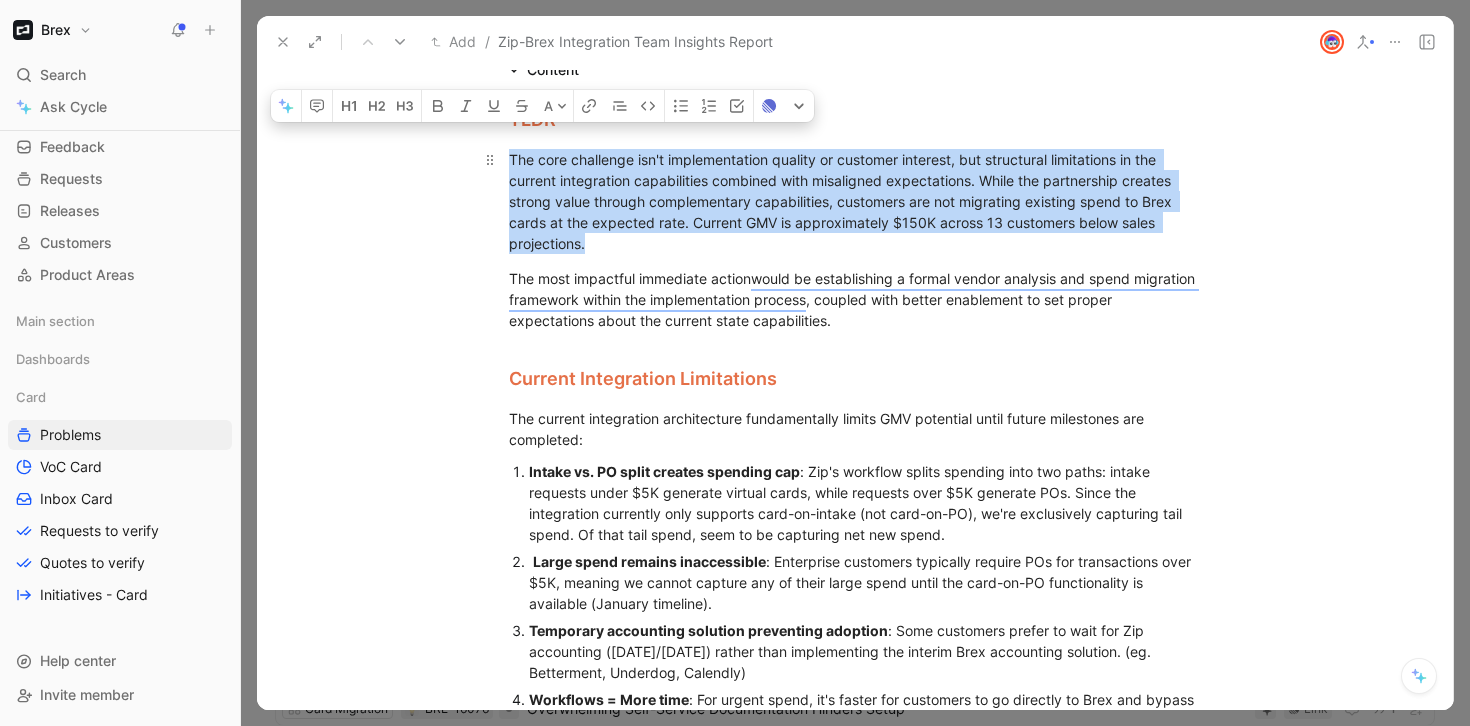 click on "The core challenge isn't implementation quality or customer interest, but structural limitations in the current integration capabilities combined with misaligned expectations. While the partnership creates strong value through complementary capabilities, customers are not migrating existing spend to Brex cards at the expected rate. Current GMV is approximately $150K across 13 customers below sales projections." at bounding box center [855, 201] 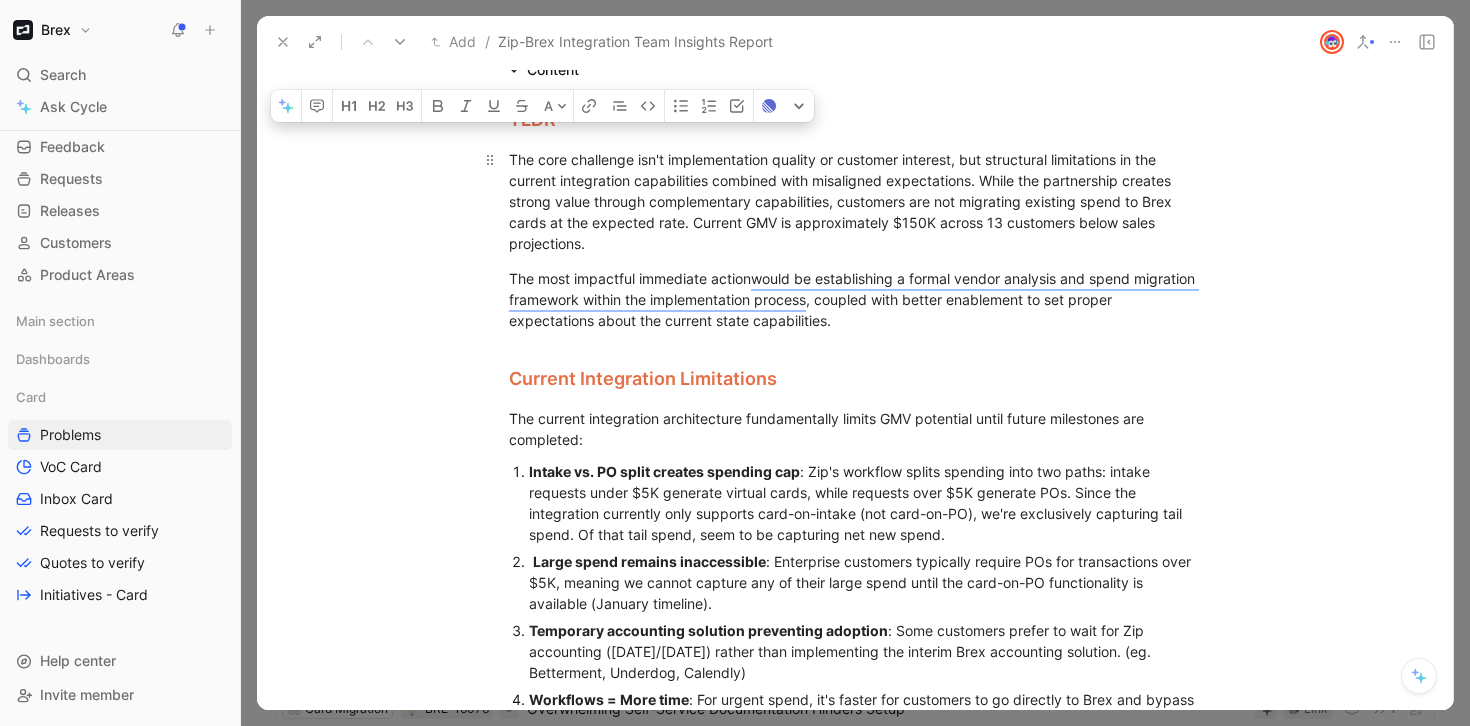 click on "The core challenge isn't implementation quality or customer interest, but structural limitations in the current integration capabilities combined with misaligned expectations. While the partnership creates strong value through complementary capabilities, customers are not migrating existing spend to Brex cards at the expected rate. Current GMV is approximately $150K across 13 customers below sales projections." at bounding box center (855, 201) 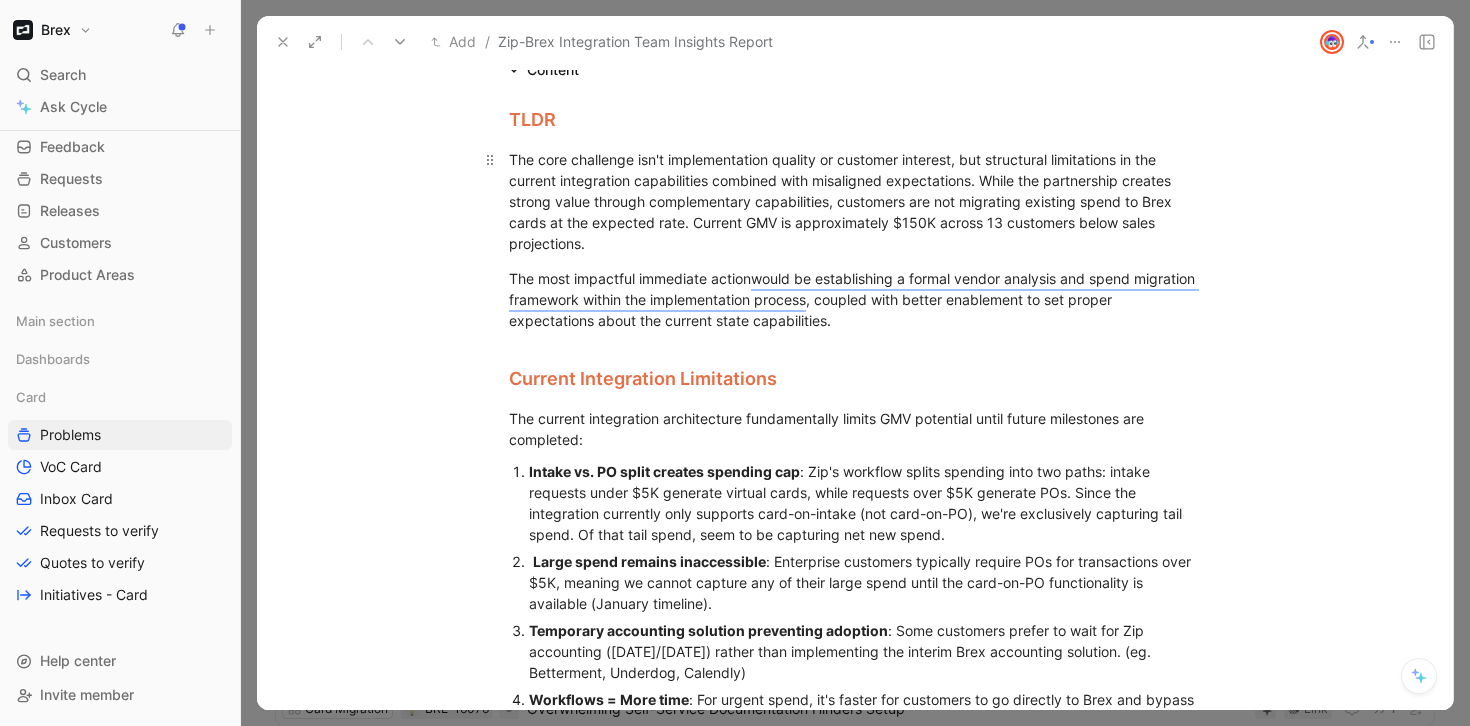 click on "The core challenge isn't implementation quality or customer interest, but structural limitations in the current integration capabilities combined with misaligned expectations. While the partnership creates strong value through complementary capabilities, customers are not migrating existing spend to Brex cards at the expected rate. Current GMV is approximately $150K across 13 customers below sales projections." at bounding box center (855, 201) 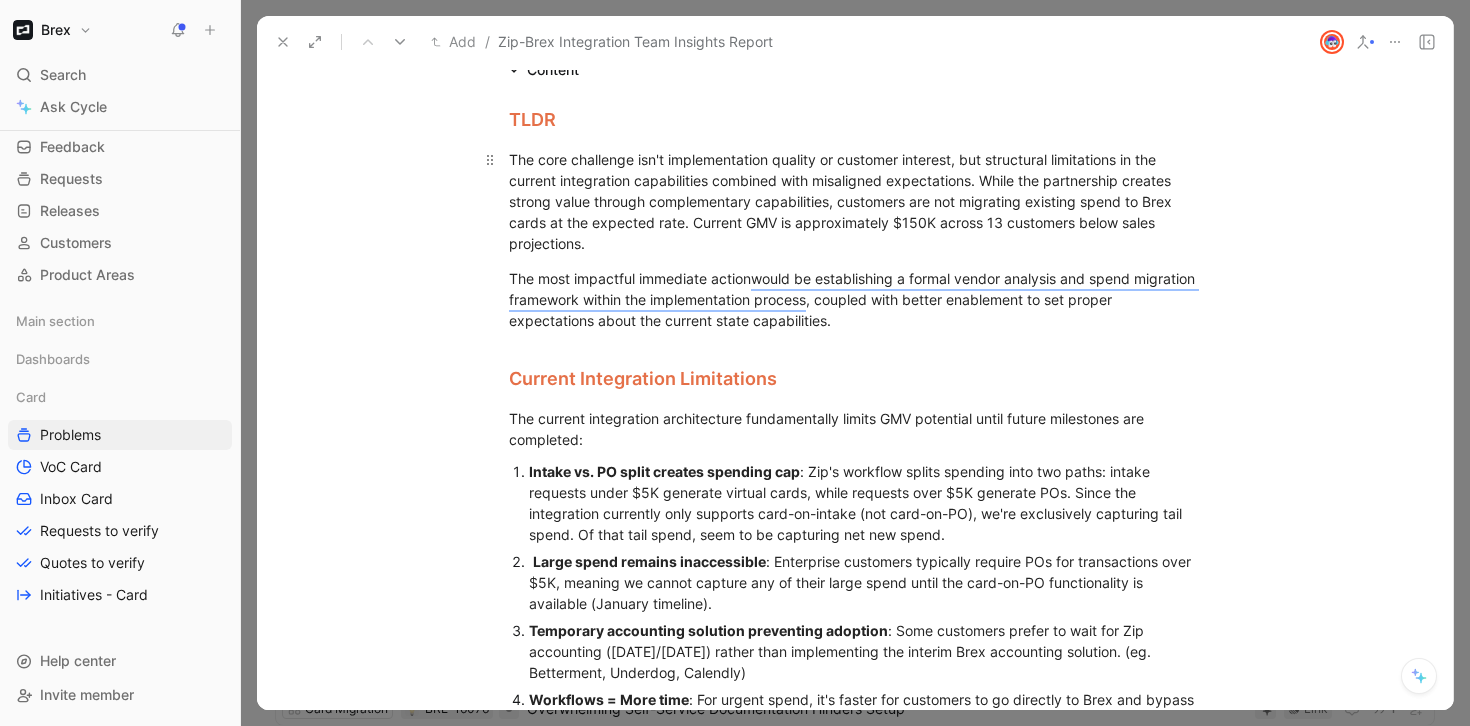 click on "The core challenge isn't implementation quality or customer interest, but structural limitations in the current integration capabilities combined with misaligned expectations. While the partnership creates strong value through complementary capabilities, customers are not migrating existing spend to Brex cards at the expected rate. Current GMV is approximately $150K across 13 customers below sales projections." at bounding box center [855, 201] 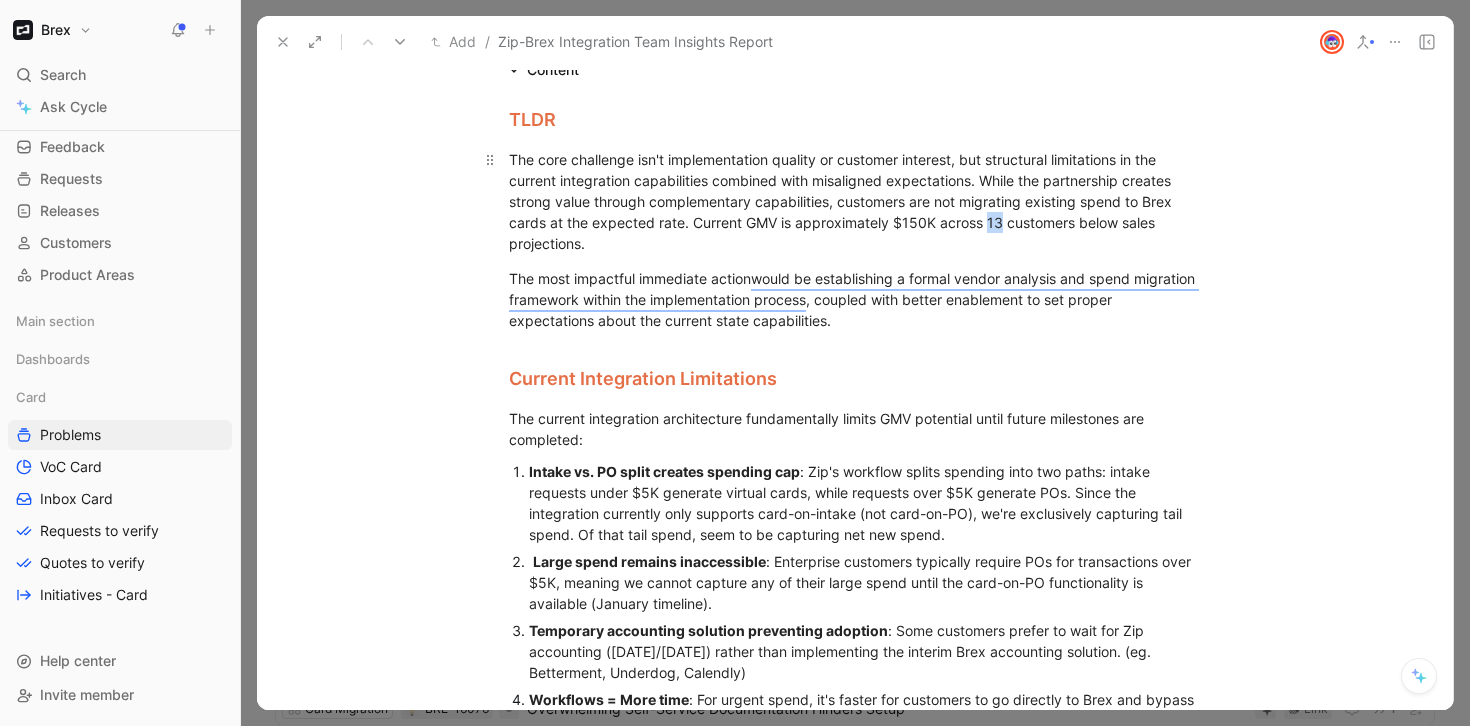 click on "The core challenge isn't implementation quality or customer interest, but structural limitations in the current integration capabilities combined with misaligned expectations. While the partnership creates strong value through complementary capabilities, customers are not migrating existing spend to Brex cards at the expected rate. Current GMV is approximately $150K across 13 customers below sales projections." at bounding box center [855, 201] 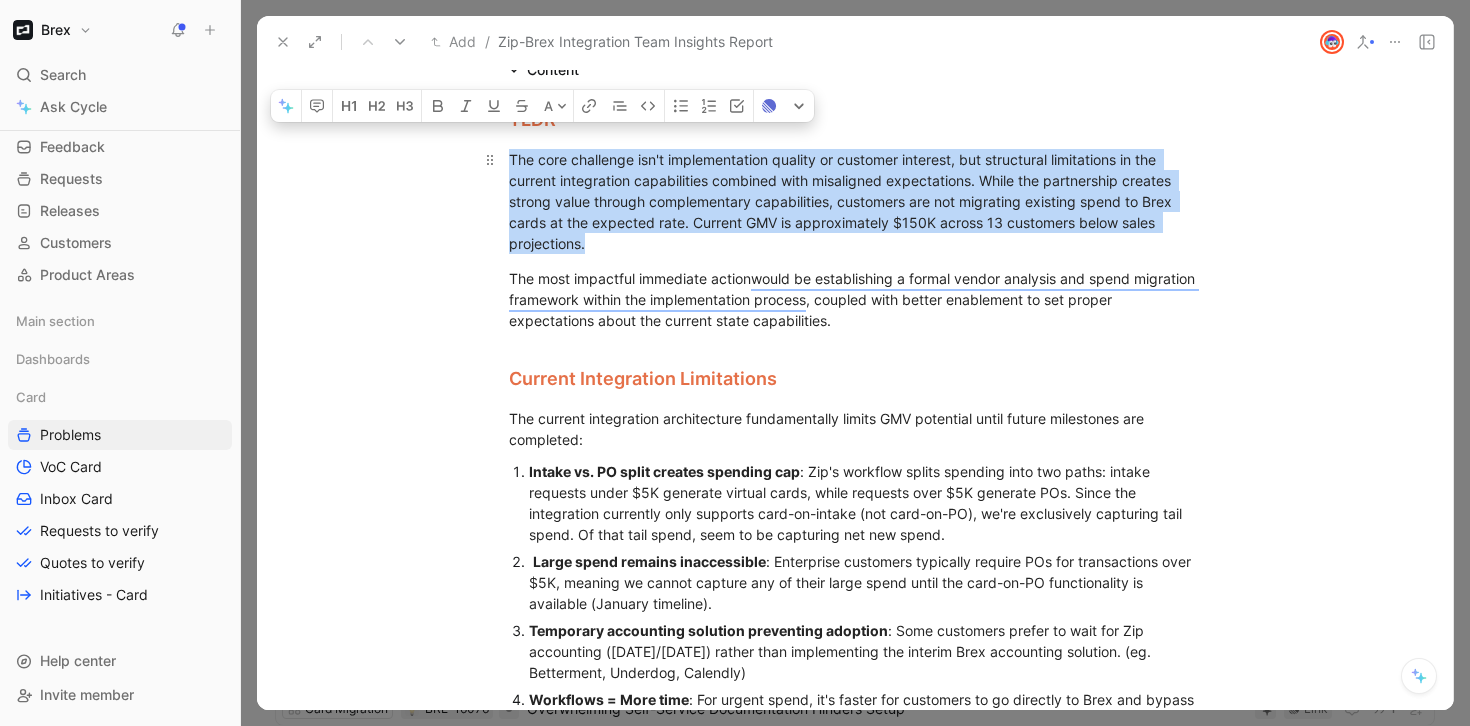 click on "The core challenge isn't implementation quality or customer interest, but structural limitations in the current integration capabilities combined with misaligned expectations. While the partnership creates strong value through complementary capabilities, customers are not migrating existing spend to Brex cards at the expected rate. Current GMV is approximately $150K across 13 customers below sales projections." at bounding box center (855, 201) 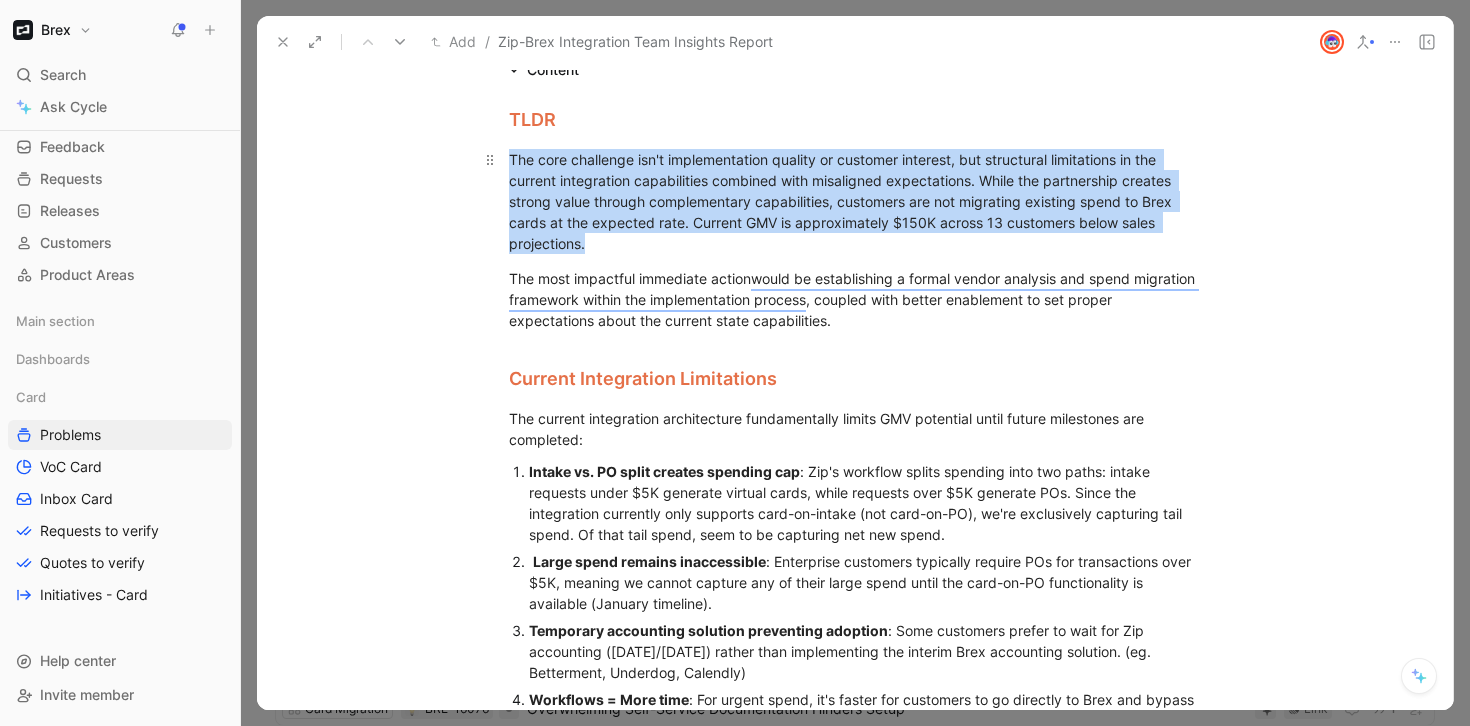 click on "The core challenge isn't implementation quality or customer interest, but structural limitations in the current integration capabilities combined with misaligned expectations. While the partnership creates strong value through complementary capabilities, customers are not migrating existing spend to Brex cards at the expected rate. Current GMV is approximately $150K across 13 customers below sales projections." at bounding box center [855, 201] 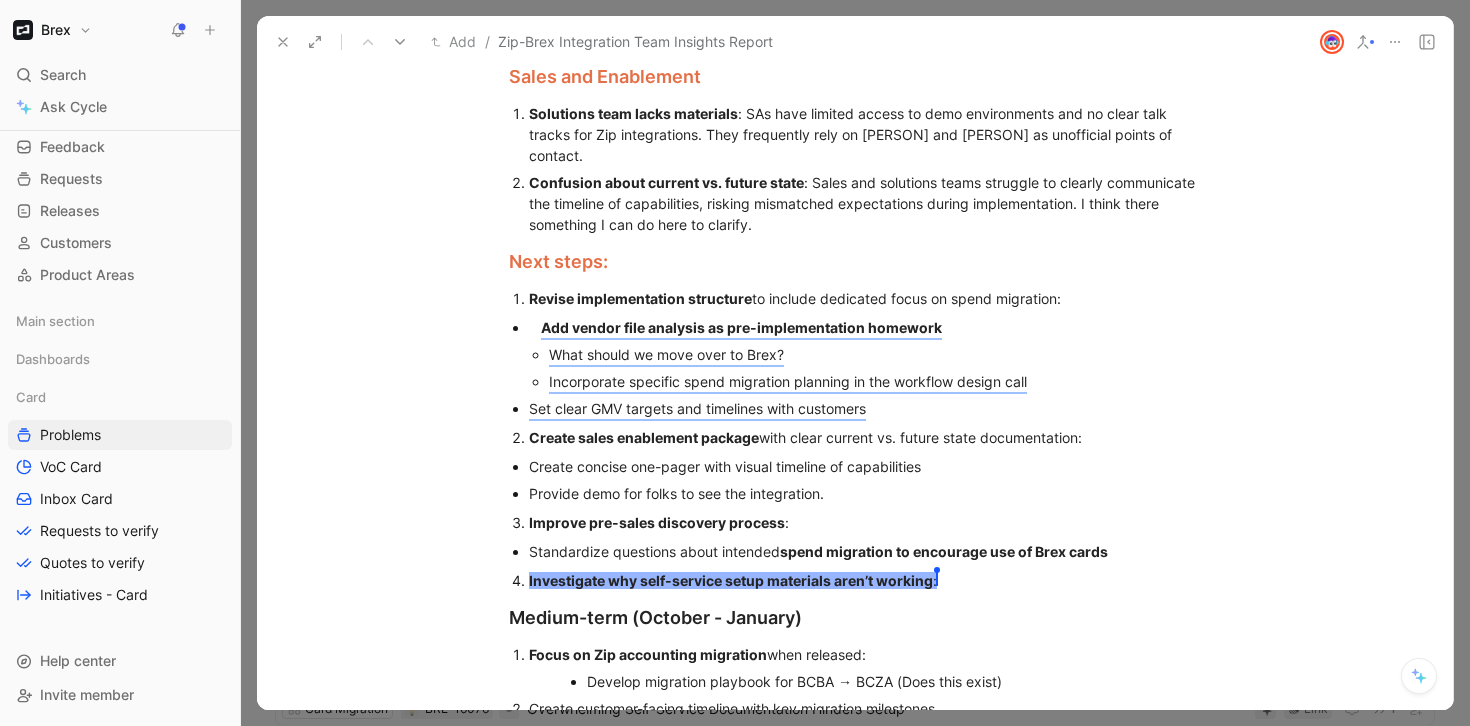 scroll, scrollTop: 1509, scrollLeft: 0, axis: vertical 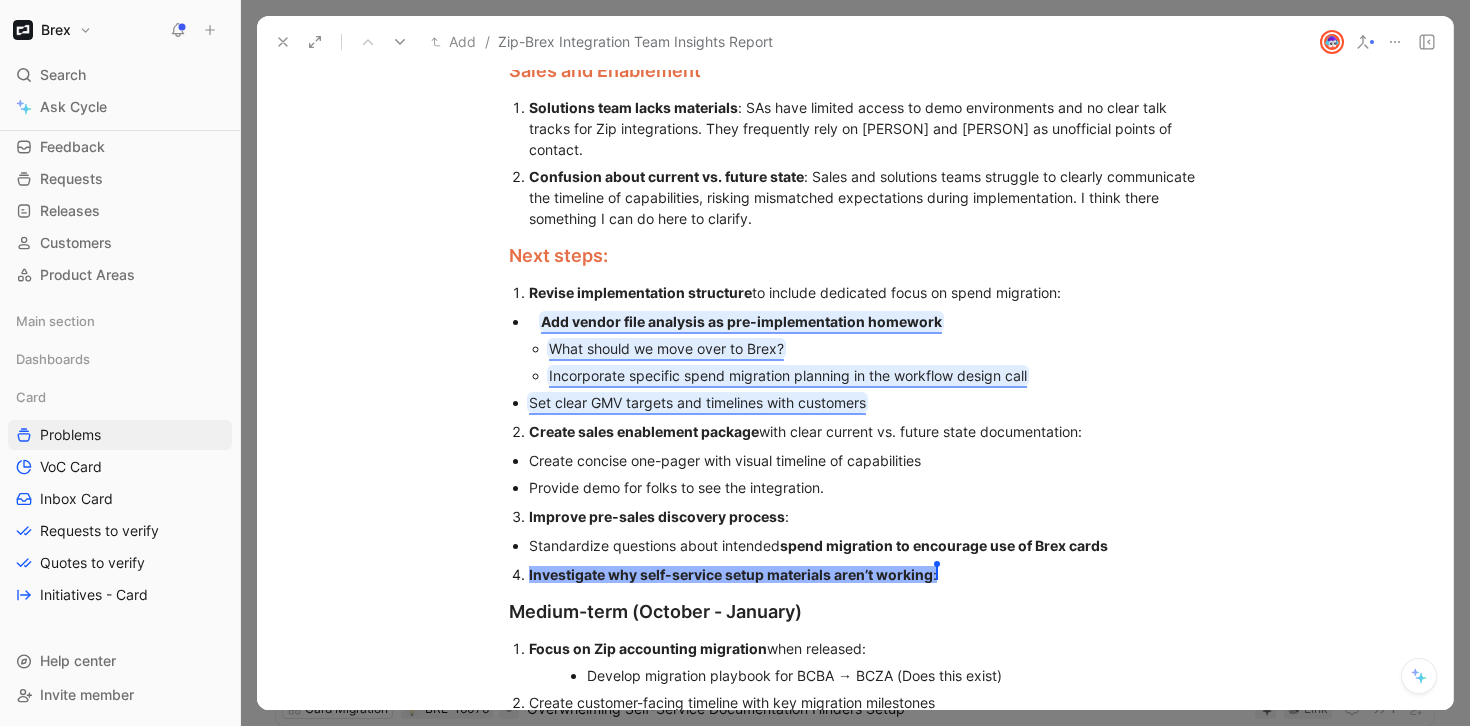 click on "Incorporate specific spend migration planning in the workflow design call" at bounding box center (788, 375) 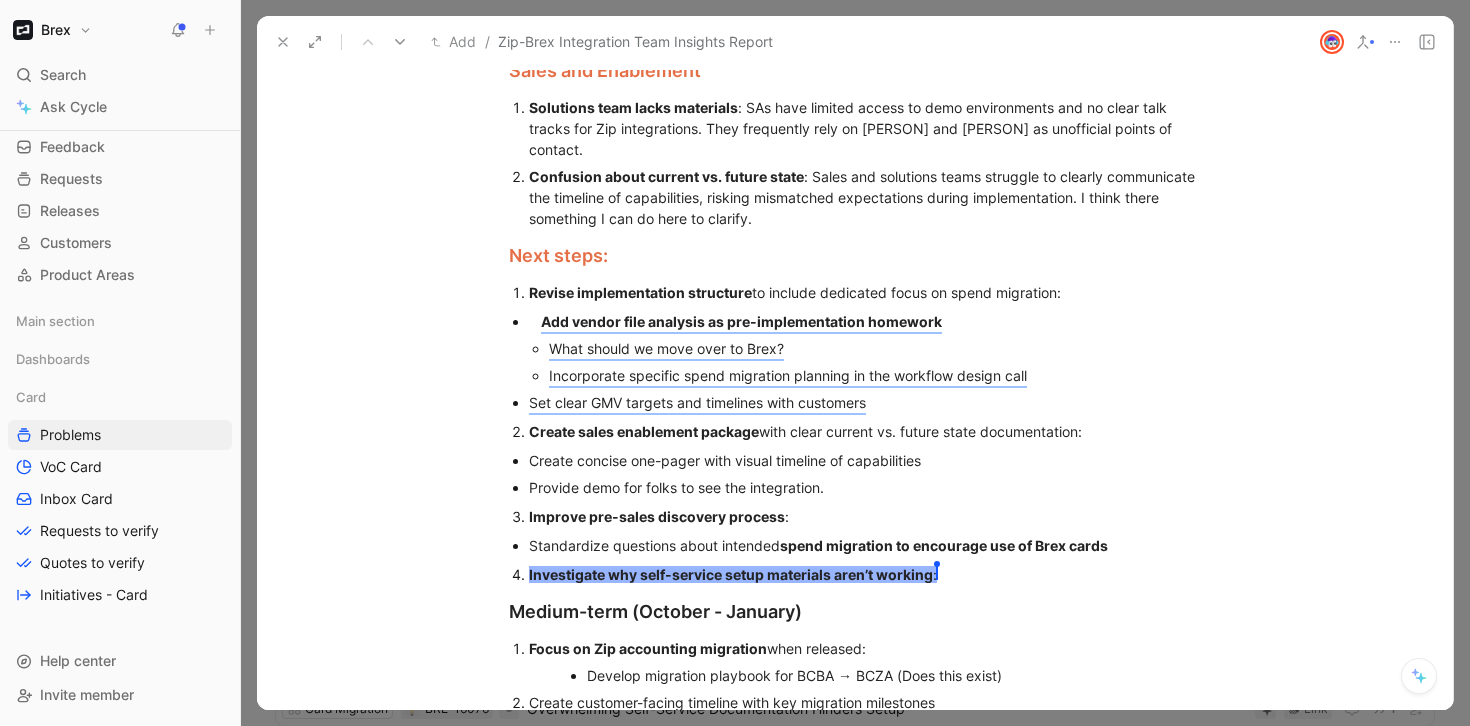 scroll, scrollTop: 1819, scrollLeft: 0, axis: vertical 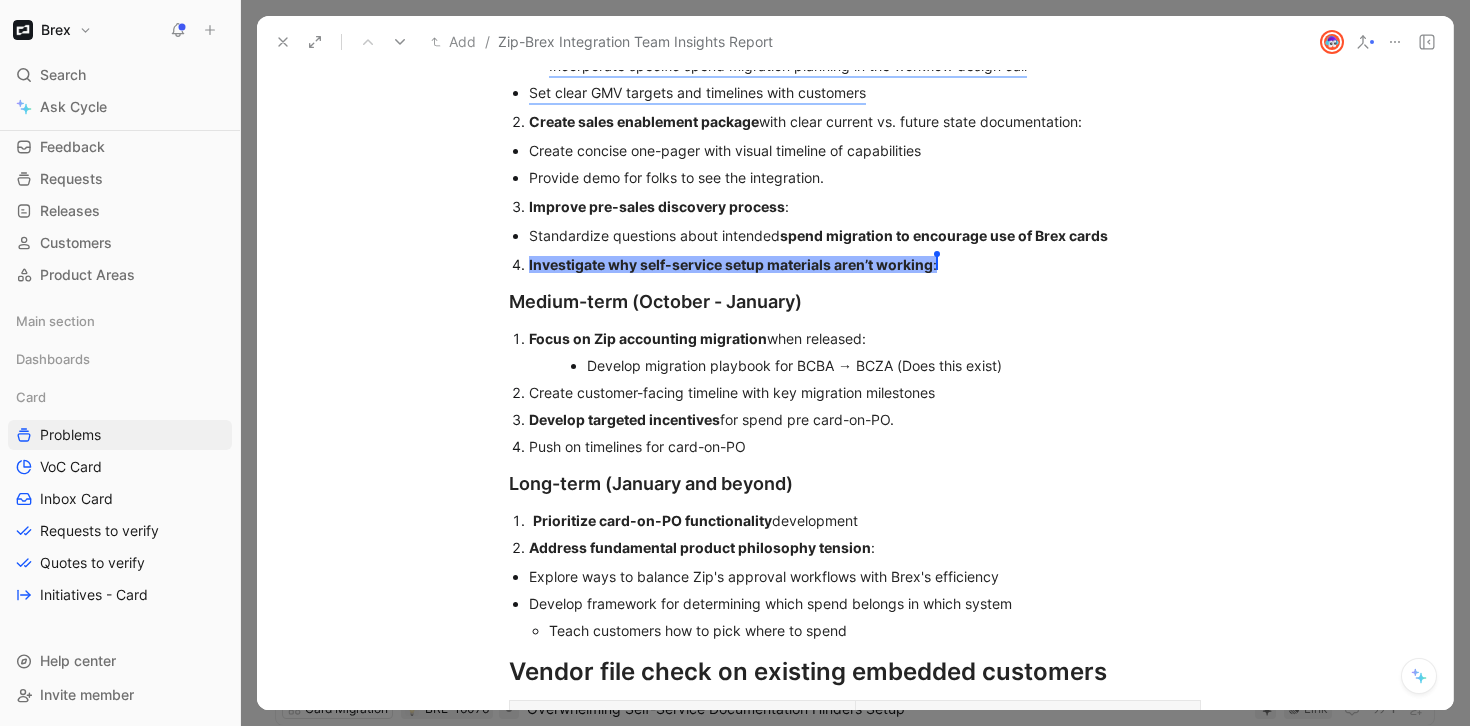 click on "Develop migration playbook for BCBA → BCZA (Does this exist)" at bounding box center (875, 365) 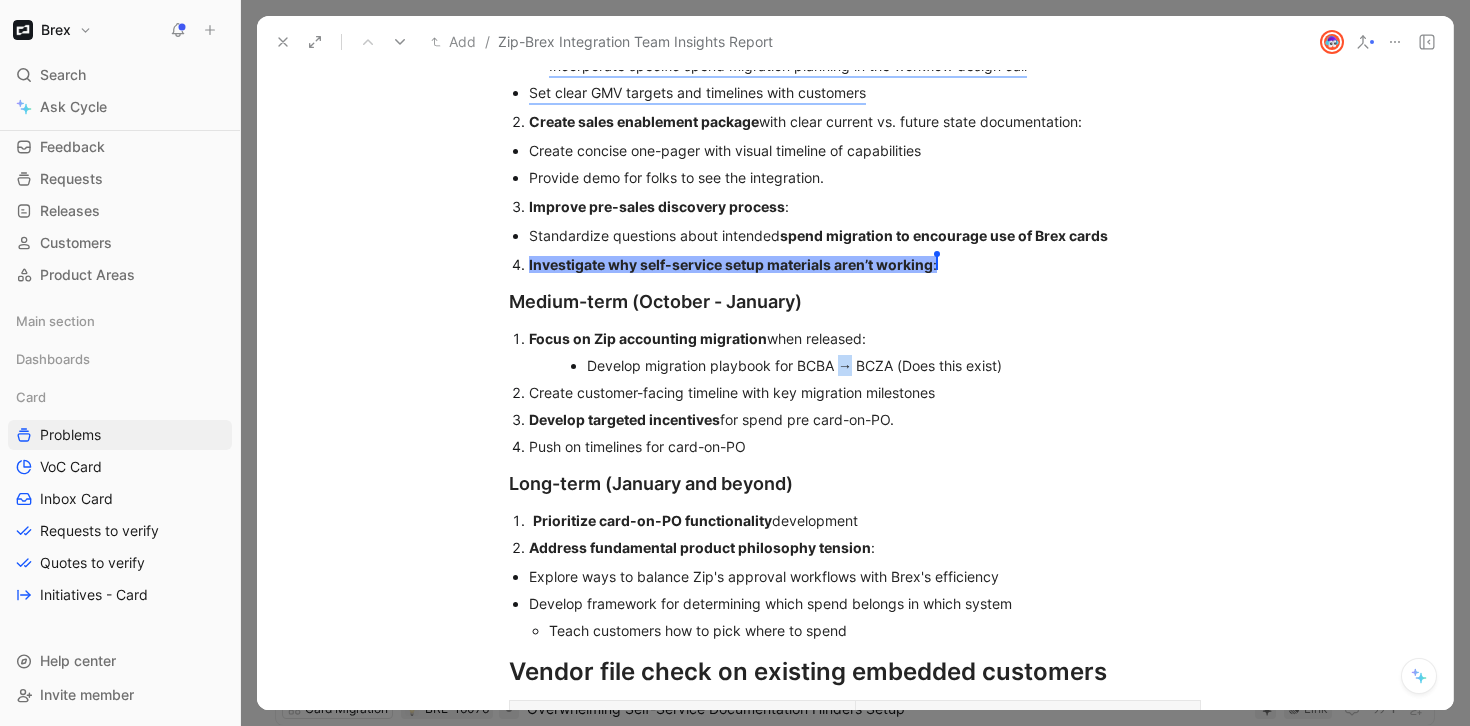 click on "Develop migration playbook for BCBA → BCZA (Does this exist)" at bounding box center (875, 365) 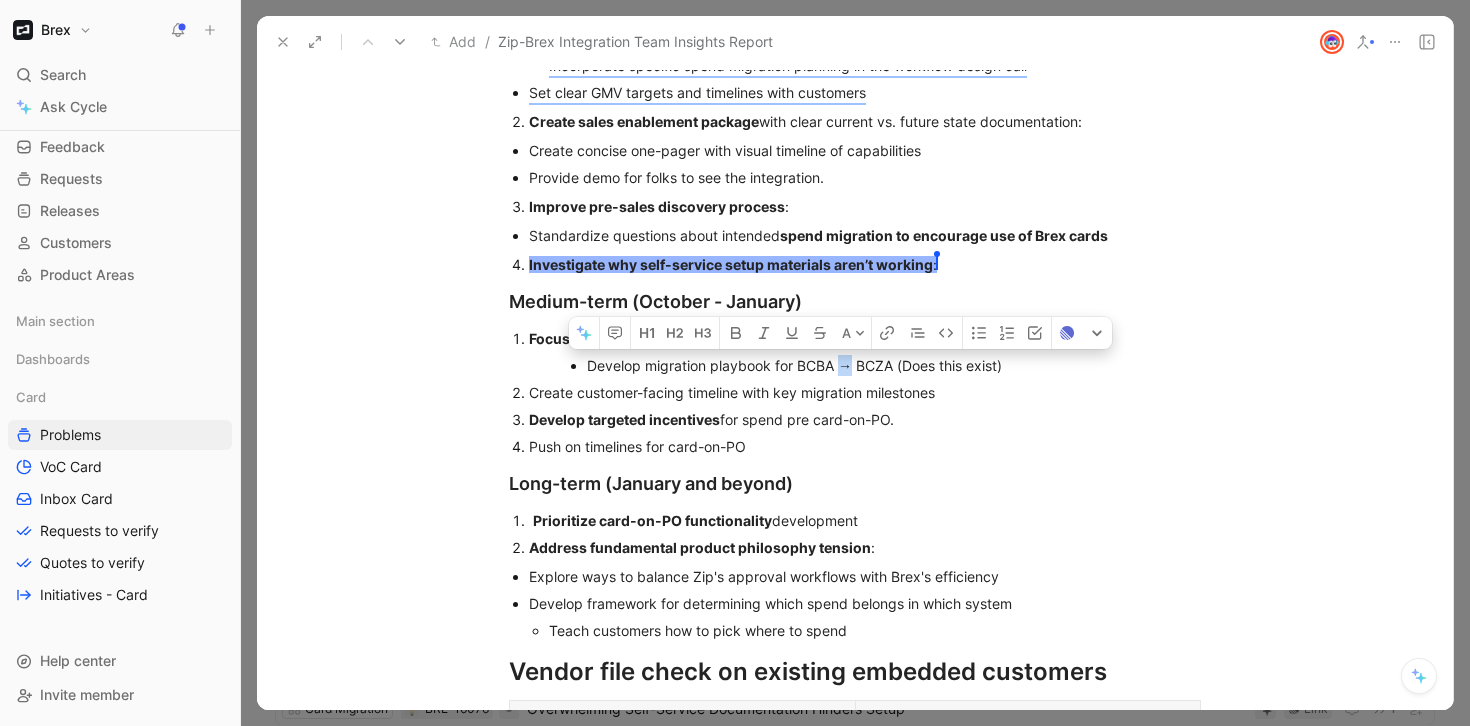 click on "Develop migration playbook for BCBA → BCZA (Does this exist)" at bounding box center (875, 365) 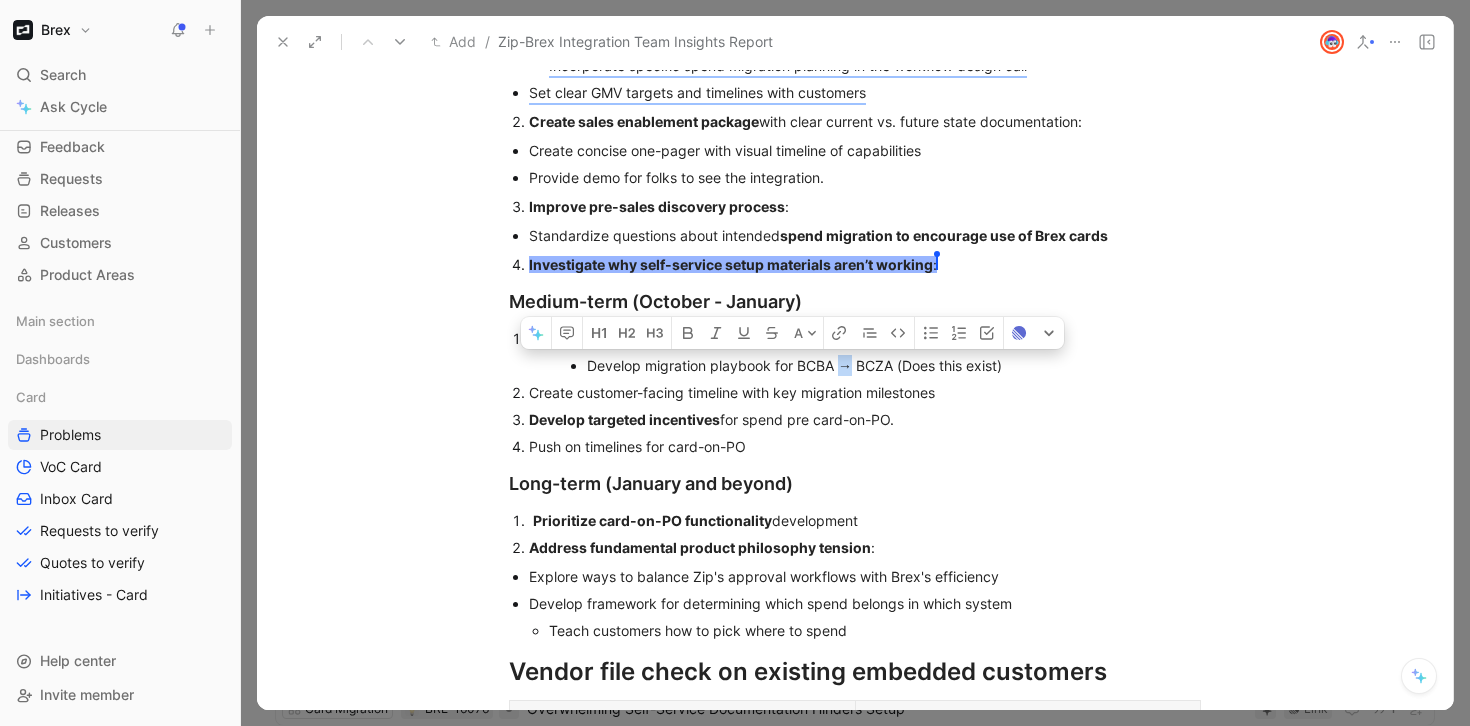 click on "Develop migration playbook for BCBA → BCZA (Does this exist)" at bounding box center (875, 365) 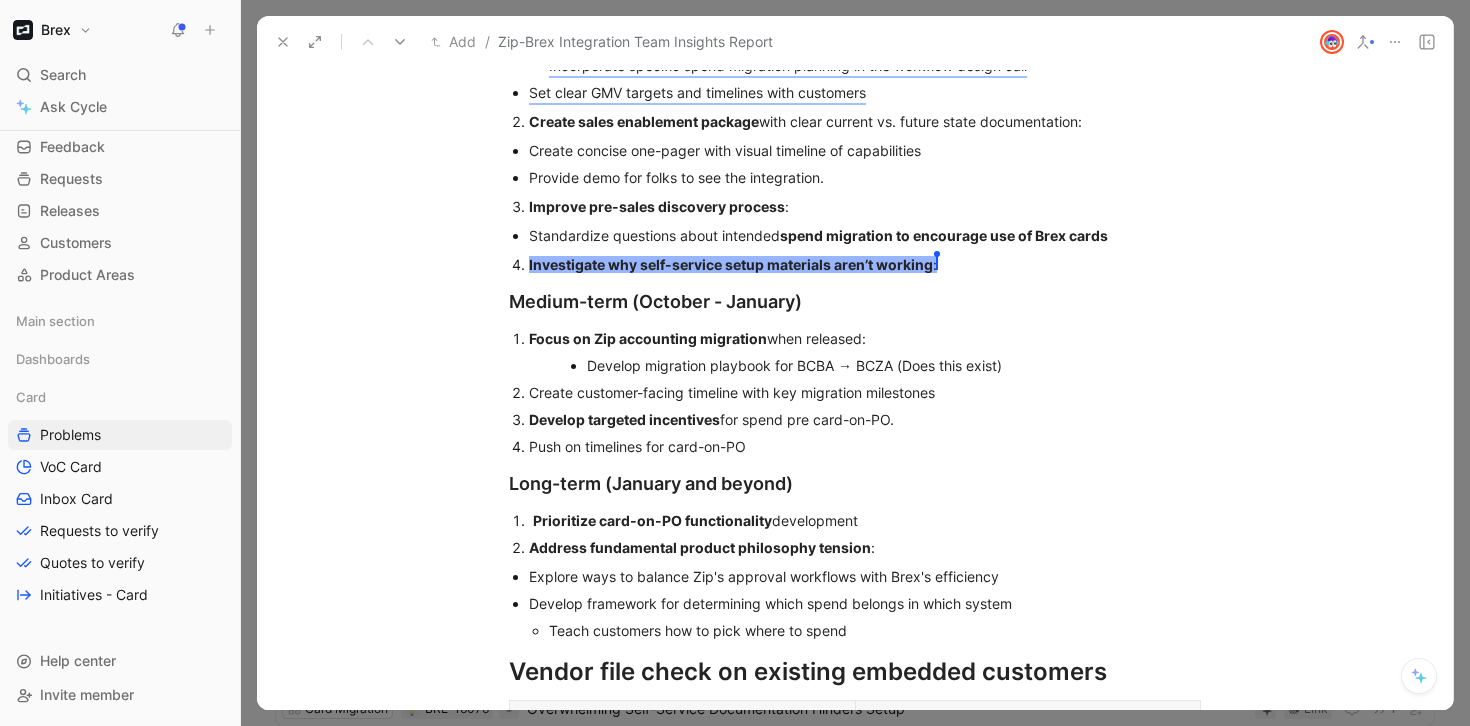 type 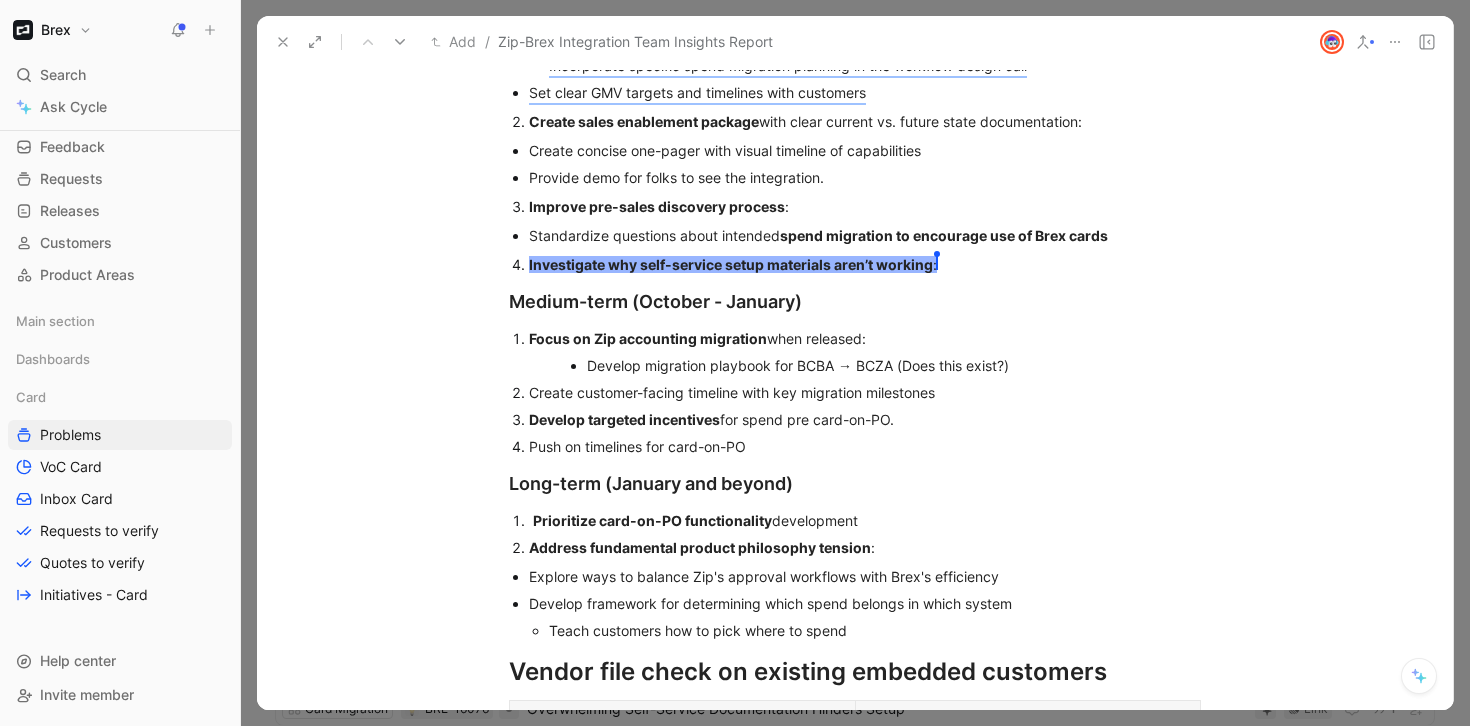 click on "Develop targeted incentives  for spend pre card-on-PO." at bounding box center [865, 419] 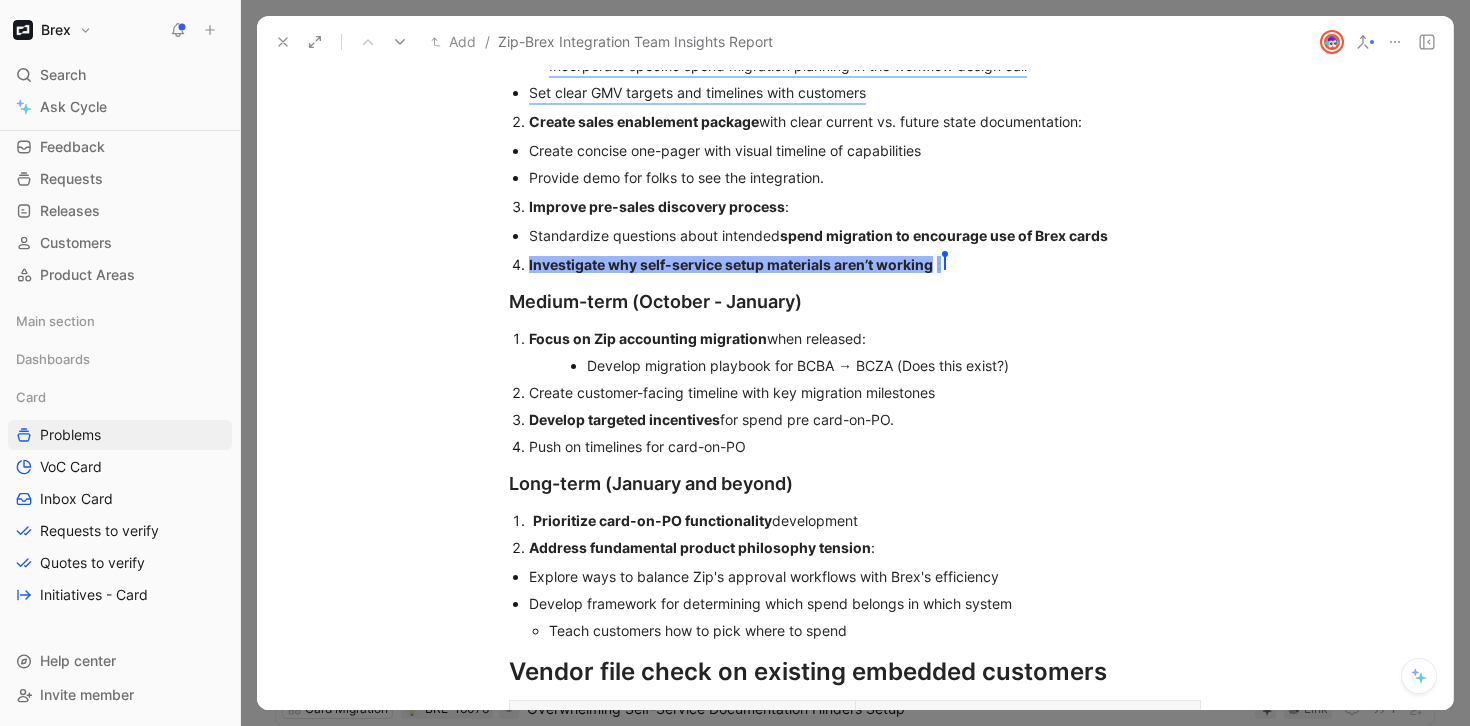 click on "[FIRST] [LAST]" at bounding box center (865, 264) 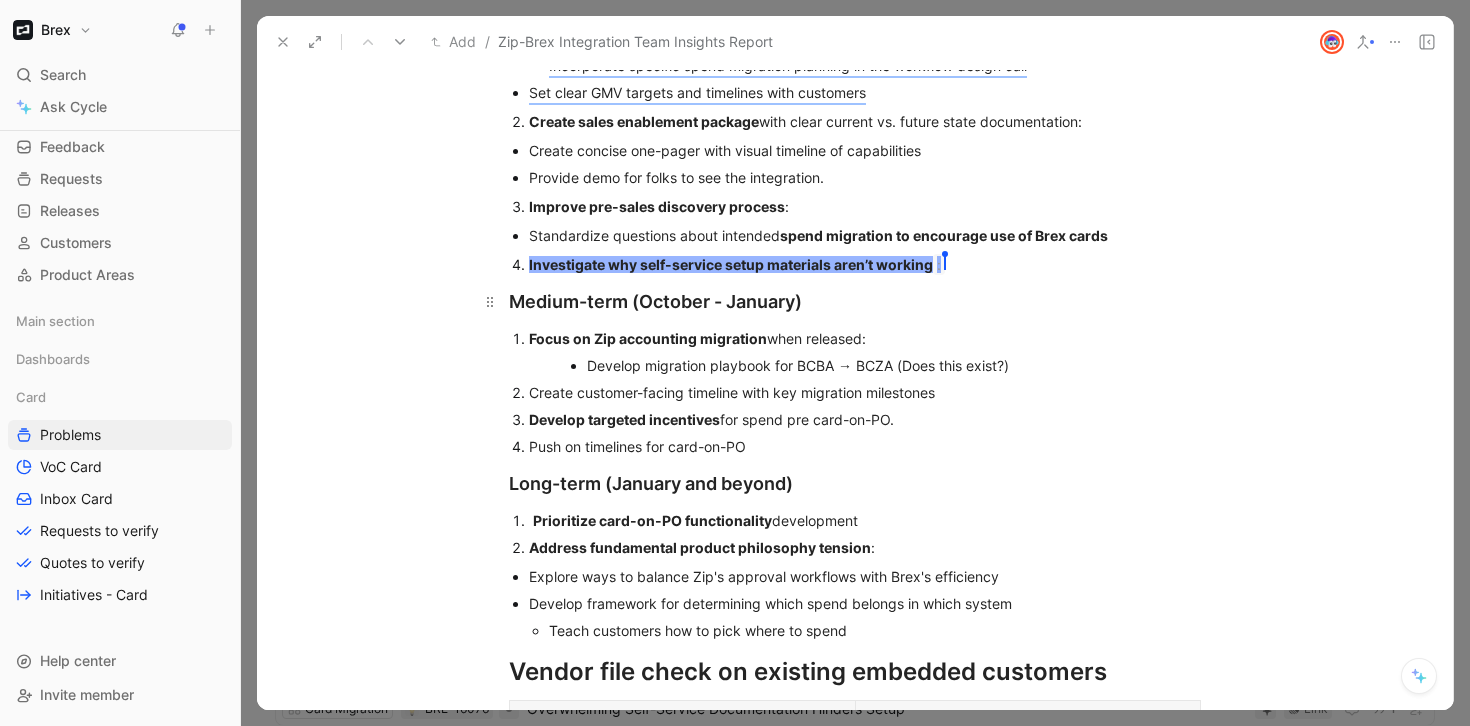 click on "Medium-term (October - January)" at bounding box center (855, 301) 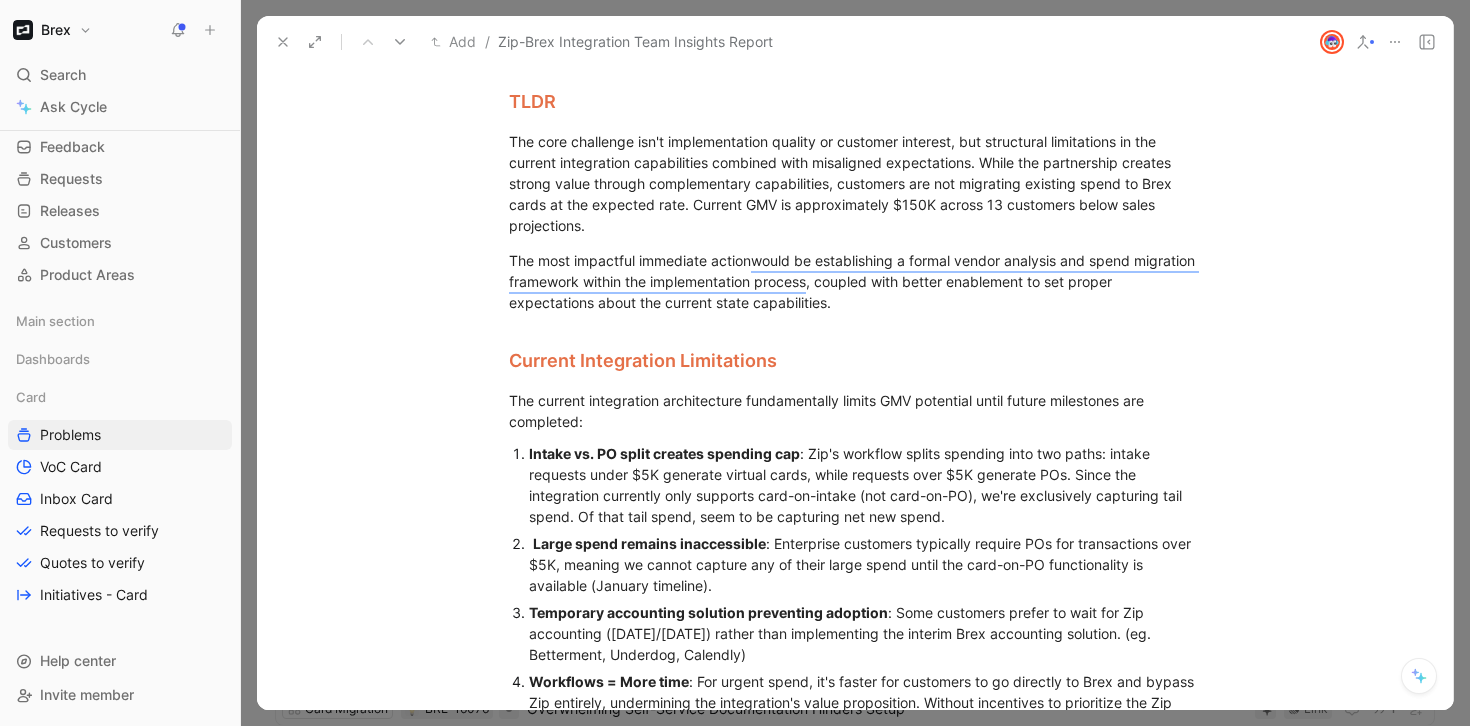 scroll, scrollTop: 436, scrollLeft: 0, axis: vertical 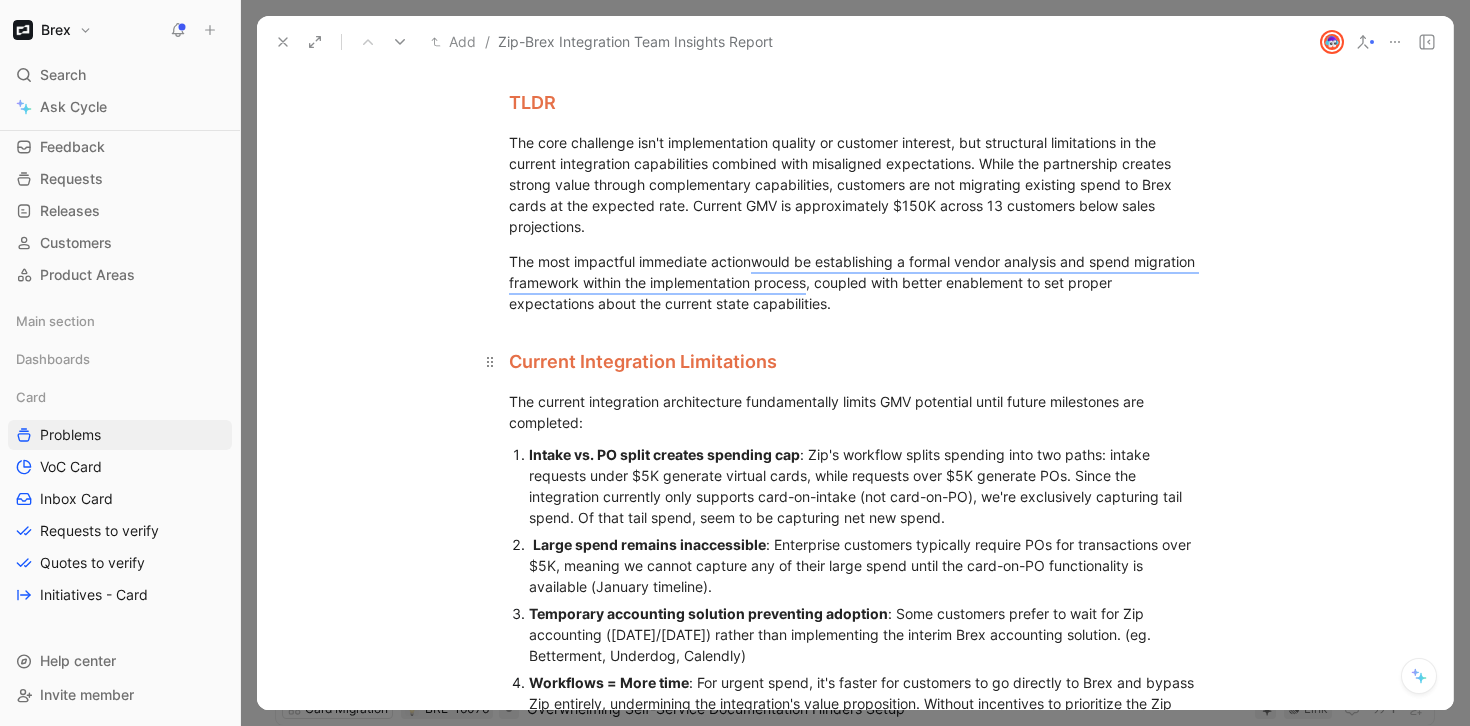 click on "Current Integration Limitations" at bounding box center [855, 352] 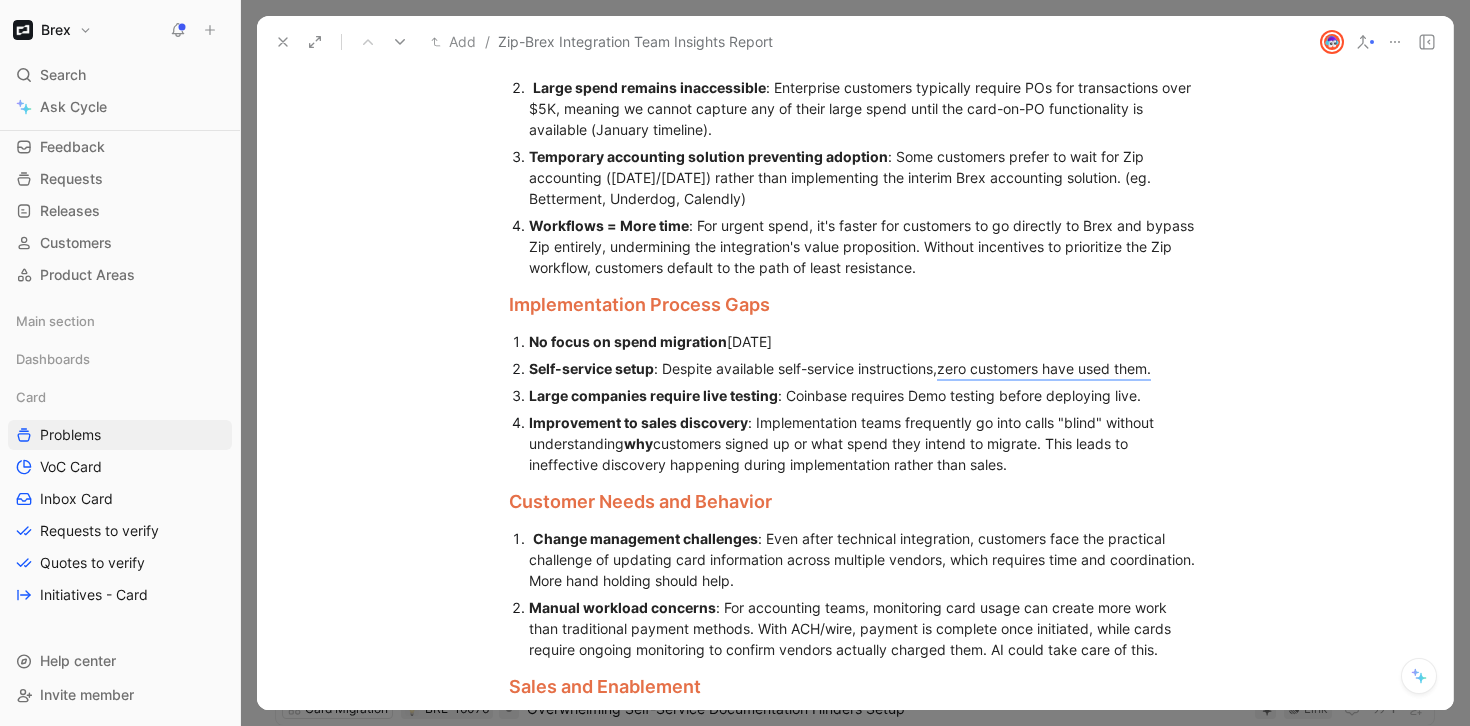 scroll, scrollTop: 894, scrollLeft: 0, axis: vertical 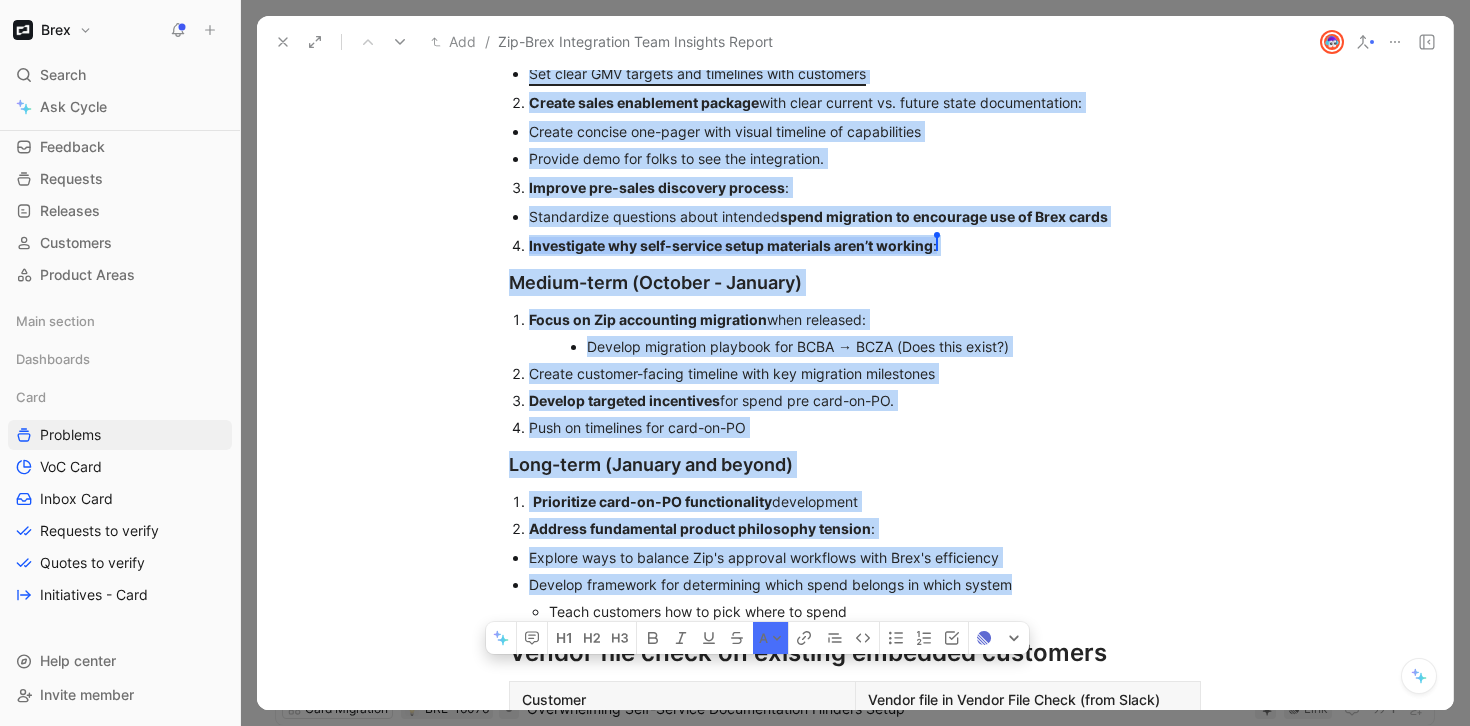 drag, startPoint x: 505, startPoint y: 177, endPoint x: 1151, endPoint y: 613, distance: 779.3664 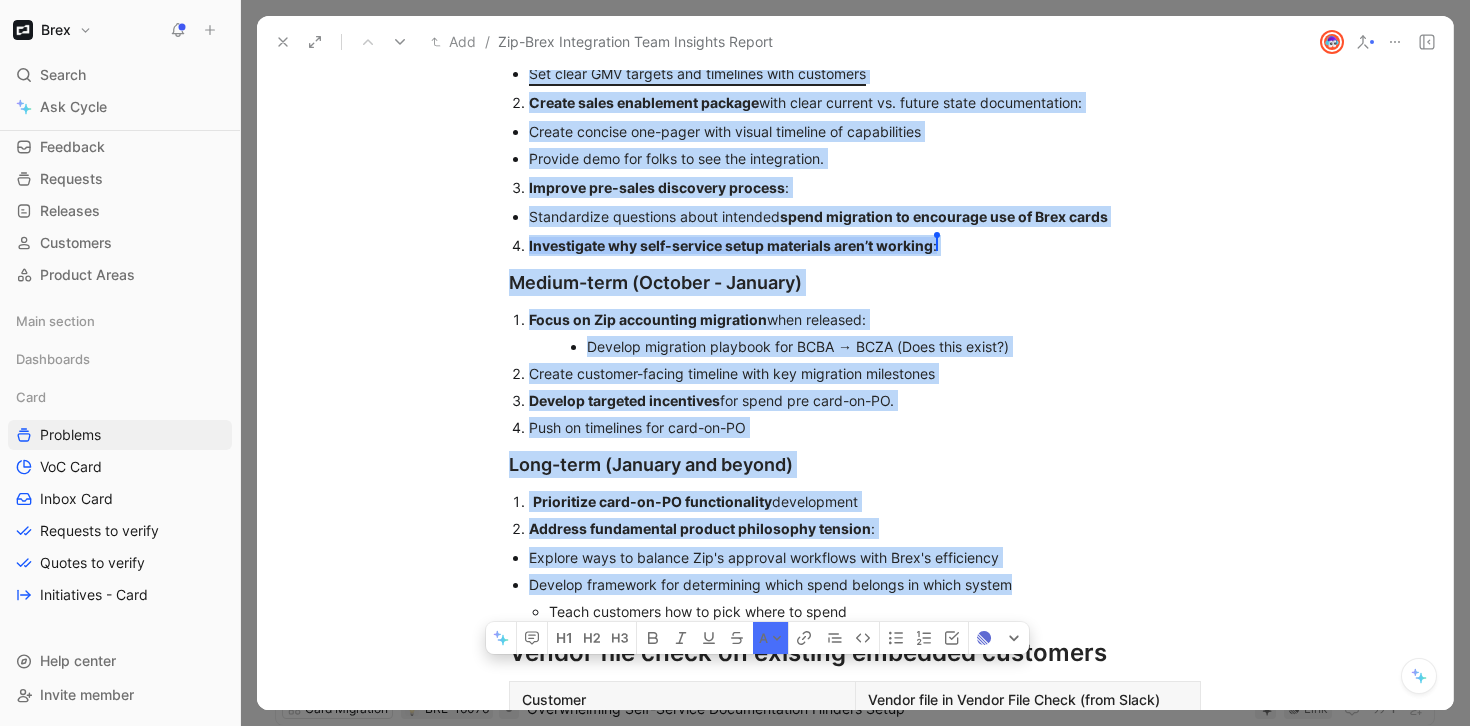 click on "TLDR The core challenge isn't implementation quality or customer interest, but structural limitations in the current integration capabilities combined with misaligned expectations. While the partnership creates strong value through complementary capabilities, customers are not migrating existing spend to Brex cards at the expected rate. Current GMV is approximately $150K across 13 customers below sales projections. The most impactful immediate action  would be establishing a formal vendor analysis and spend migration framework within the implementation process , coupled with better enablement to set proper expectations about the current state capabilities.  Current Integration Limitations The current integration architecture fundamentally limits GMV potential until future milestones are completed: Intake vs. PO split creates spending cap   Large spend remains inaccessible Temporary accounting solution preventing adoption Workflows = More time Implementation Process Gaps No focus on spend migration why       :" at bounding box center (855, -68) 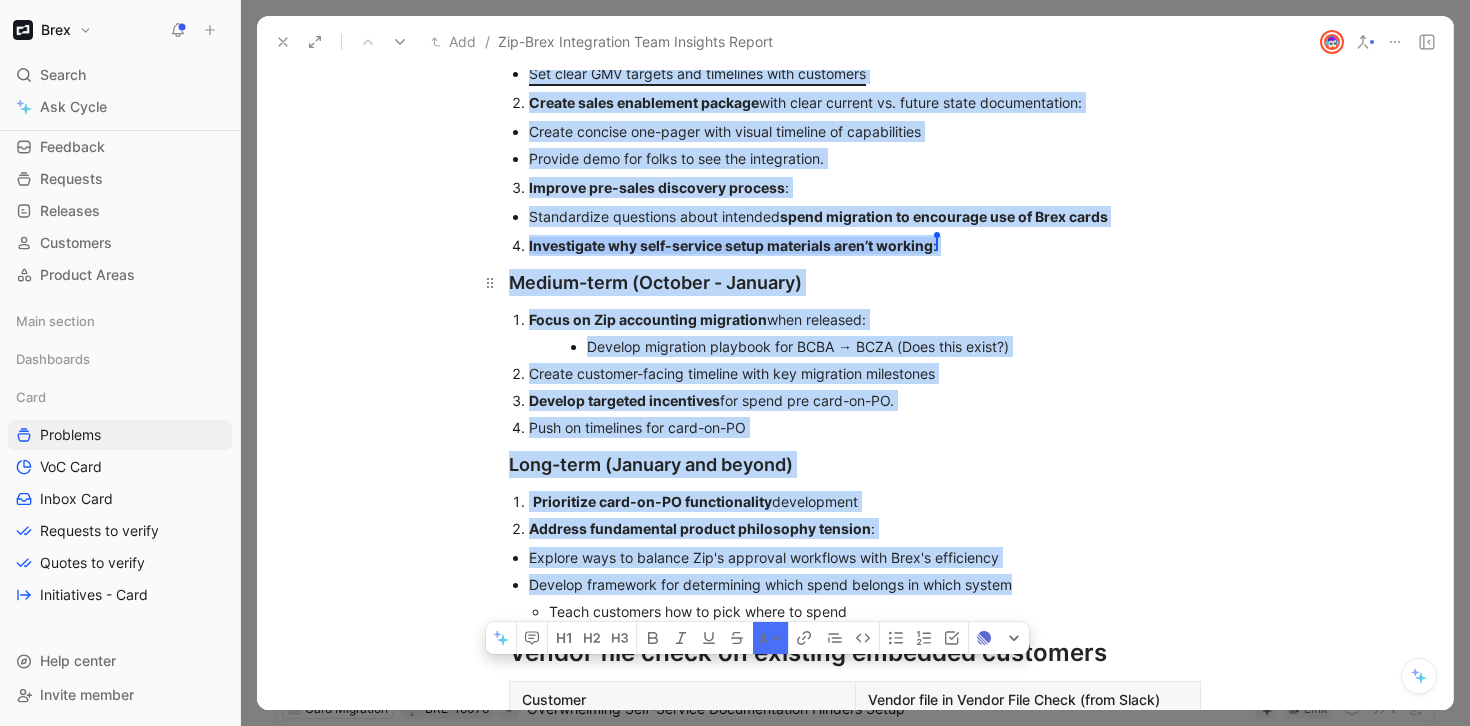copy on "TLDR The core challenge isn't implementation quality or customer interest, but structural limitations in the current integration capabilities combined with misaligned expectations. While the partnership creates strong value through complementary capabilities, customers are not migrating existing spend to Brex cards at the expected rate. Current GMV is approximately $150K across 13 customers below sales projections. The most impactful immediate action would be establishing a formal vendor analysis and spend migration framework within the implementation process , coupled with better enablement to set proper expectations about the current state capabilities. Current Integration Limitations The current integration architecture fundamentally limits GMV potential until future milestones are completed: Intake vs. PO split creates spending cap : Zip's workflow splits spending into two paths: intake requests under $5K generate virtual cards, while requests over $5K generate POs. Since the integration currently on..." 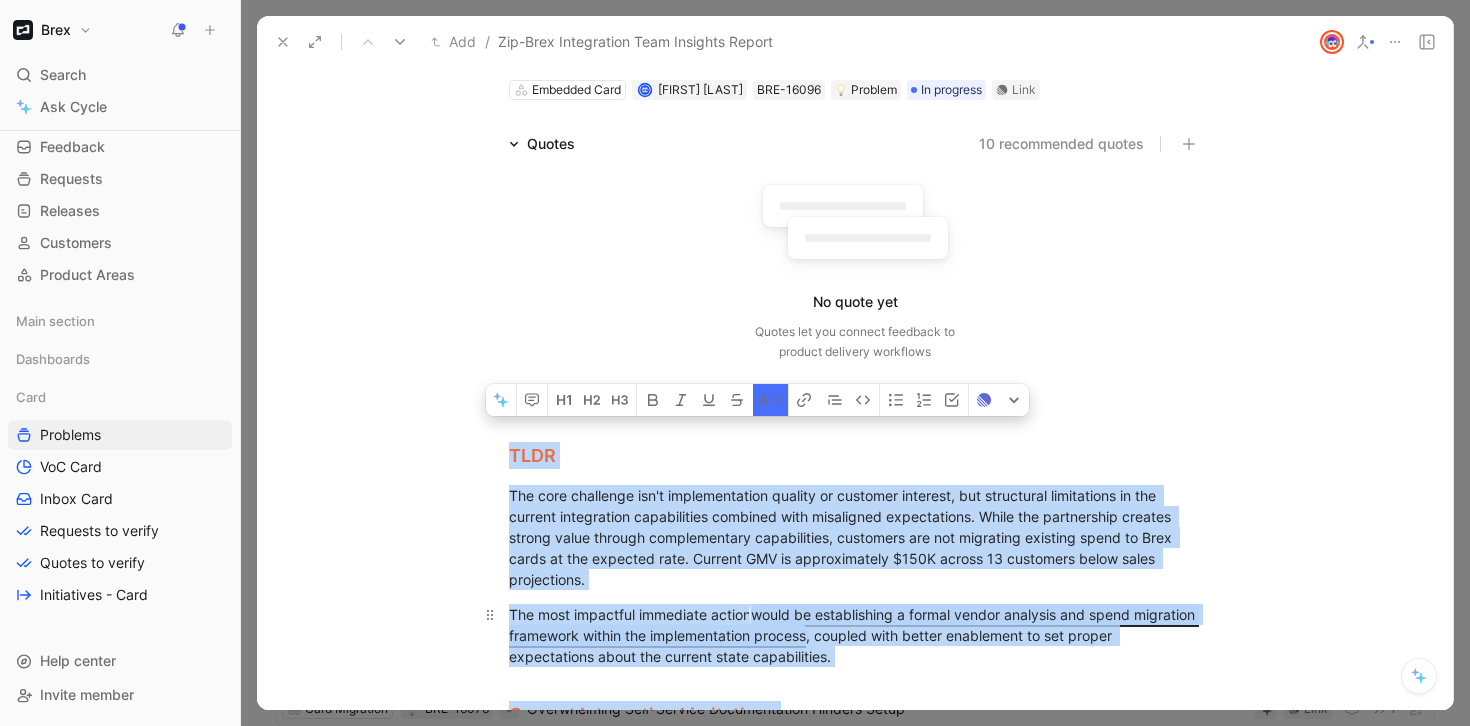 scroll, scrollTop: 404, scrollLeft: 0, axis: vertical 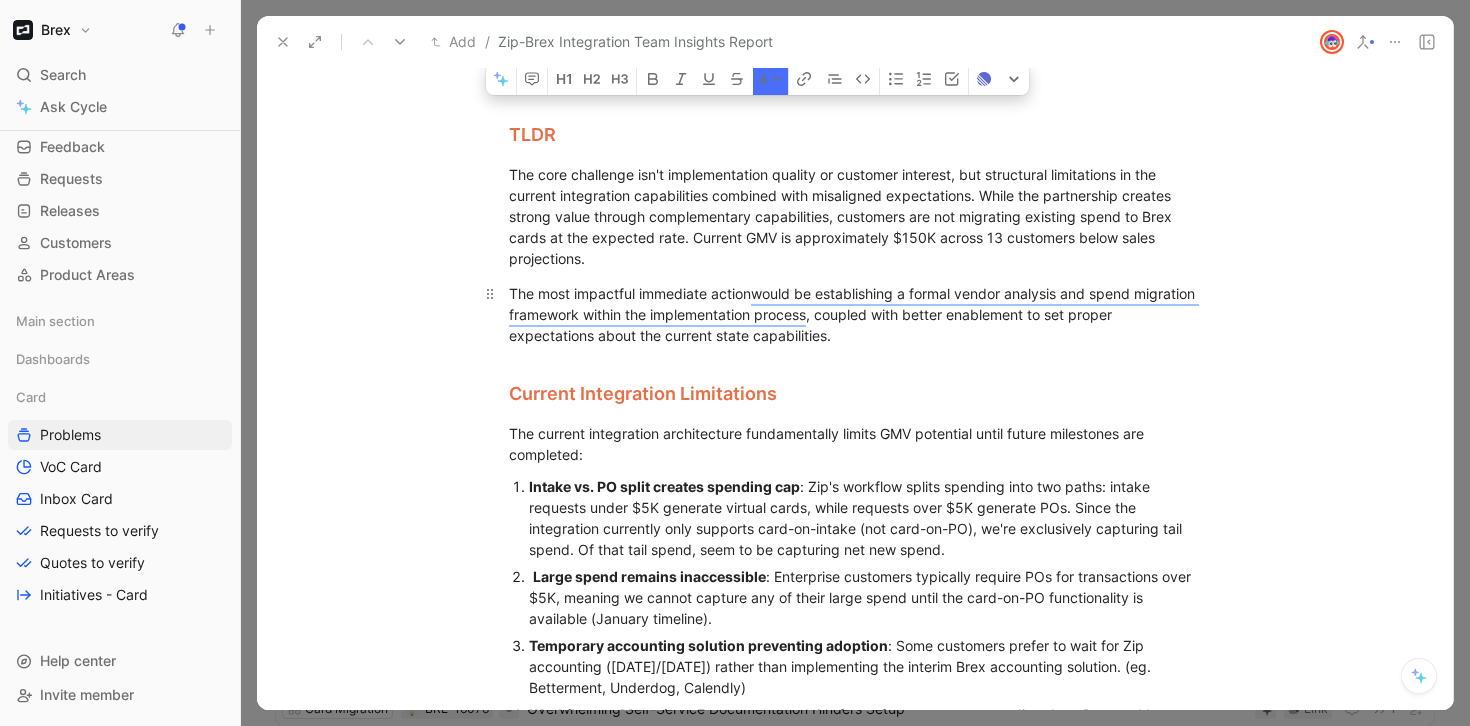 click on "The most impactful immediate action  would be establishing a formal vendor analysis and spend migration framework within the implementation process , coupled with better enablement to set proper expectations about the current state capabilities." at bounding box center (855, 314) 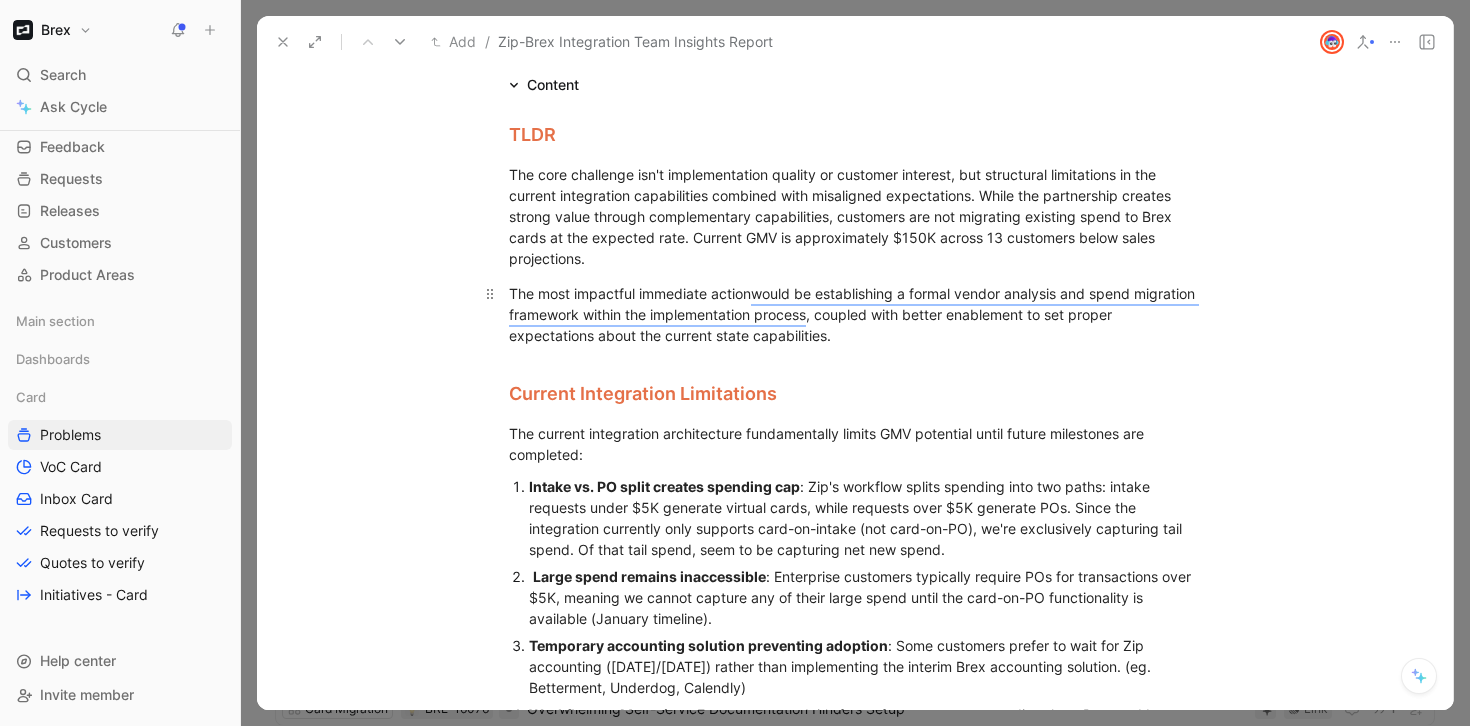 click on "The most impactful immediate action  would be establishing a formal vendor analysis and spend migration framework within the implementation process , coupled with better enablement to set proper expectations about the current state capabilities." at bounding box center (855, 314) 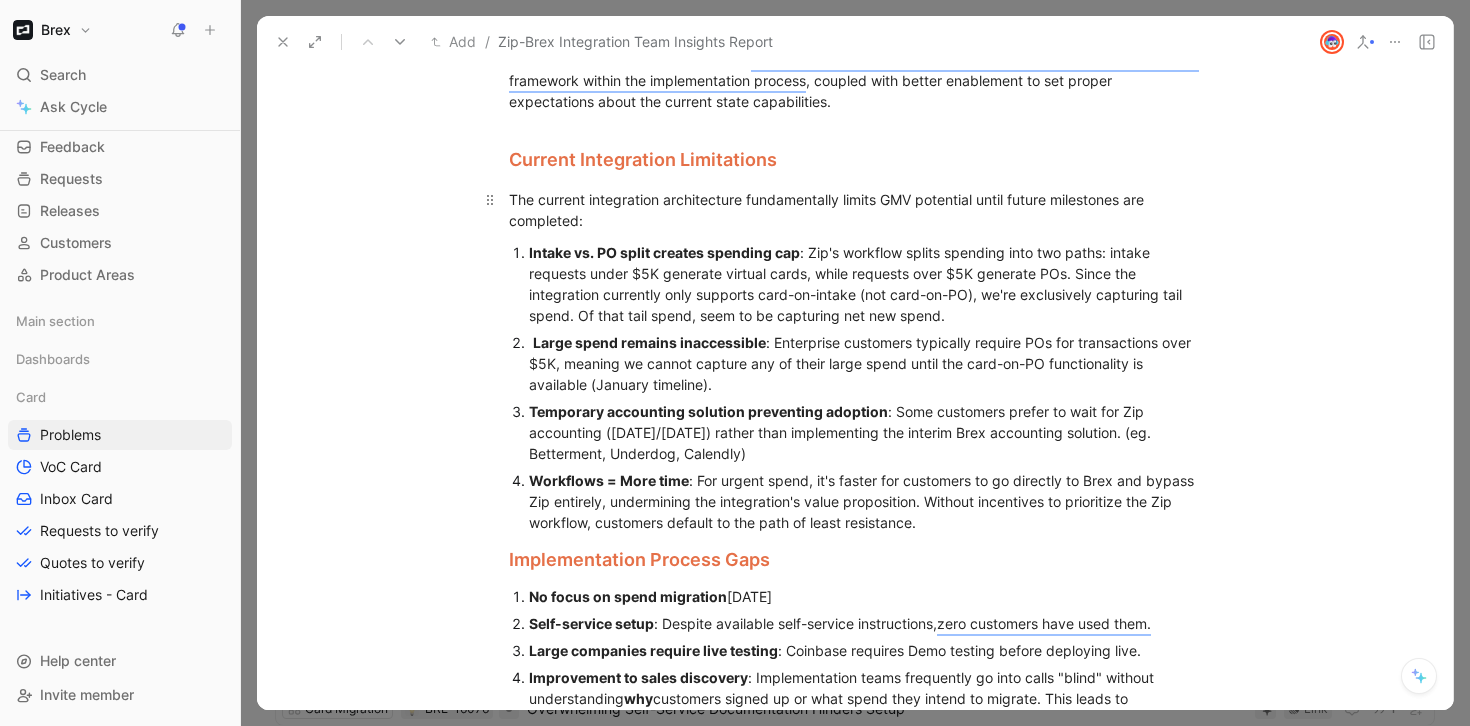 scroll, scrollTop: 641, scrollLeft: 0, axis: vertical 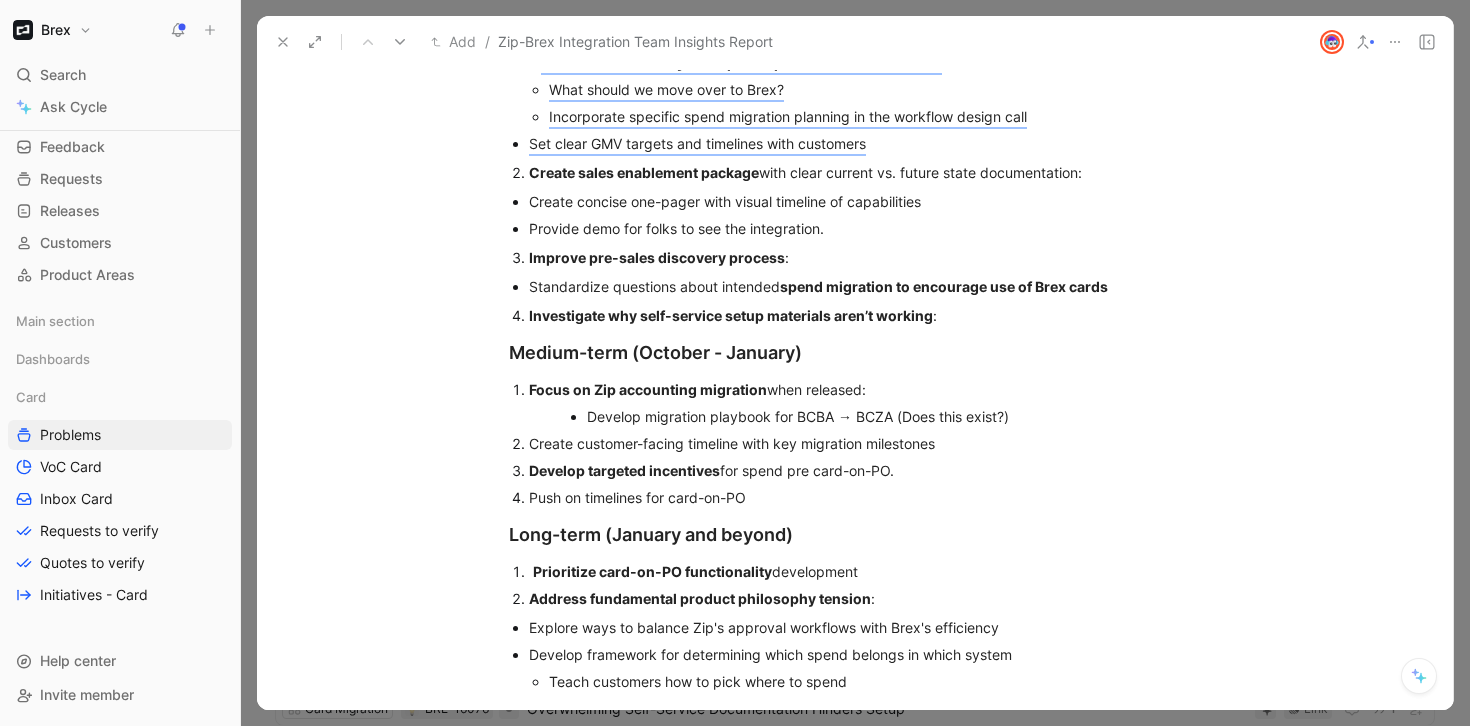 click on "Standardize questions about intended  spend migration to encourage use of Brex cards" at bounding box center [855, 286] 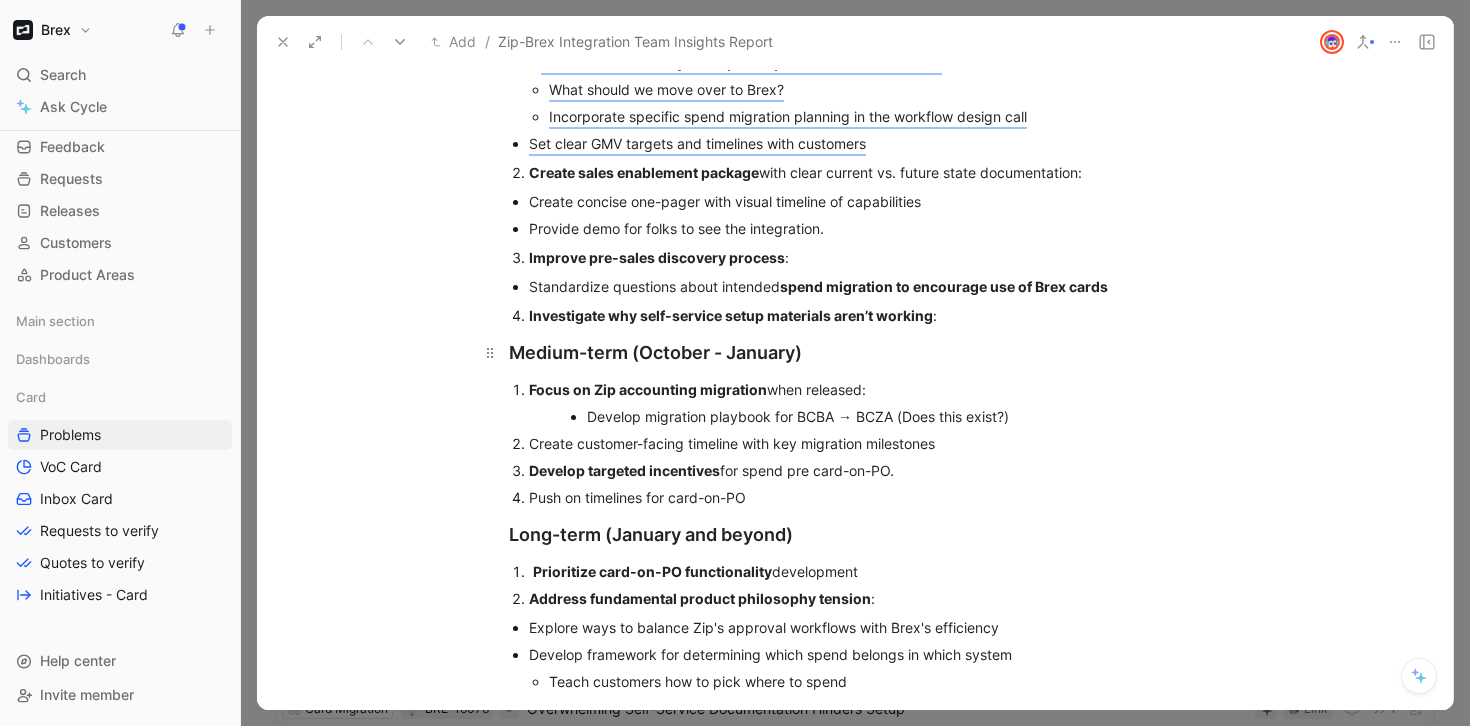 click on "Medium-term (October - January)" at bounding box center [855, 352] 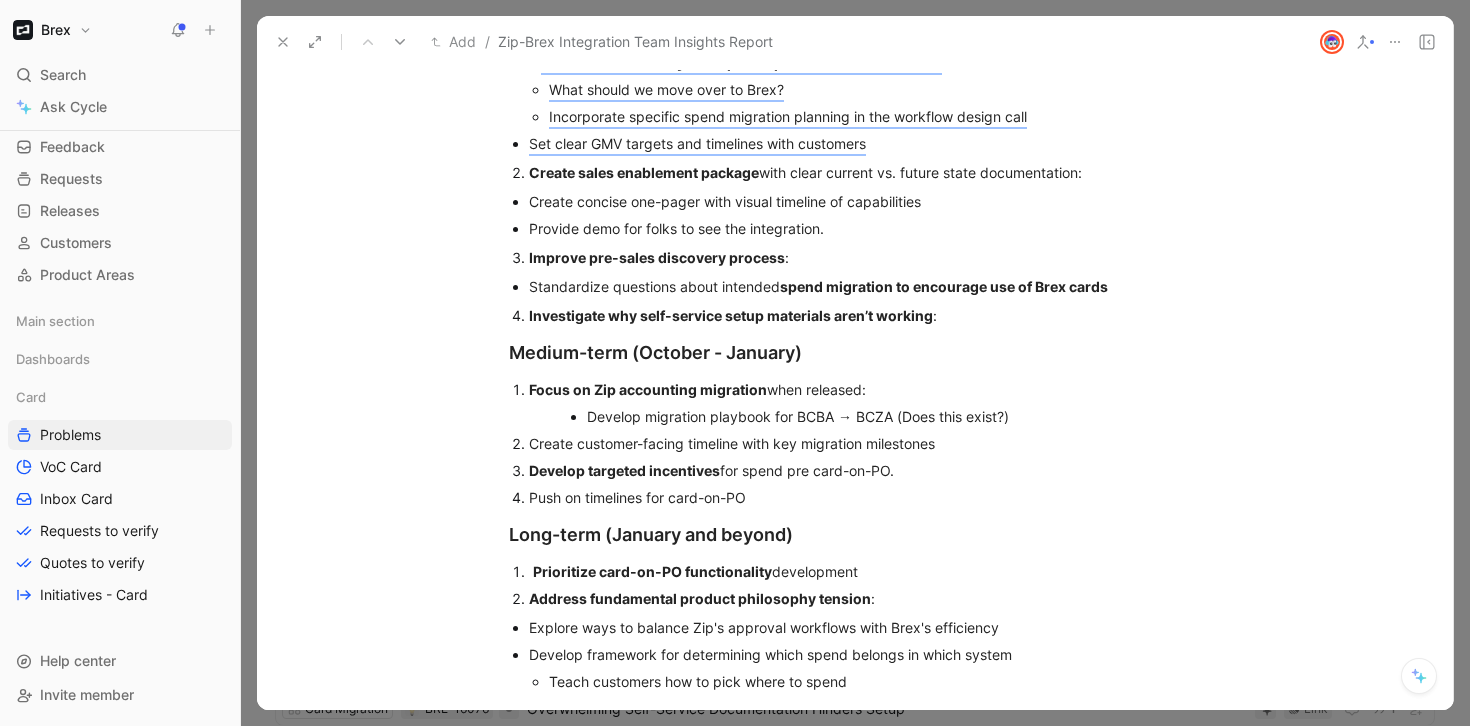 click on "Standardize questions about intended  spend migration to encourage use of Brex cards" at bounding box center [865, 286] 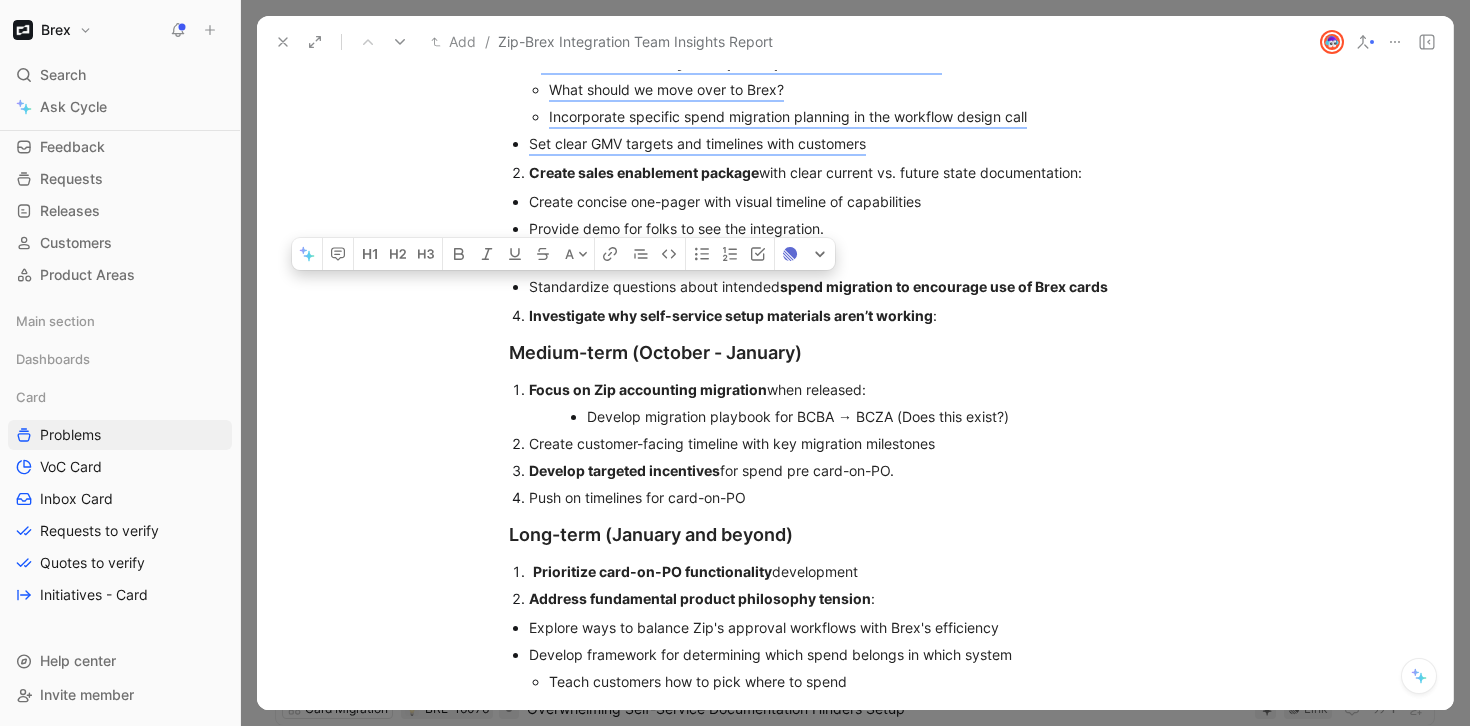 click on "Standardize questions about intended  spend migration to encourage use of Brex cards" at bounding box center [865, 286] 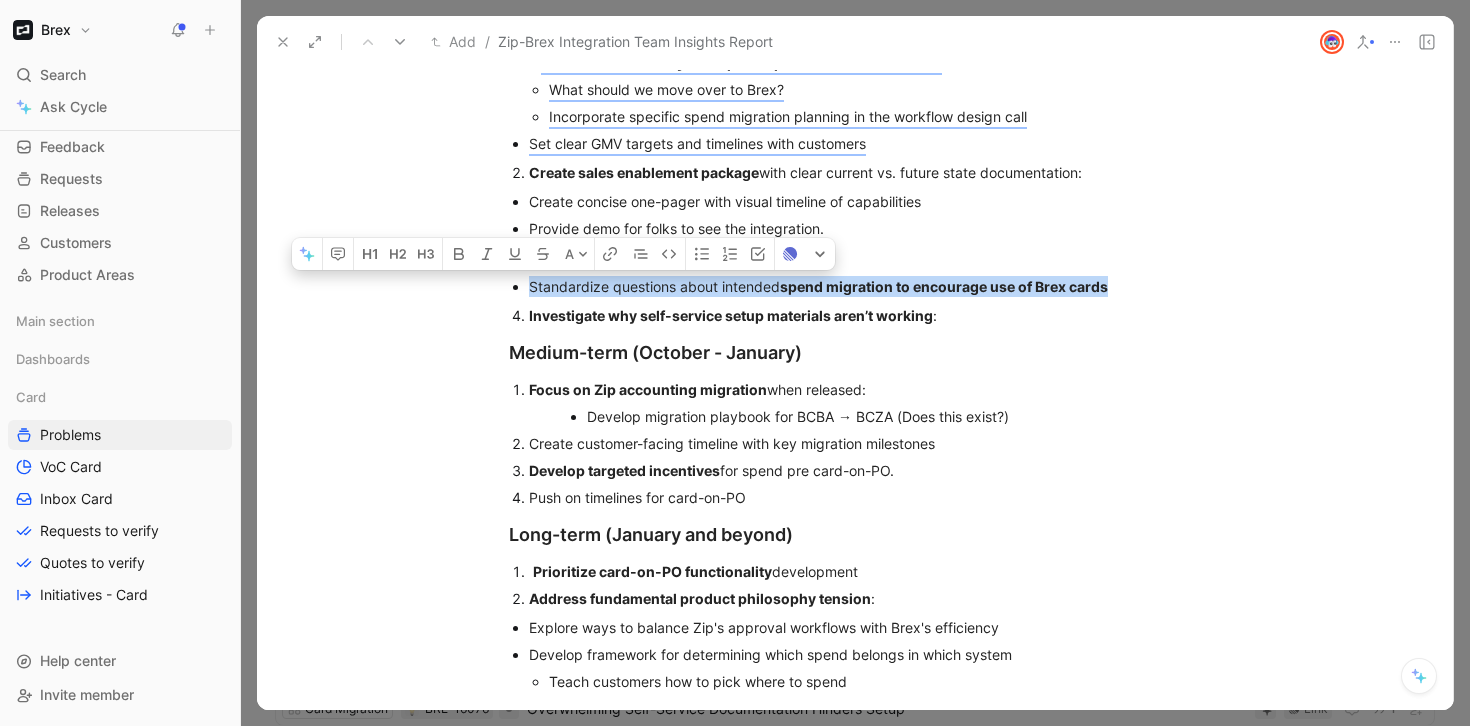 click on "Standardize questions about intended  spend migration to encourage use of Brex cards" at bounding box center (865, 286) 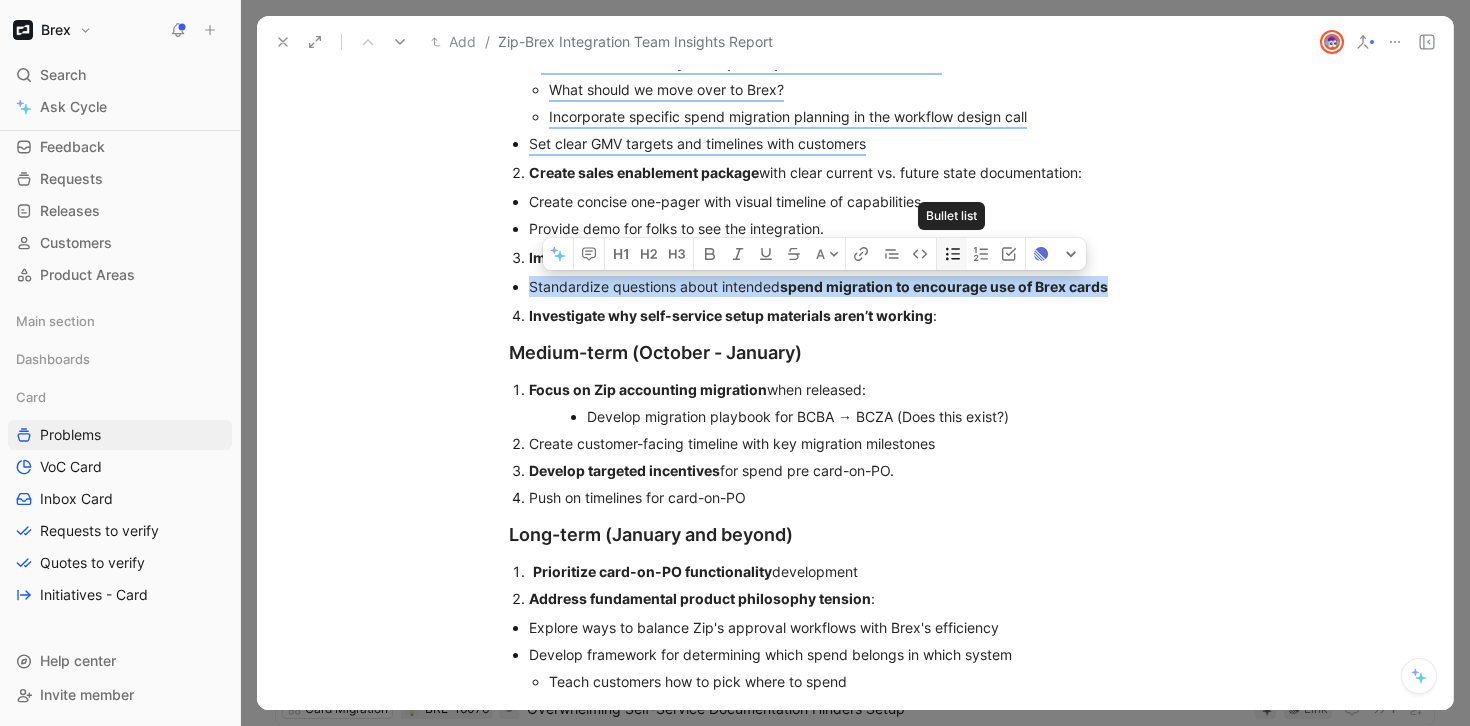 click 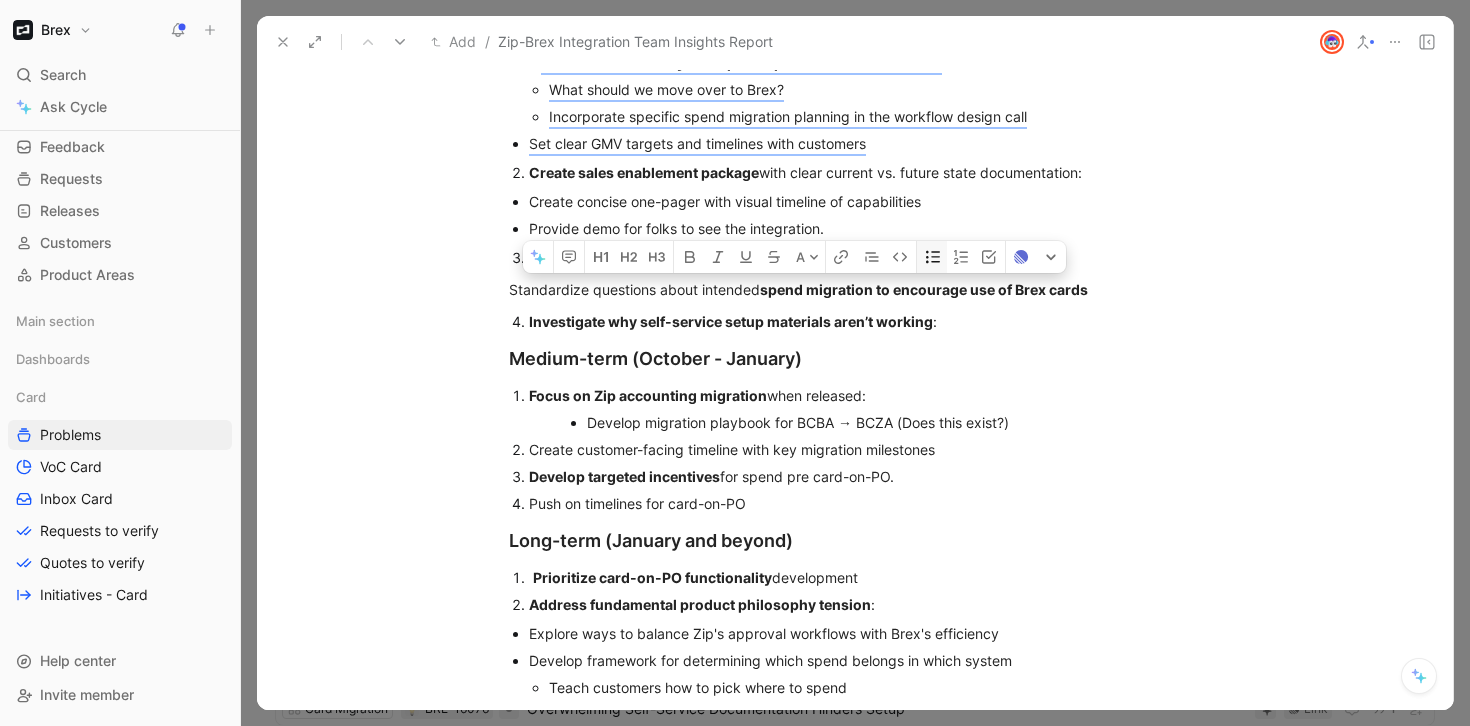 click 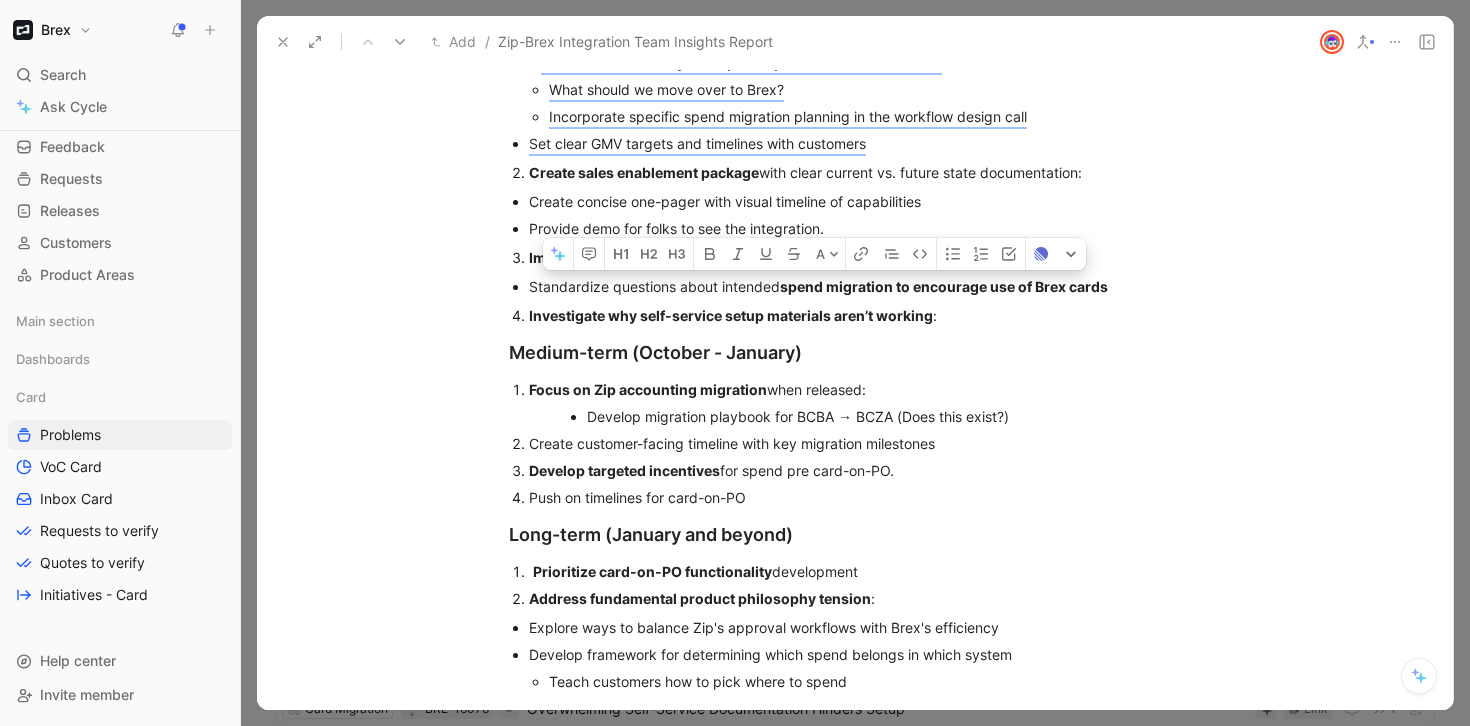 click on "Standardize questions about intended  spend migration to encourage use of Brex cards" at bounding box center [865, 286] 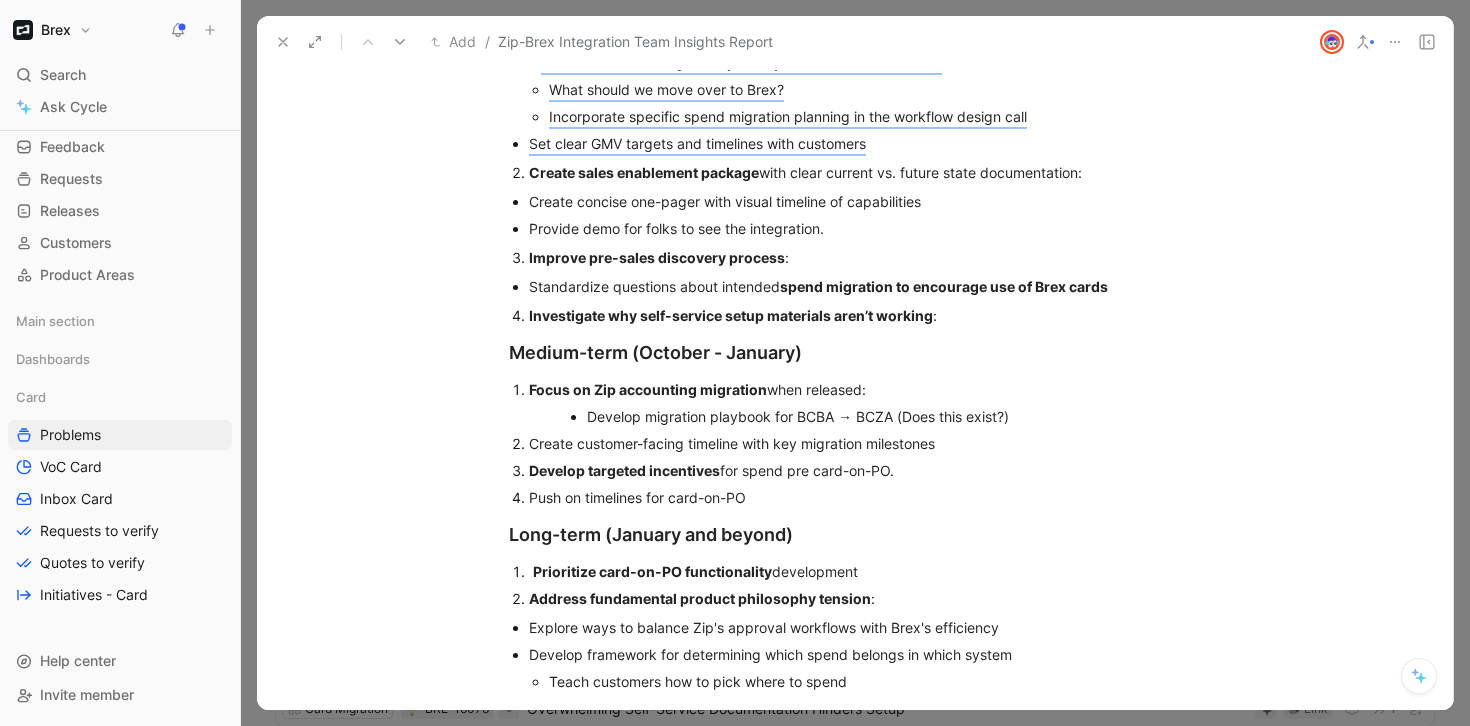 click on "Improve pre-sales discovery process :" at bounding box center (865, 257) 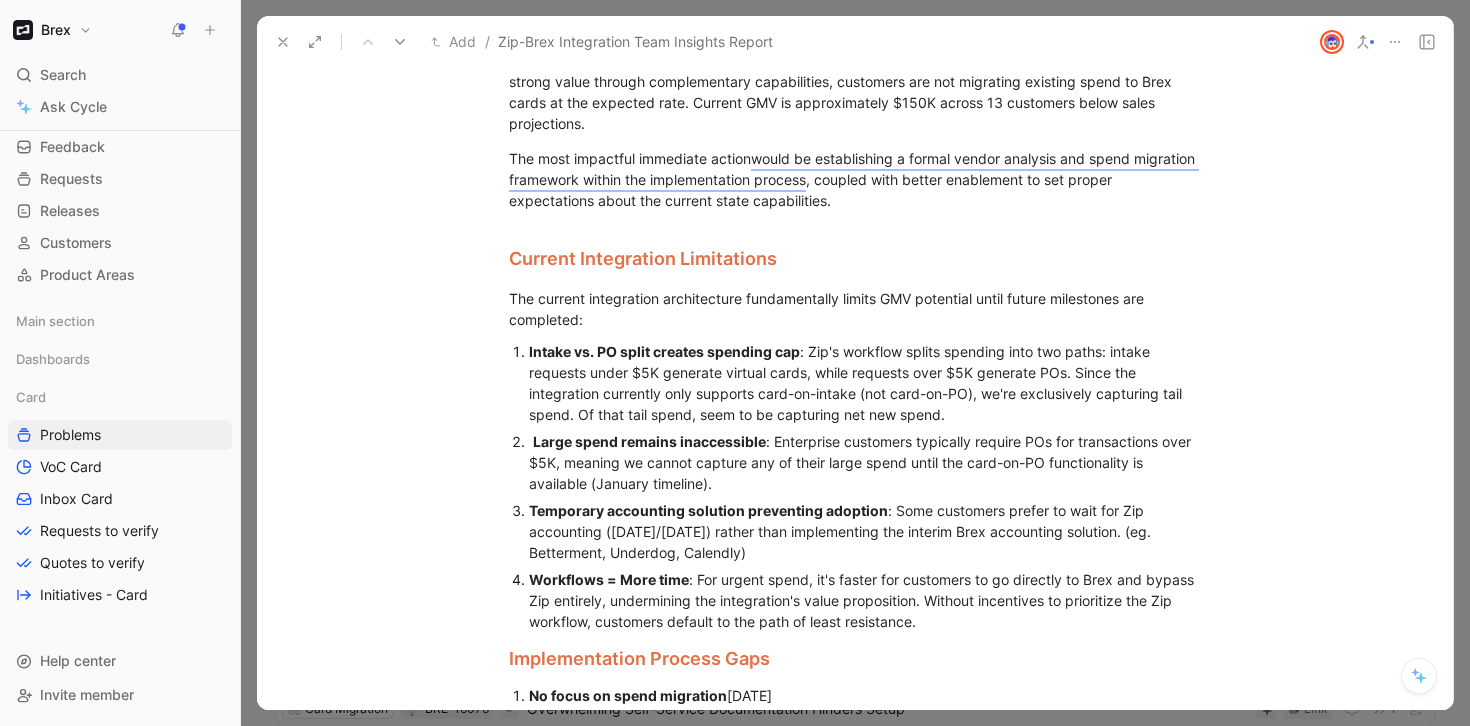 scroll, scrollTop: 0, scrollLeft: 0, axis: both 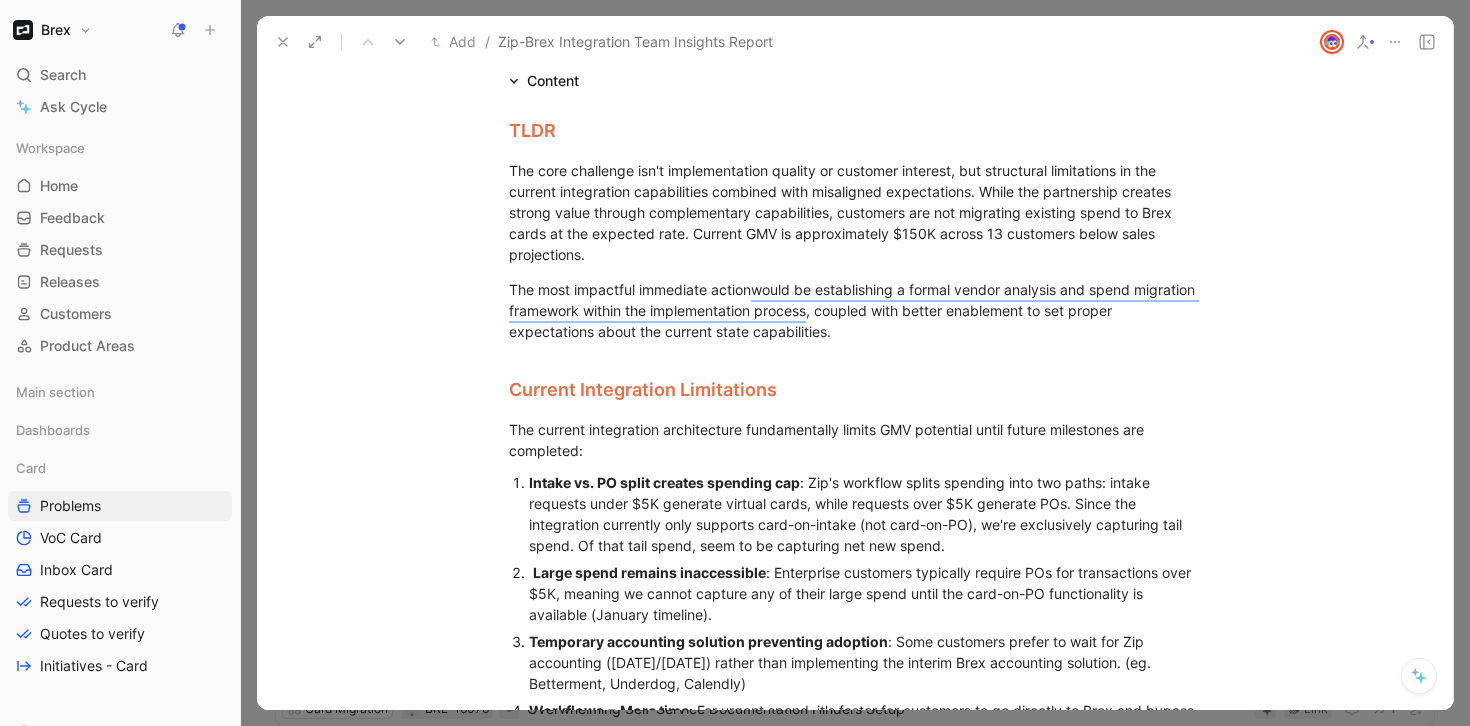 click 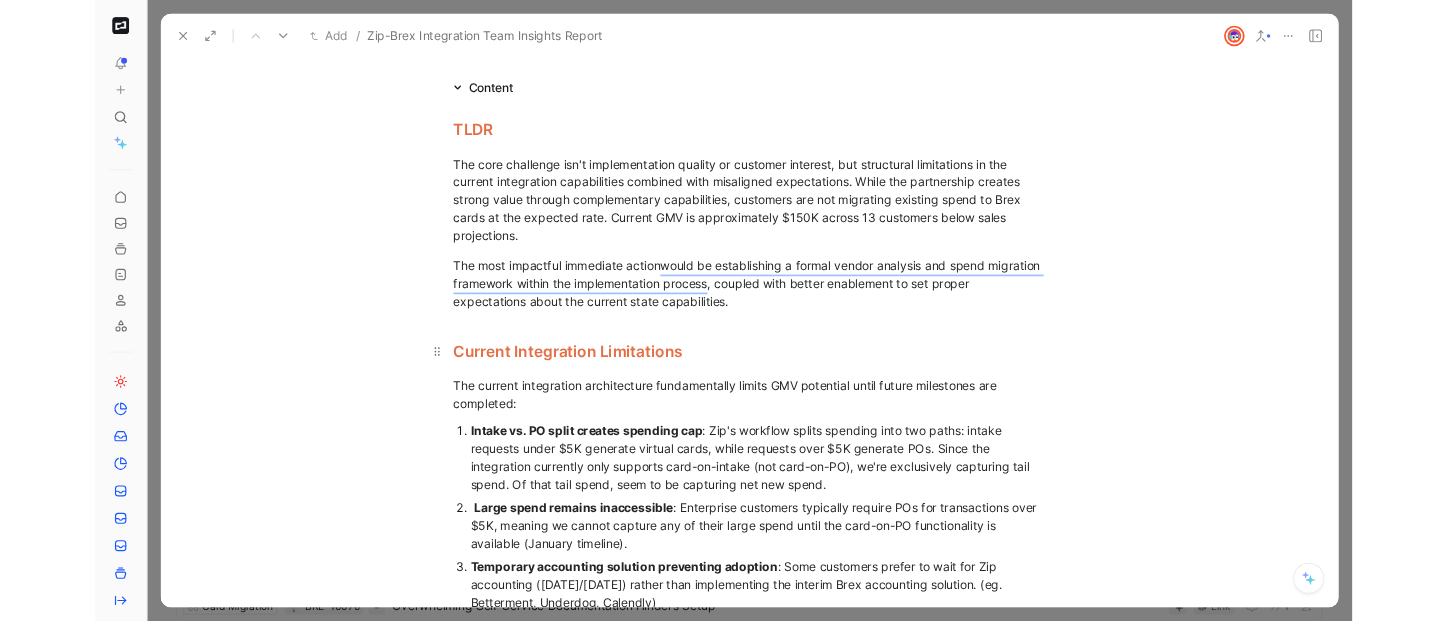 scroll, scrollTop: 386, scrollLeft: 0, axis: vertical 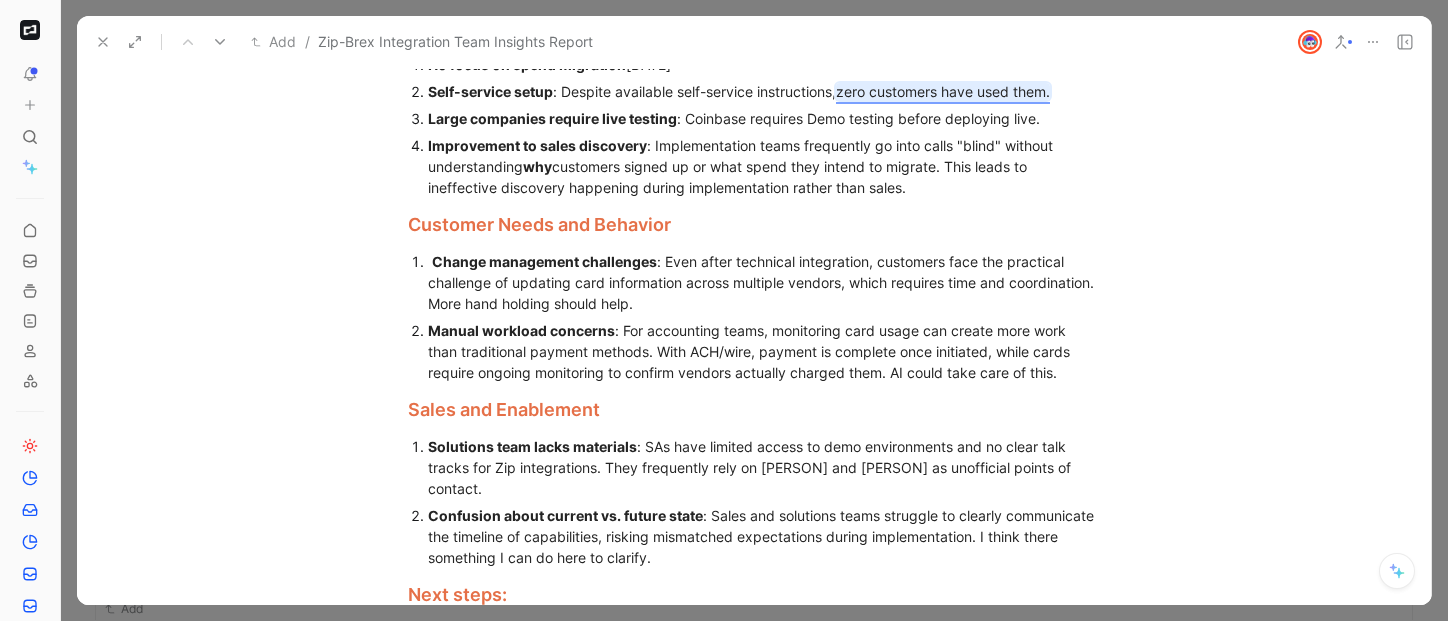 click on "zero customers have used them." at bounding box center [943, 91] 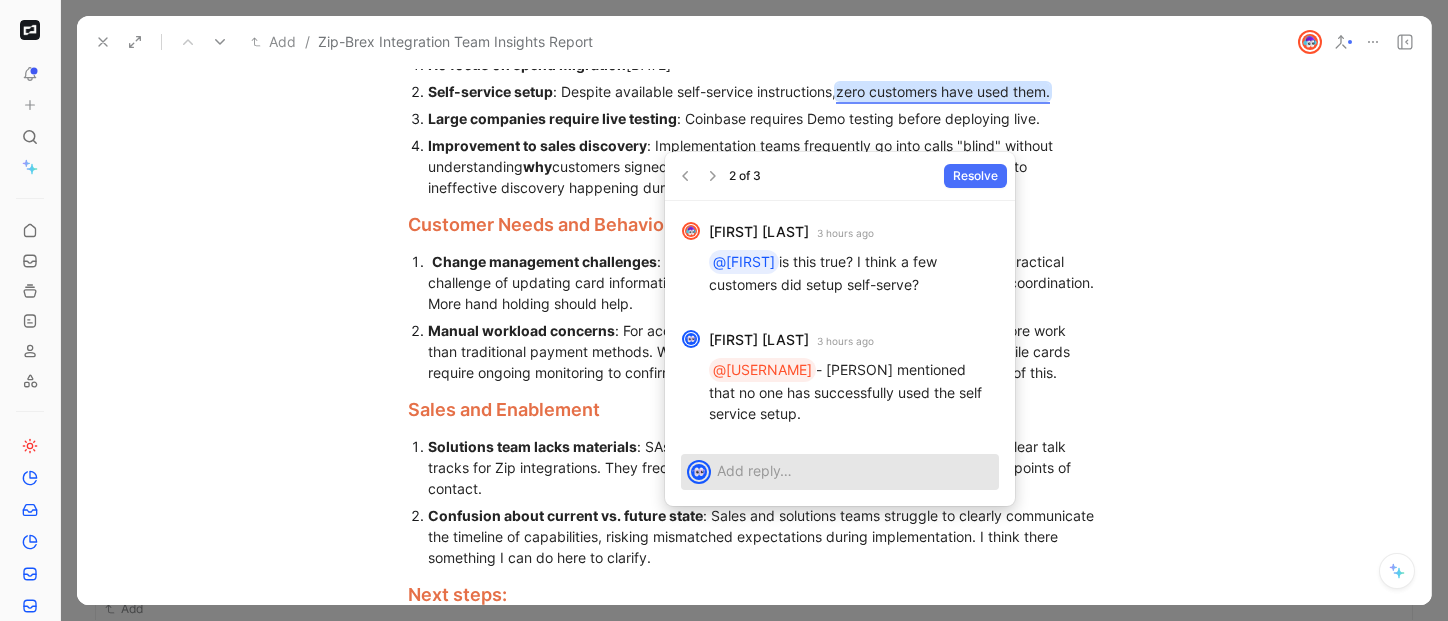 drag, startPoint x: 796, startPoint y: 375, endPoint x: 828, endPoint y: 471, distance: 101.19289 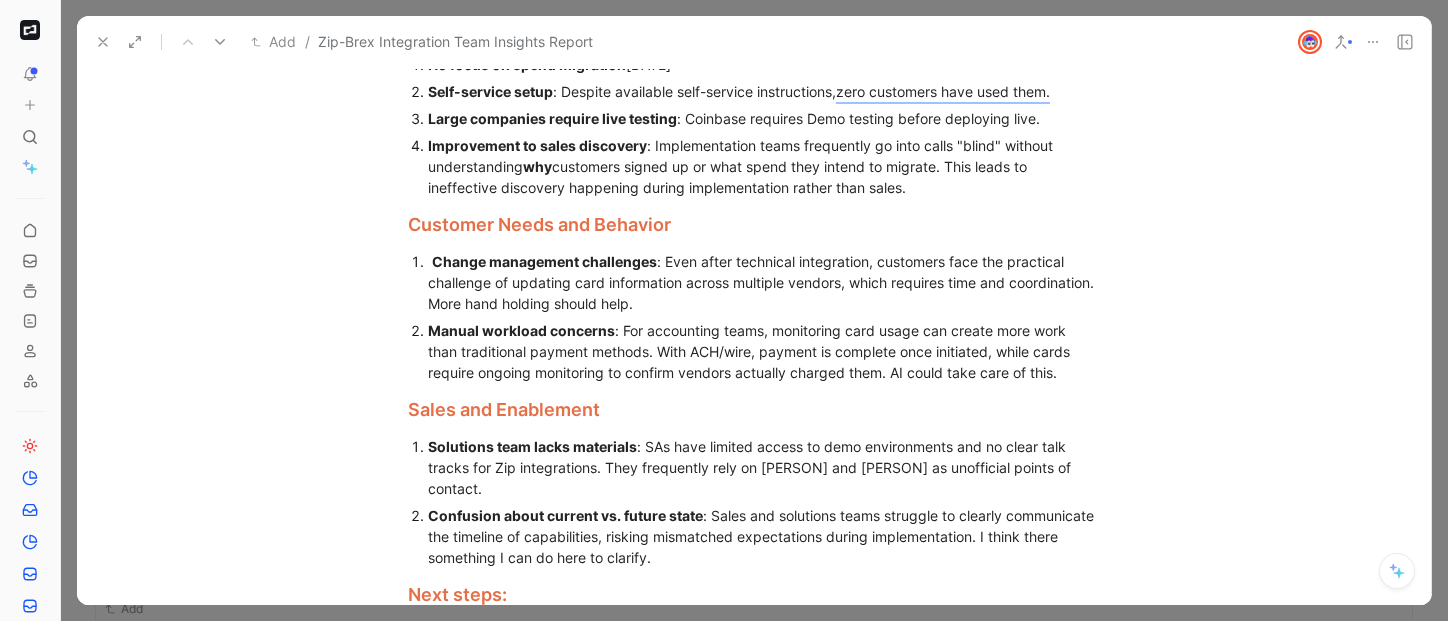 click on "Self-service setup" at bounding box center [490, 91] 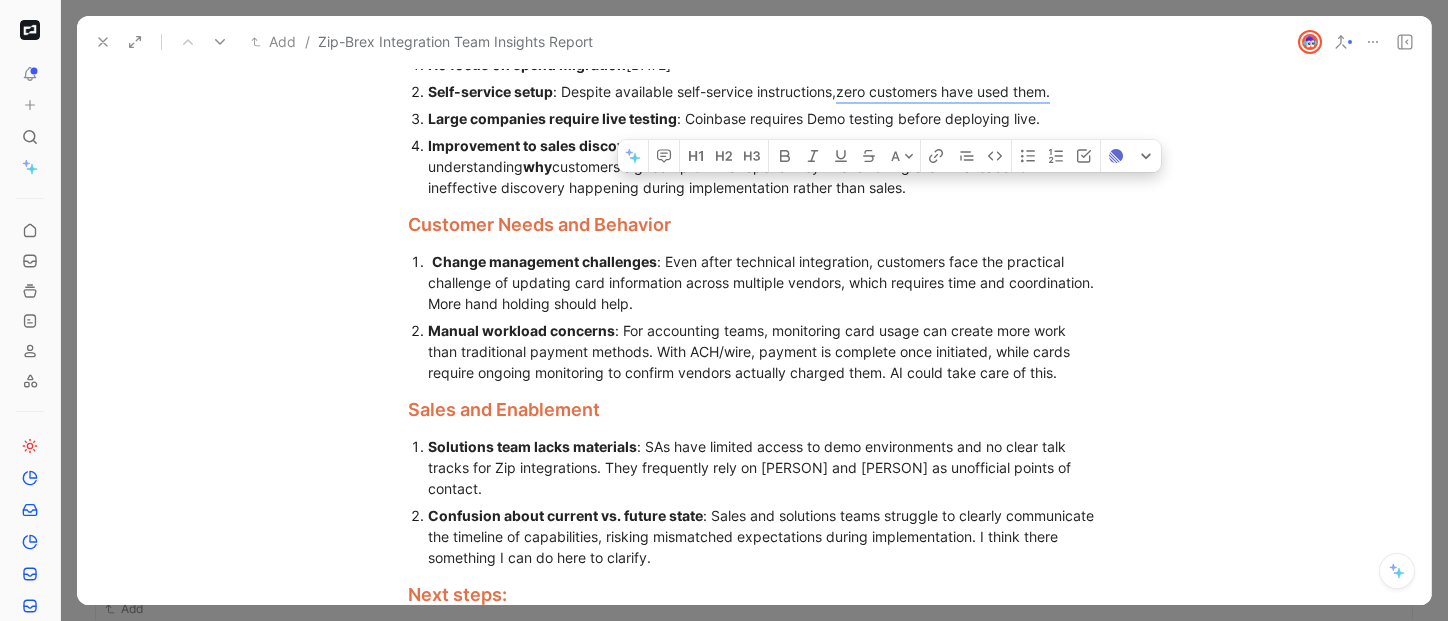 click on "Self-service setup : Despite available self-service instructions,  zero customers have used them." at bounding box center (764, 91) 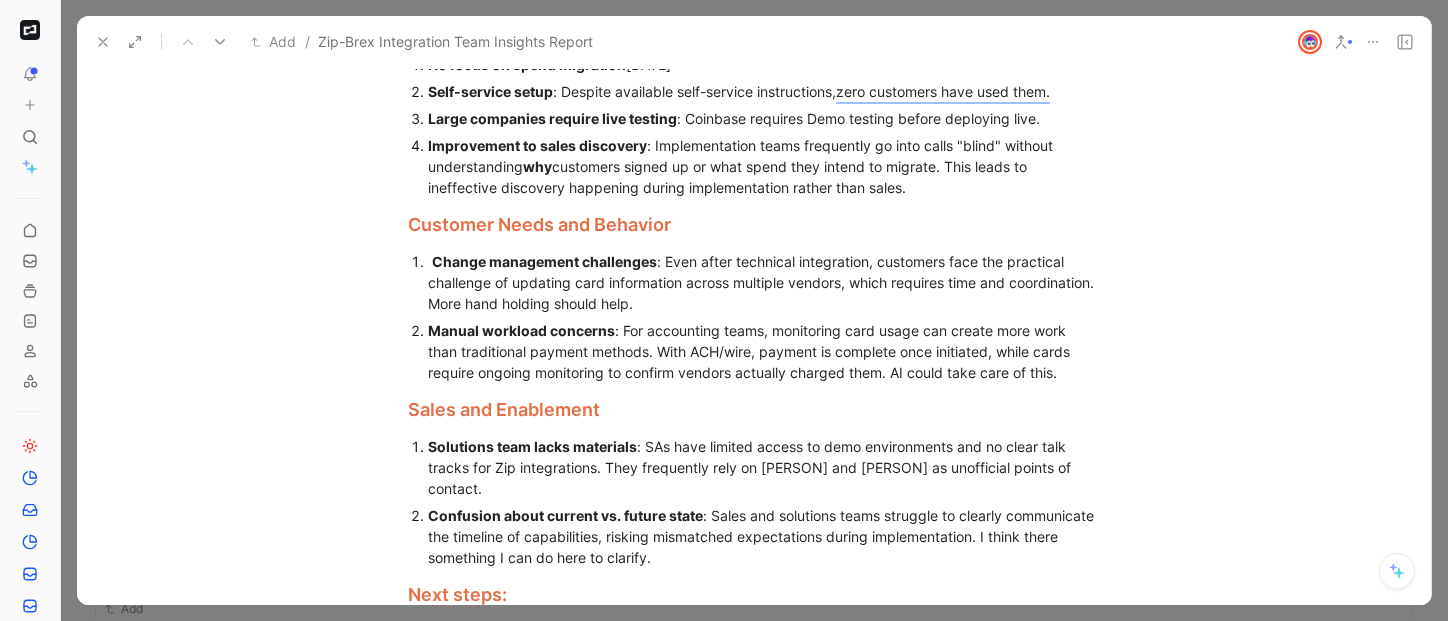click on "TLDR The core challenge isn't implementation quality or customer interest, but structural limitations in the current integration capabilities combined with misaligned expectations. While the partnership creates strong value through complementary capabilities, customers are not migrating existing spend to Brex cards at the expected rate. Current GMV is approximately $150K across 13 customers below sales projections. The most impactful immediate action  would be establishing a formal vendor analysis and spend migration framework within the implementation process , coupled with better enablement to set proper expectations about the current state capabilities.  Current Integration Limitations The current integration architecture fundamentally limits GMV potential until future milestones are completed: Intake vs. PO split creates spending cap   Large spend remains inaccessible Temporary accounting solution preventing adoption Workflows = More time Implementation Process Gaps No focus on spend migration why       :" at bounding box center (754, 600) 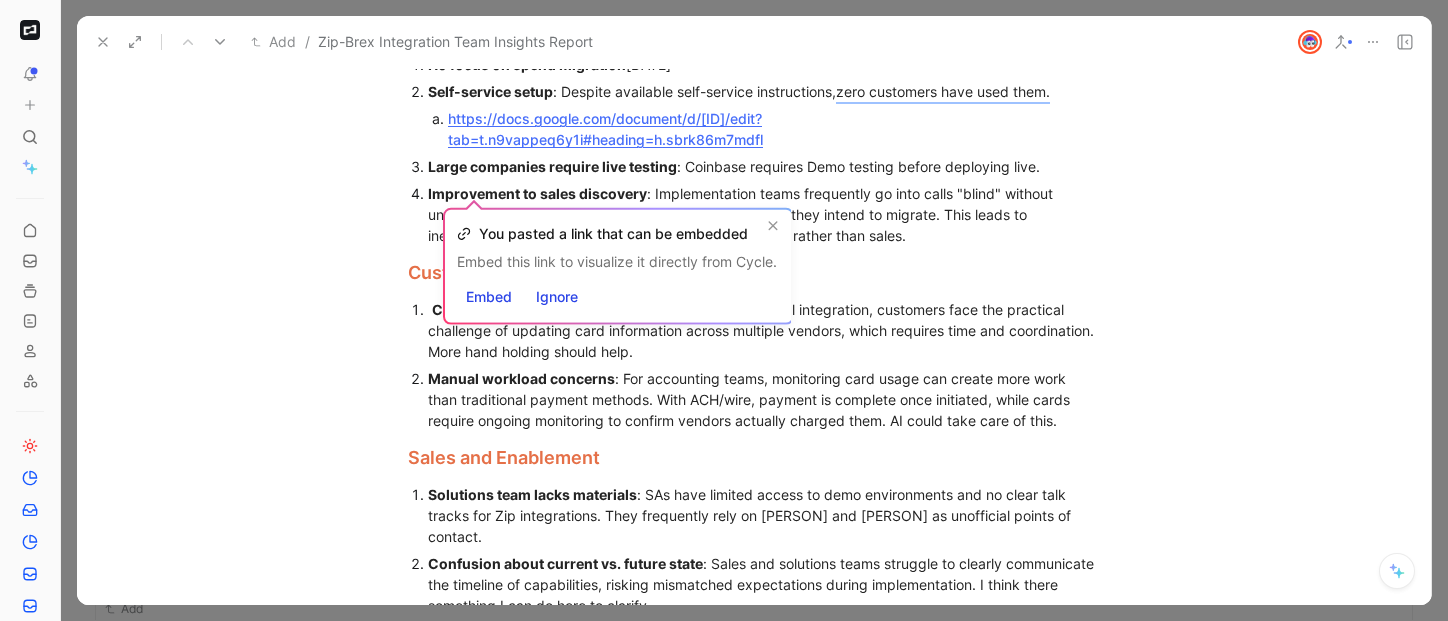 click on "[DATE]" at bounding box center (764, 330) 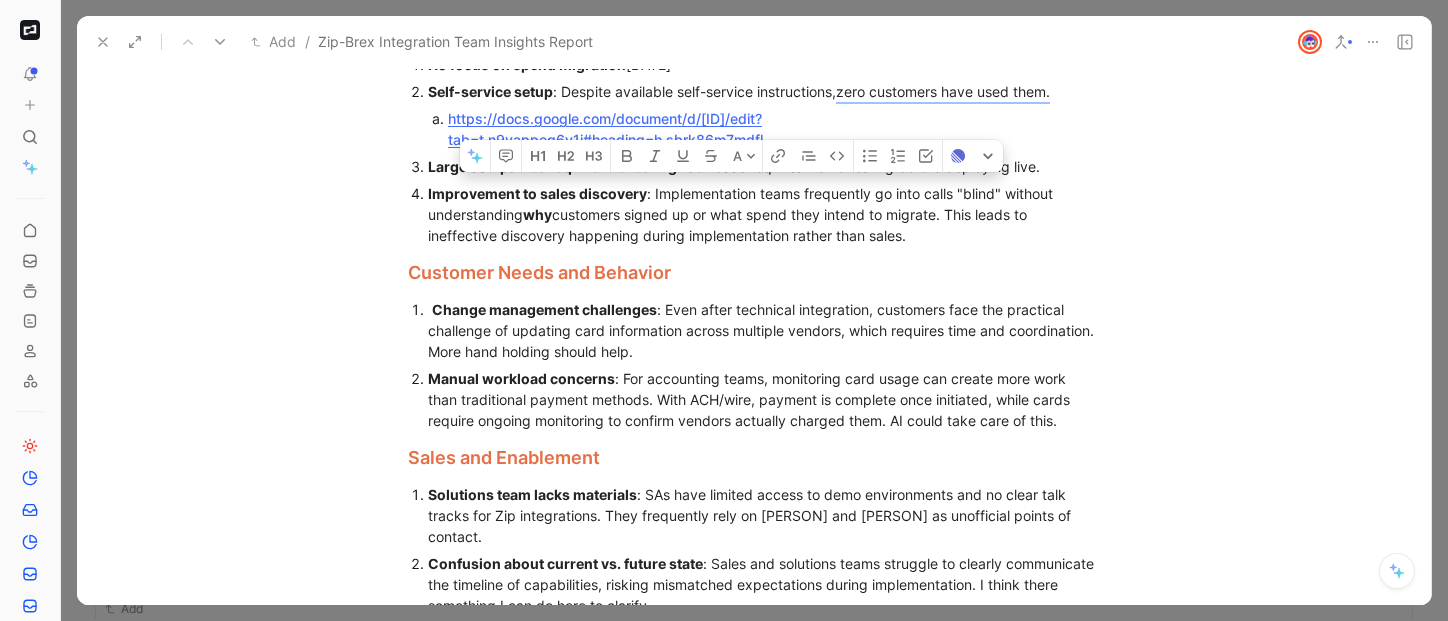 drag, startPoint x: 422, startPoint y: 210, endPoint x: 1039, endPoint y: 213, distance: 617.00726 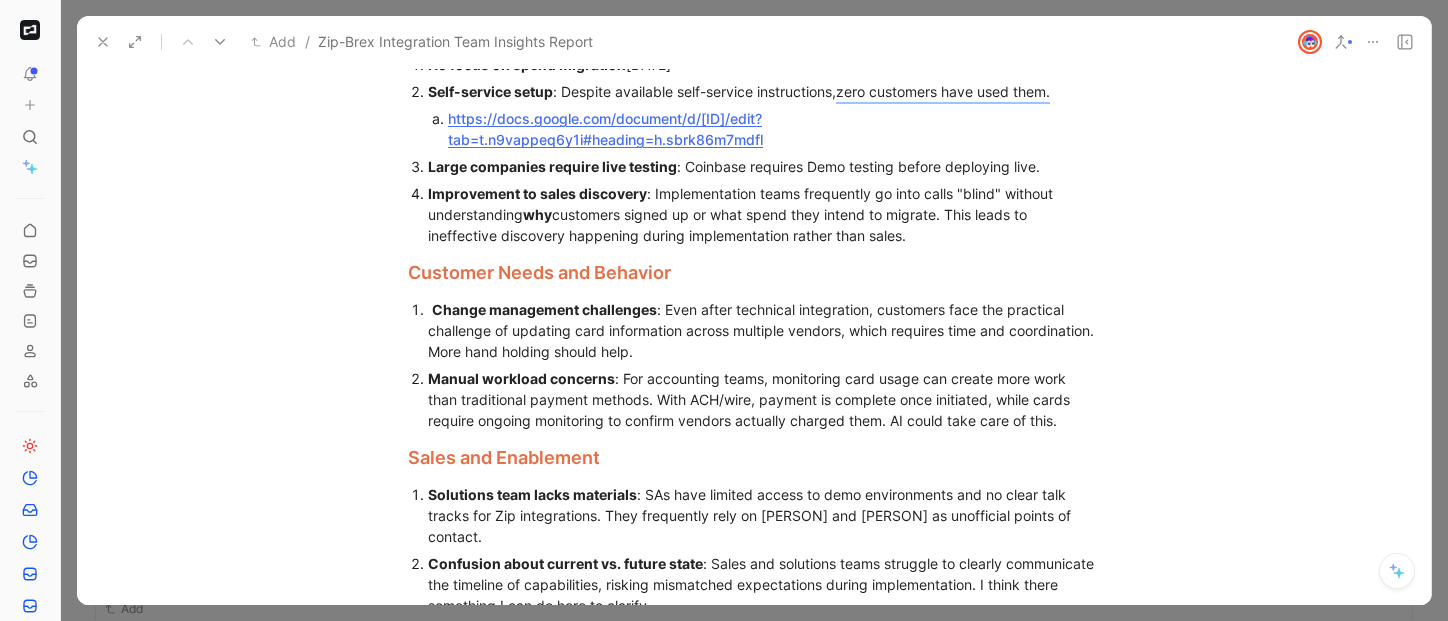 click on "Large companies require live testing : Coinbase requires Demo testing before deploying live." at bounding box center (764, 166) 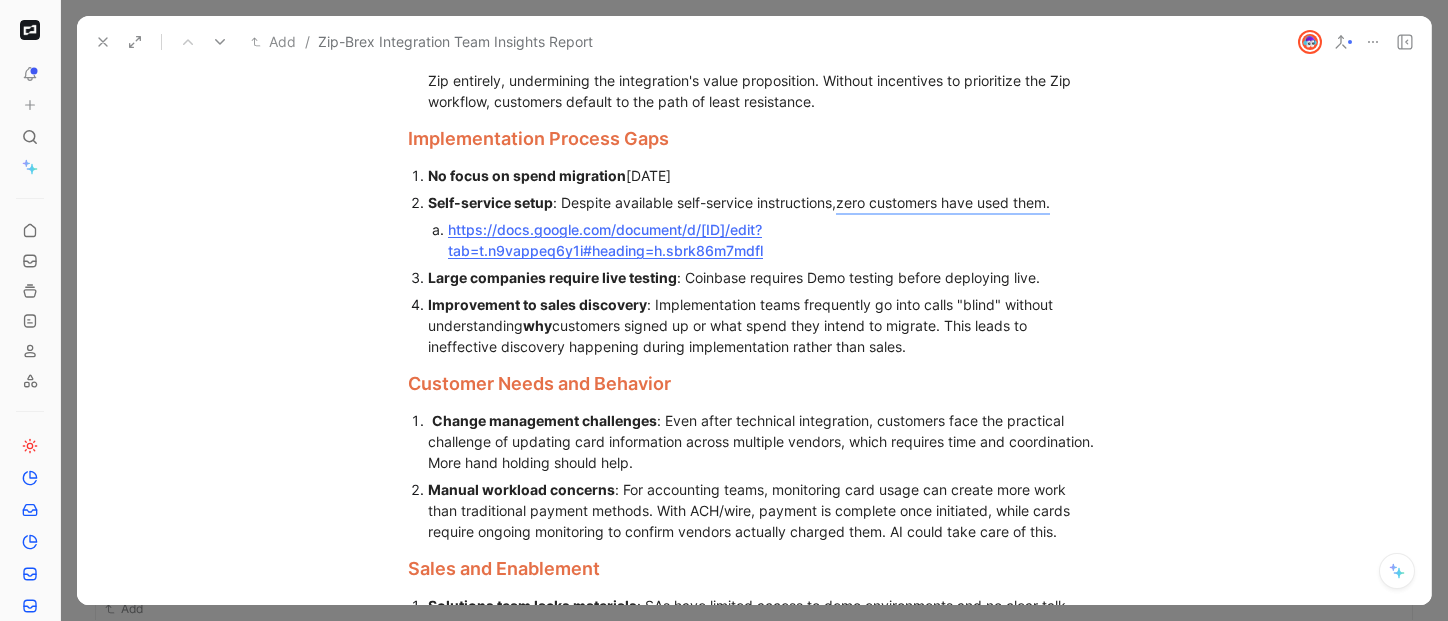 scroll, scrollTop: 1056, scrollLeft: 0, axis: vertical 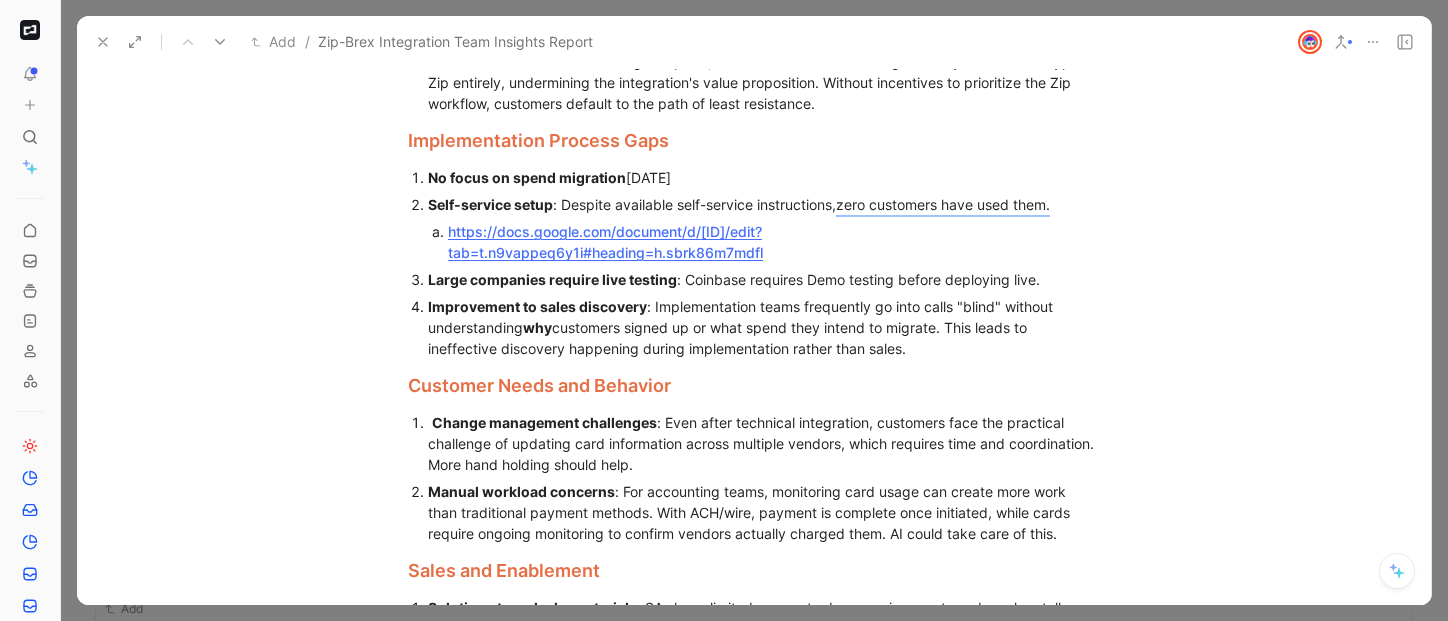 click on "https://docs.google.com/document/d/[ID]/edit?tab=t.n9vappeq6y1i#heading=h.sbrk86m7mdfl" at bounding box center [755, 242] 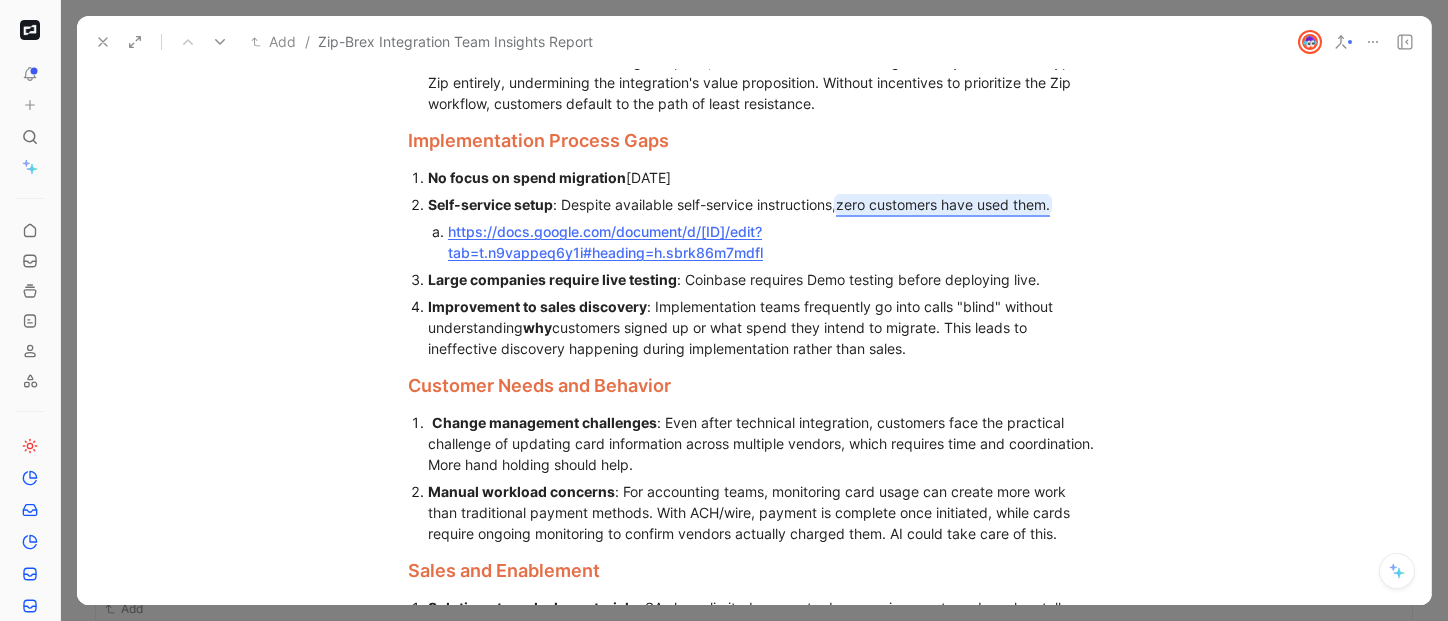 click on "zero customers have used them." at bounding box center (943, 204) 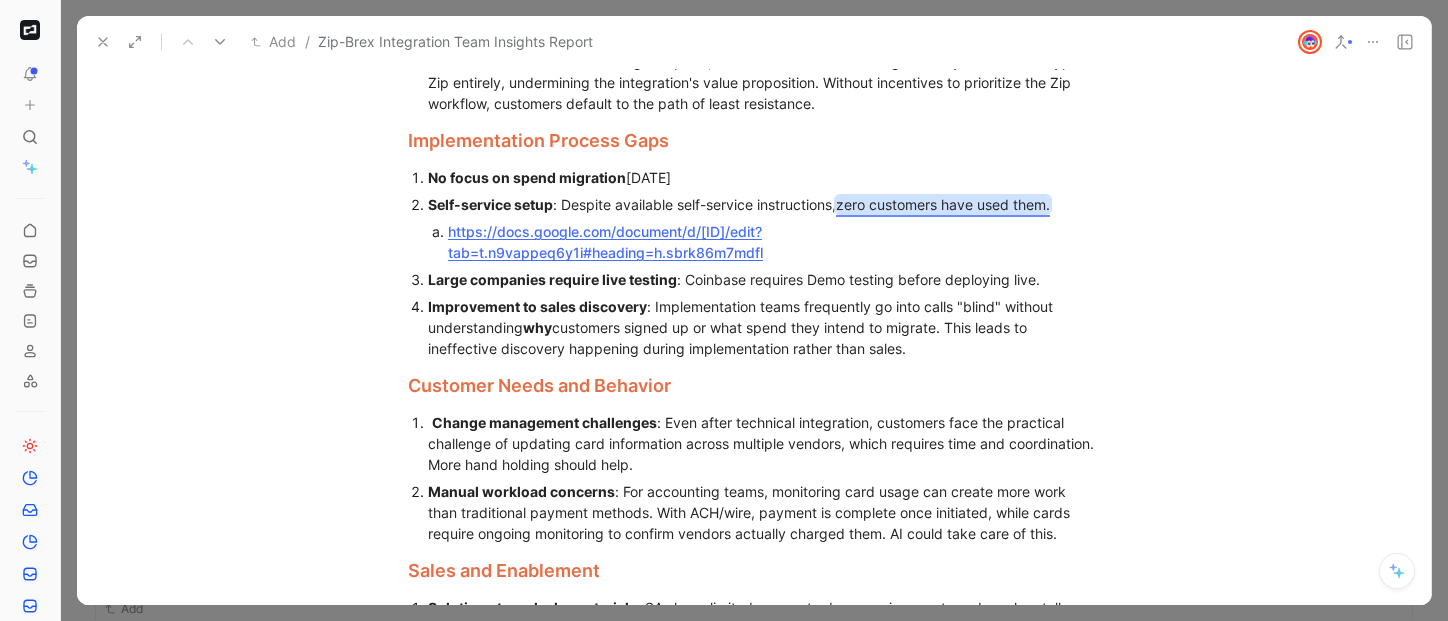 click on "2 of 3 Resolve" at bounding box center (840, 255) 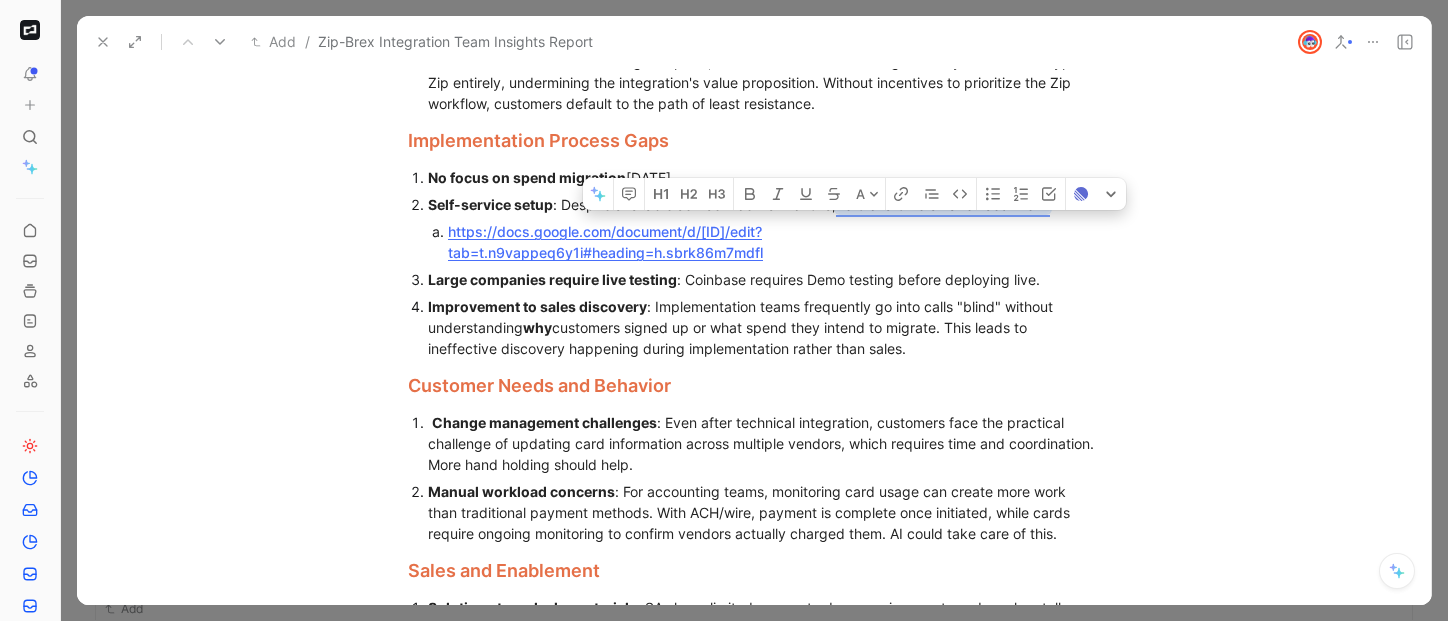 drag, startPoint x: 869, startPoint y: 248, endPoint x: 843, endPoint y: 247, distance: 26.019224 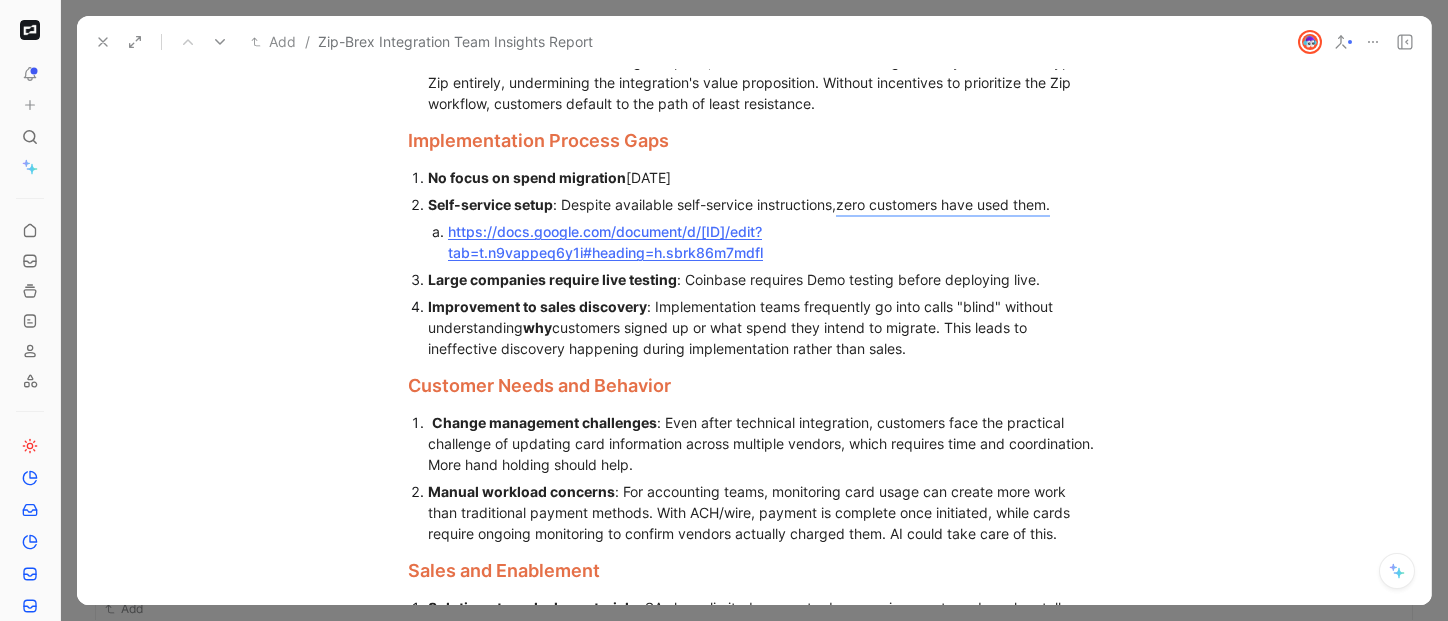 scroll, scrollTop: 1054, scrollLeft: 0, axis: vertical 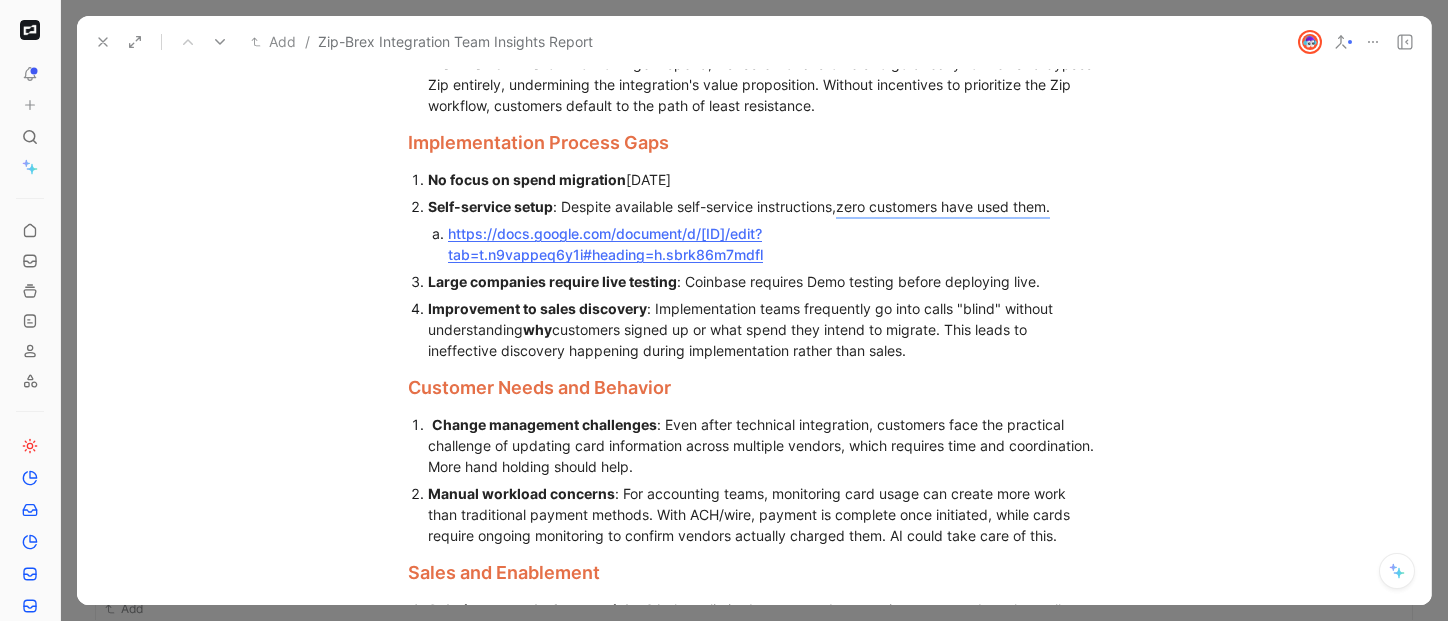 click on "Improvement to sales discovery : Implementation teams frequently go into calls "blind" without understanding  why  customers signed up or what spend they intend to migrate. This leads to ineffective discovery happening during implementation rather than sales." at bounding box center (764, 329) 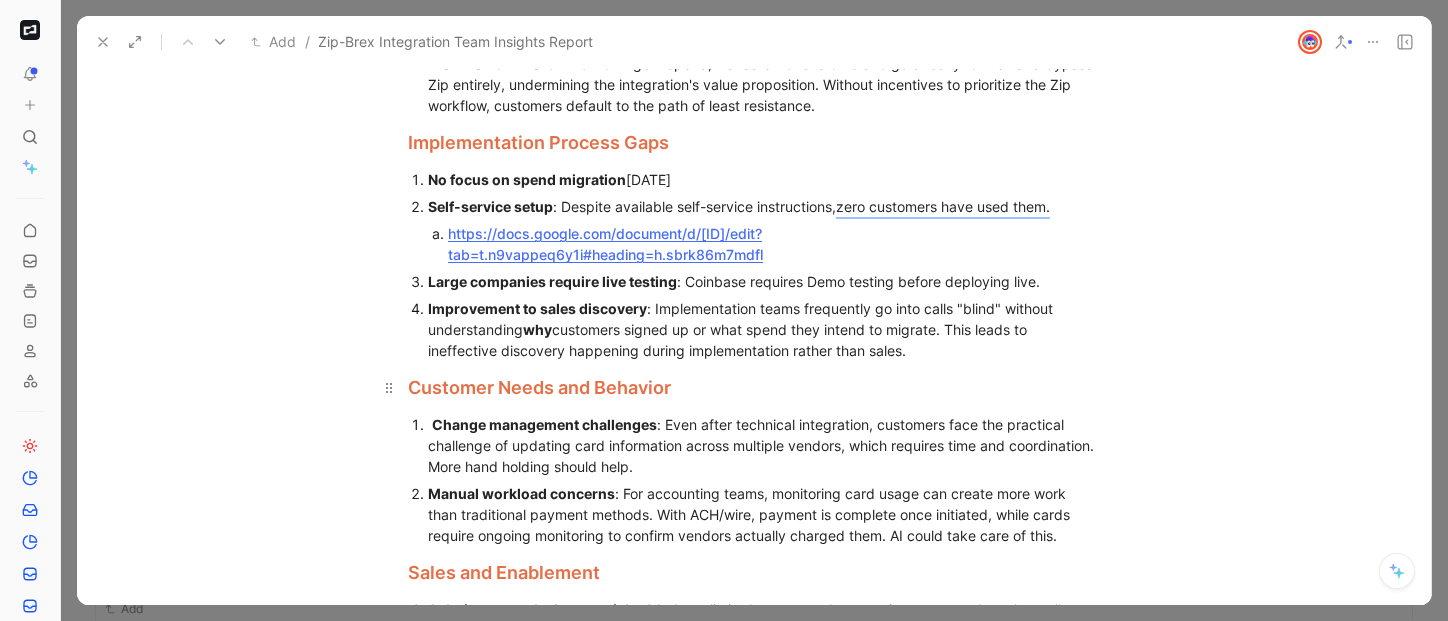 click on "Customer Needs and Behavior" at bounding box center [754, 387] 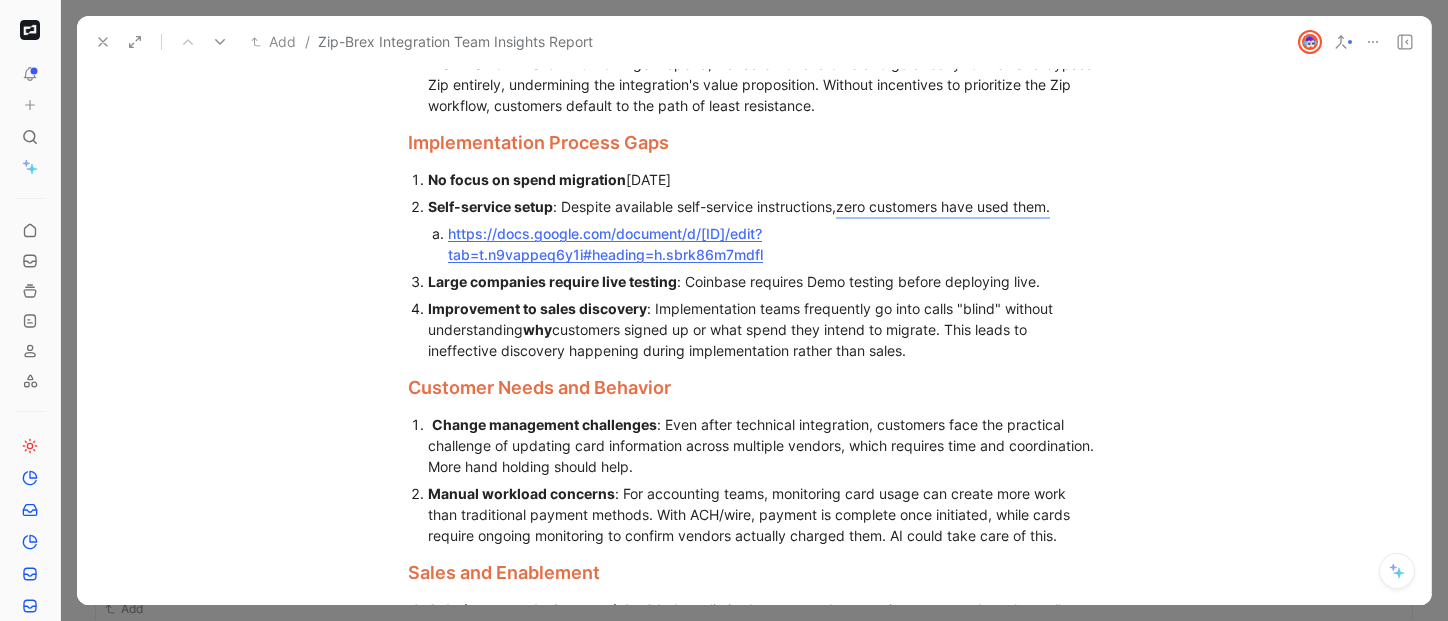 click on "Improvement to sales discovery : Implementation teams frequently go into calls "blind" without understanding  why  customers signed up or what spend they intend to migrate. This leads to ineffective discovery happening during implementation rather than sales." at bounding box center [764, 329] 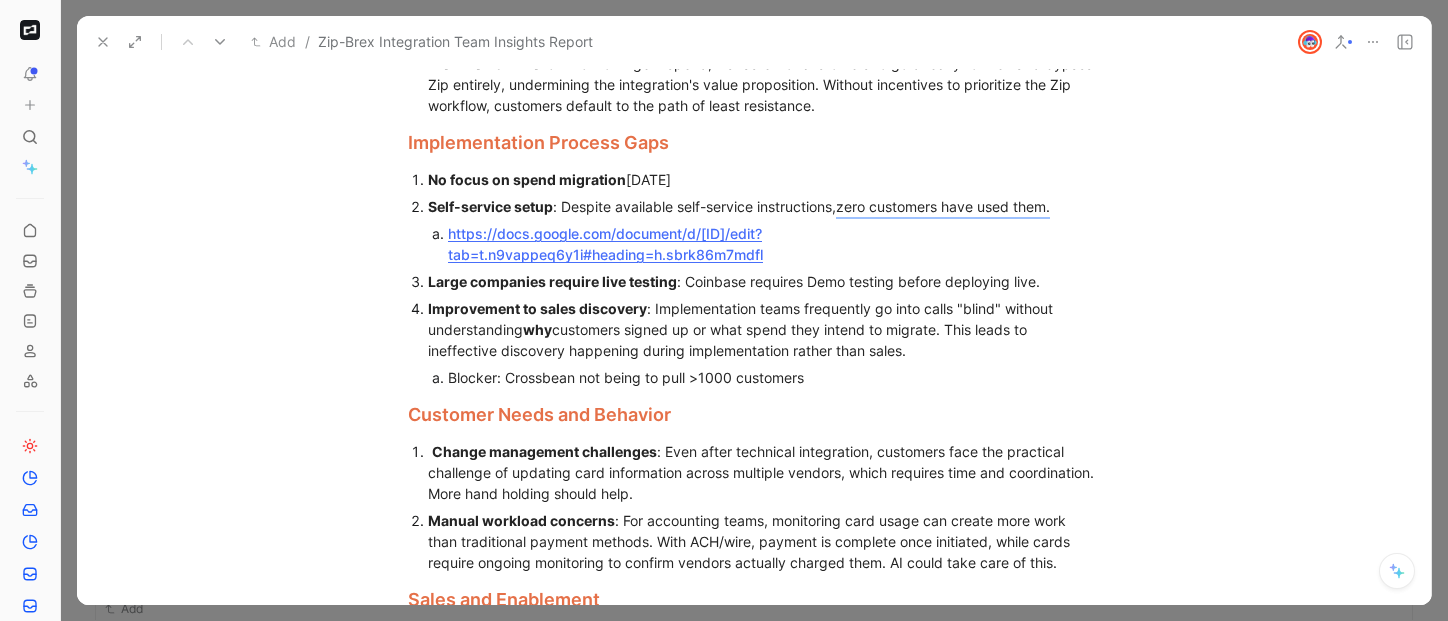 click on "Blocker: Crossbean not being to pull >1000 customers" at bounding box center (755, 377) 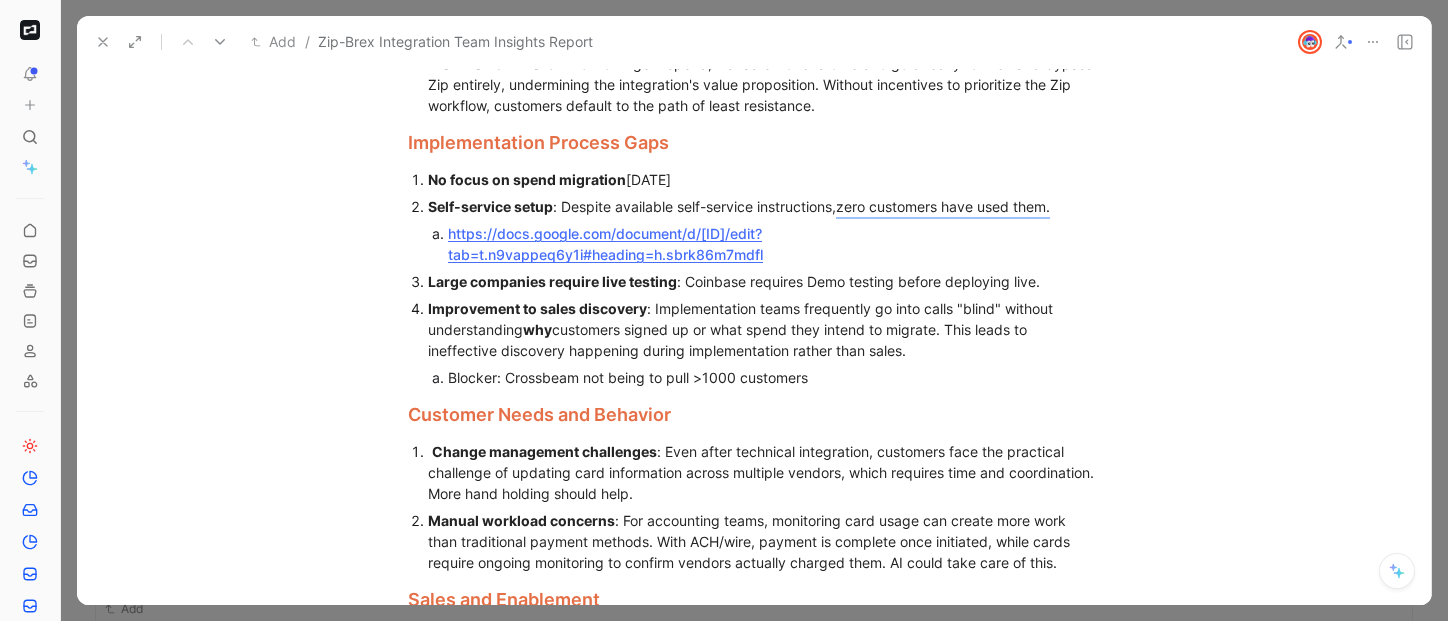 click on "Blocker: Crossbeam not being to pull >1000 customers" at bounding box center (755, 377) 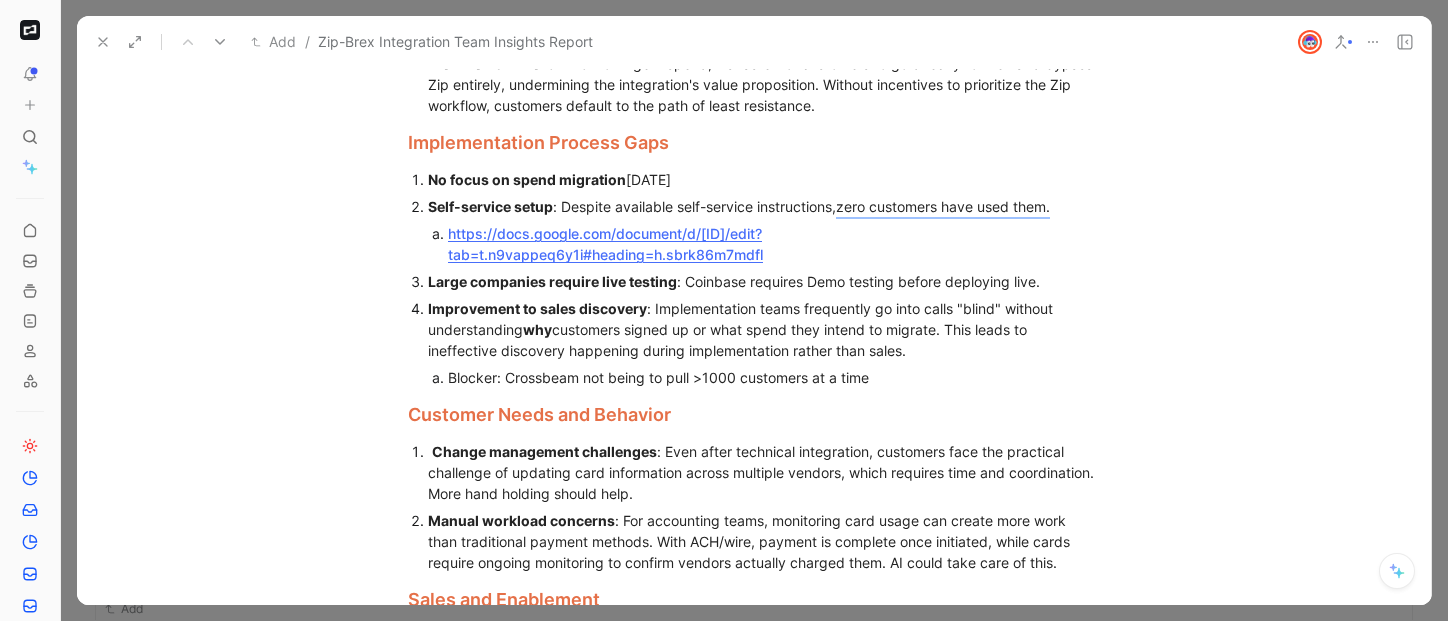 click on "Blocker: Crossbeam not being to pull >1000 customers at a time" at bounding box center [755, 377] 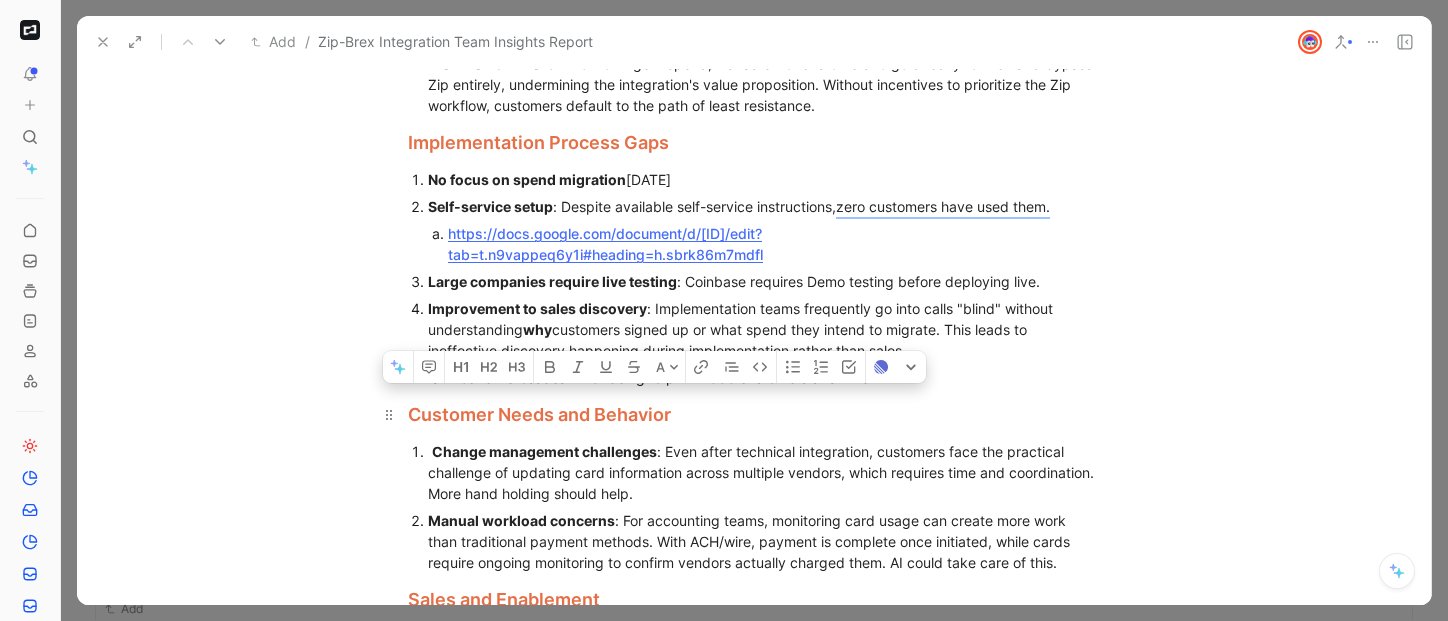 click on "Customer Needs and Behavior" at bounding box center (539, 414) 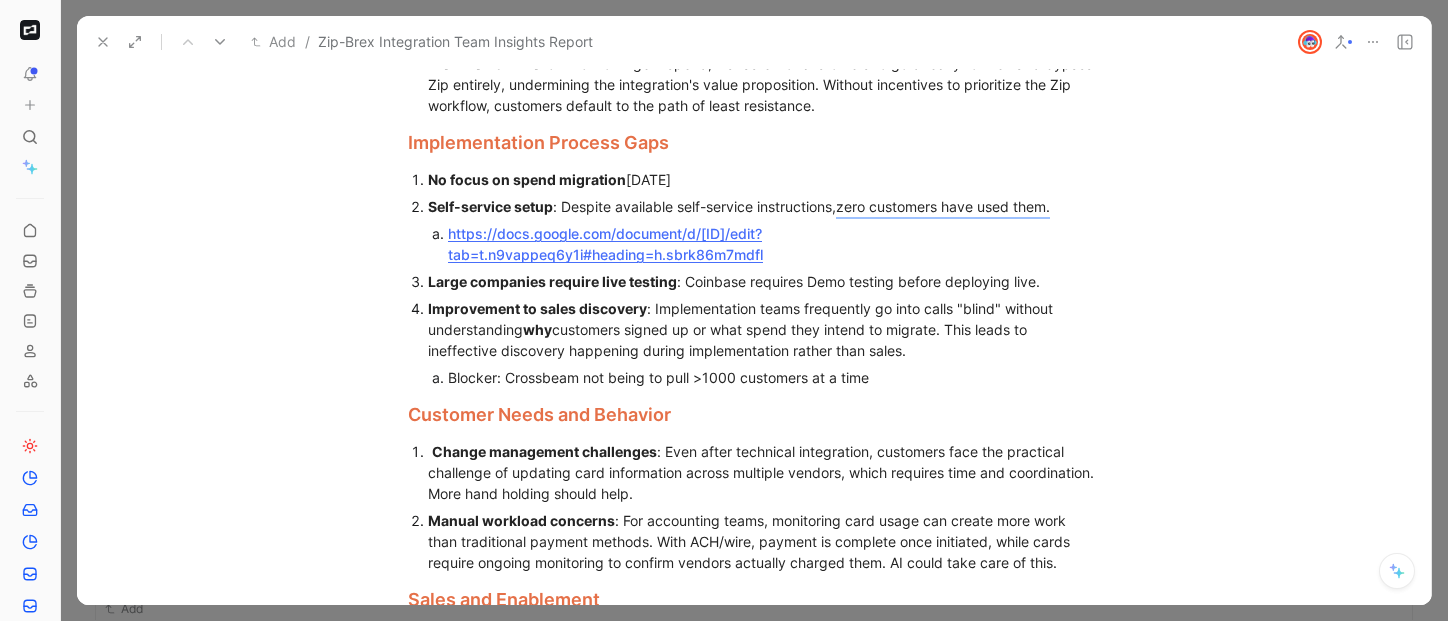 click on "Blocker: Crossbeam not being to pull >1000 customers at a time" at bounding box center [755, 377] 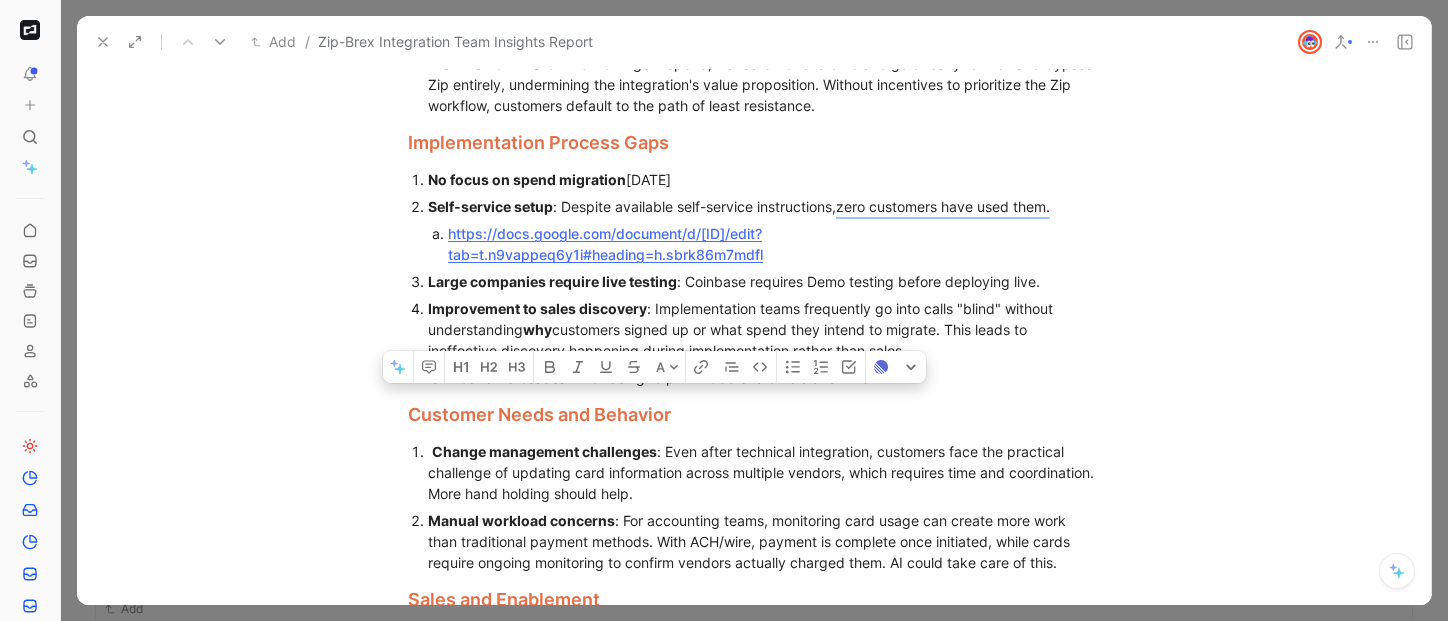 drag, startPoint x: 880, startPoint y: 418, endPoint x: 433, endPoint y: 420, distance: 447.0045 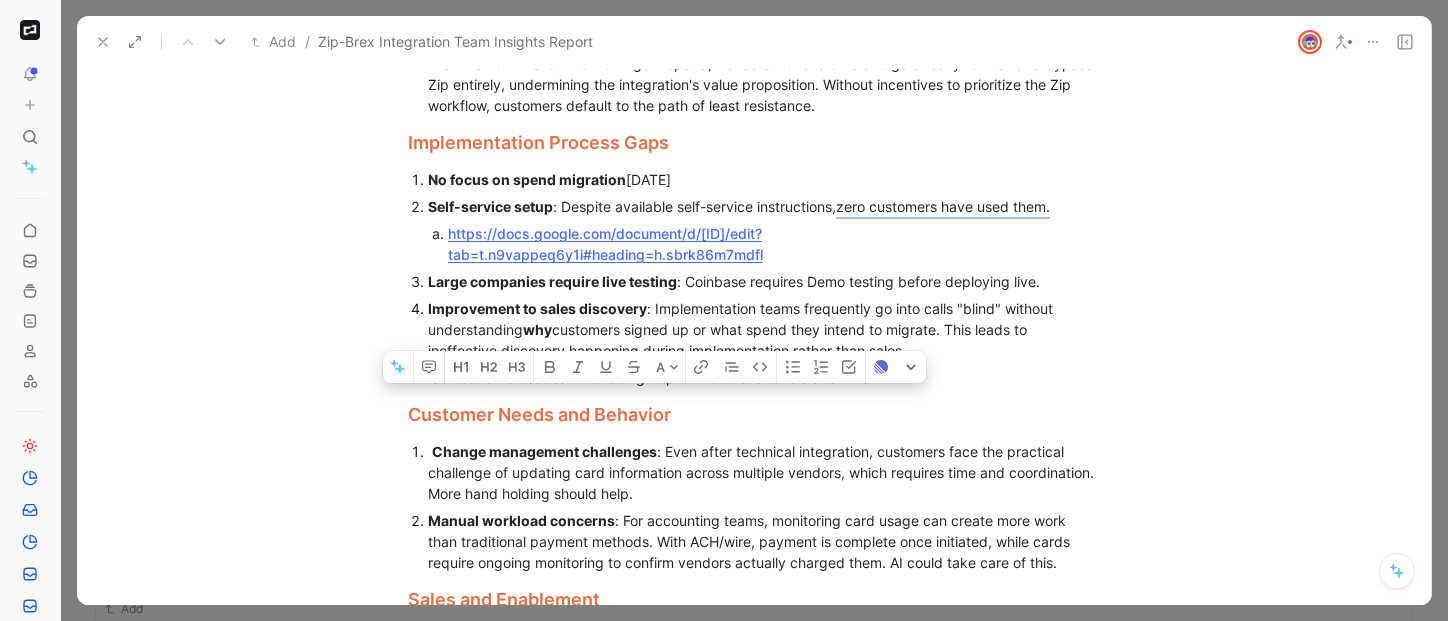click on "Blocker: Crossbeam not being to pull >1000 customers at a time" at bounding box center [755, 377] 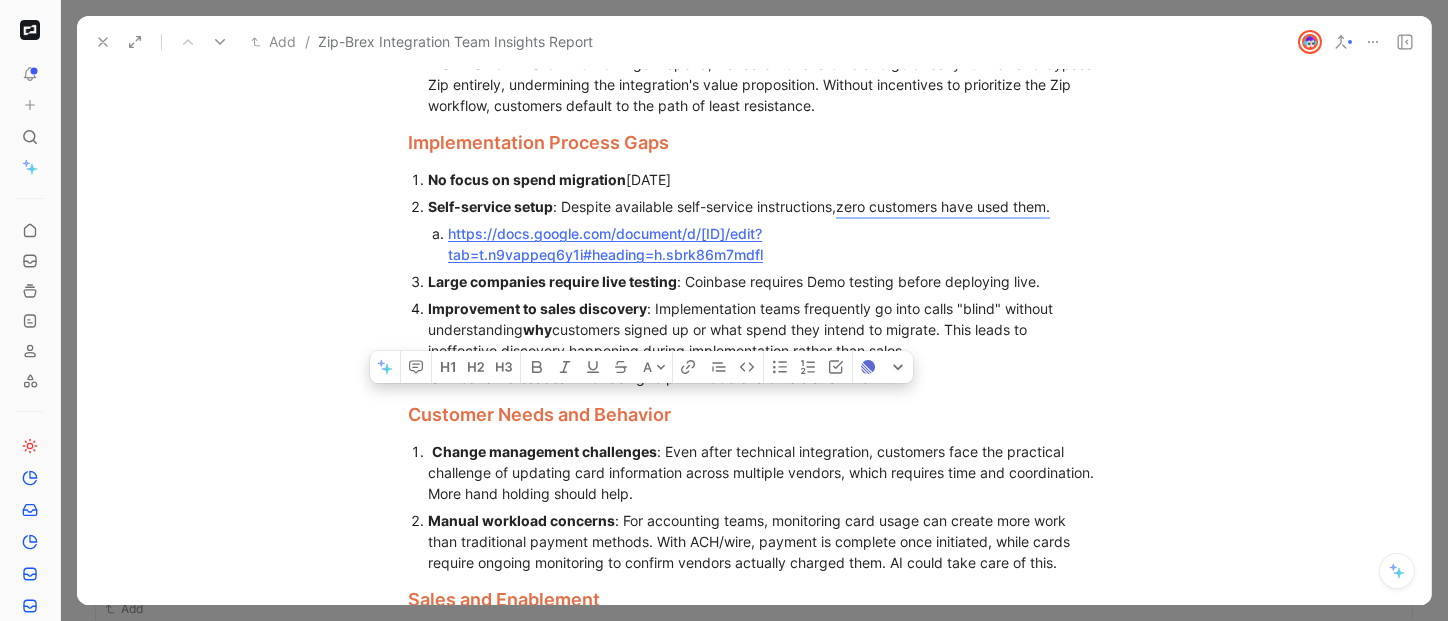 drag, startPoint x: 501, startPoint y: 419, endPoint x: 884, endPoint y: 418, distance: 383.0013 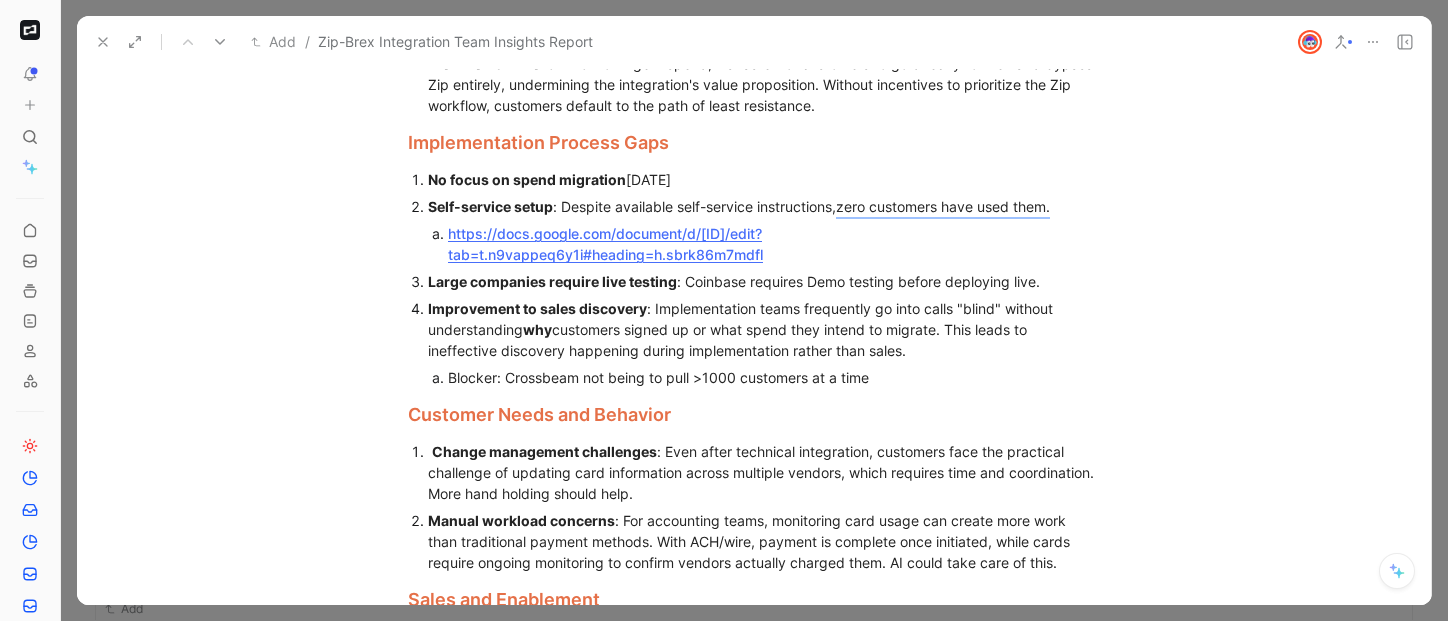 click on "Blocker: Crossbeam not being to pull >1000 customers at a time" at bounding box center [755, 377] 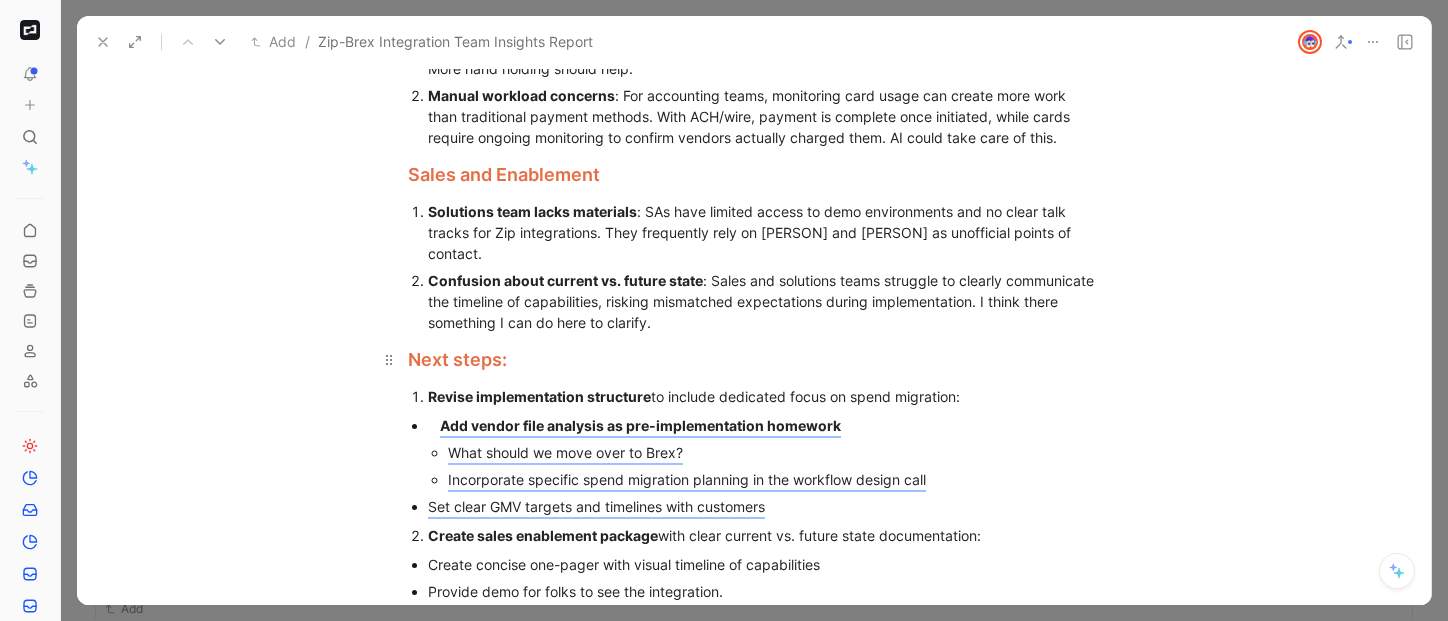 scroll, scrollTop: 1460, scrollLeft: 0, axis: vertical 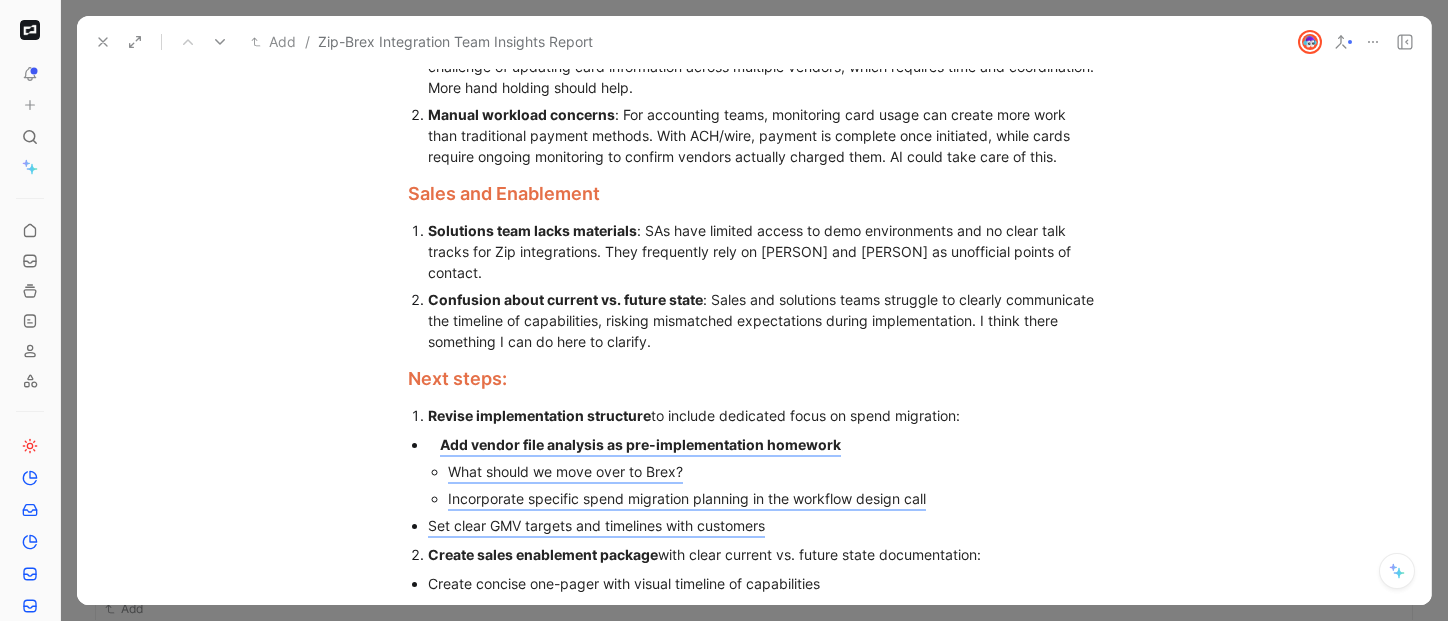 click on "Manual workload concerns : For accounting teams, monitoring card usage can create more work than traditional payment methods. With ACH/wire, payment is complete once initiated, while cards require ongoing monitoring to confirm vendors actually charged them. AI could take care of this." at bounding box center (764, 135) 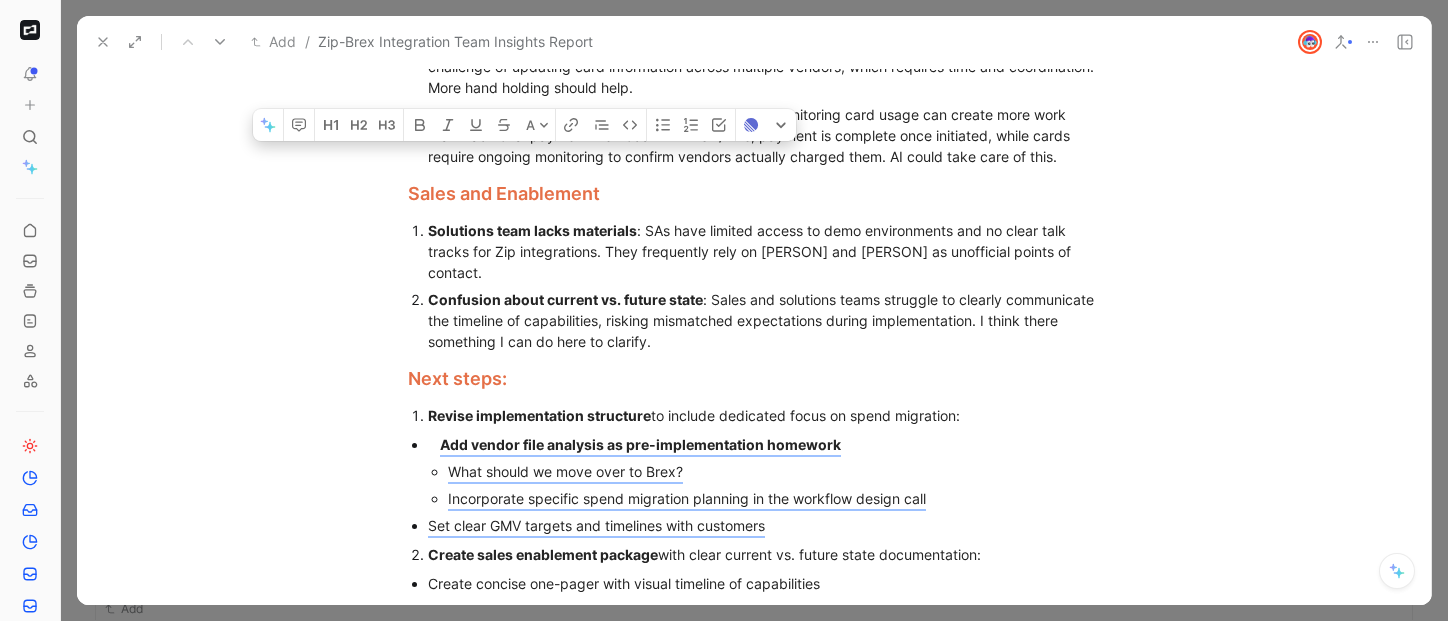 click on "Manual workload concerns : For accounting teams, monitoring card usage can create more work than traditional payment methods. With ACH/wire, payment is complete once initiated, while cards require ongoing monitoring to confirm vendors actually charged them. AI could take care of this." at bounding box center (764, 135) 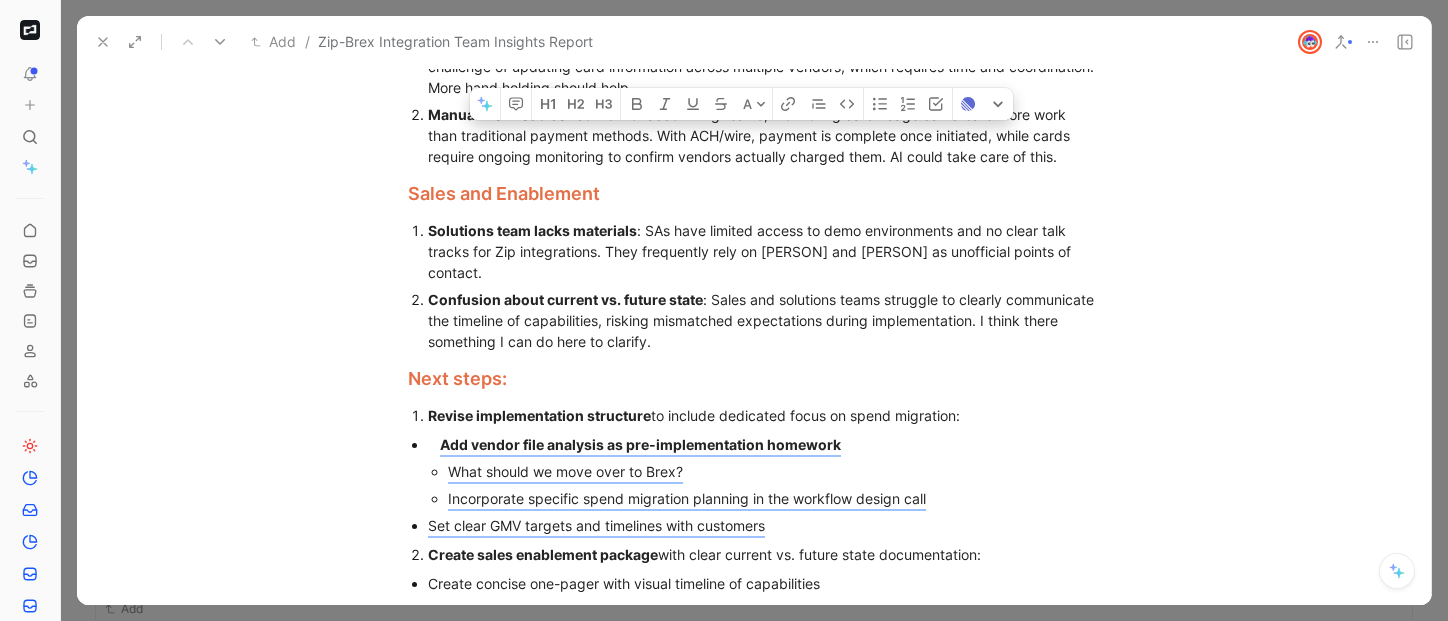 click on "Solutions team lacks materials : SAs have limited access to demo environments and no clear talk tracks for Zip integrations. They frequently rely on [PERSON] and [PERSON] as unofficial points of contact." at bounding box center [764, 251] 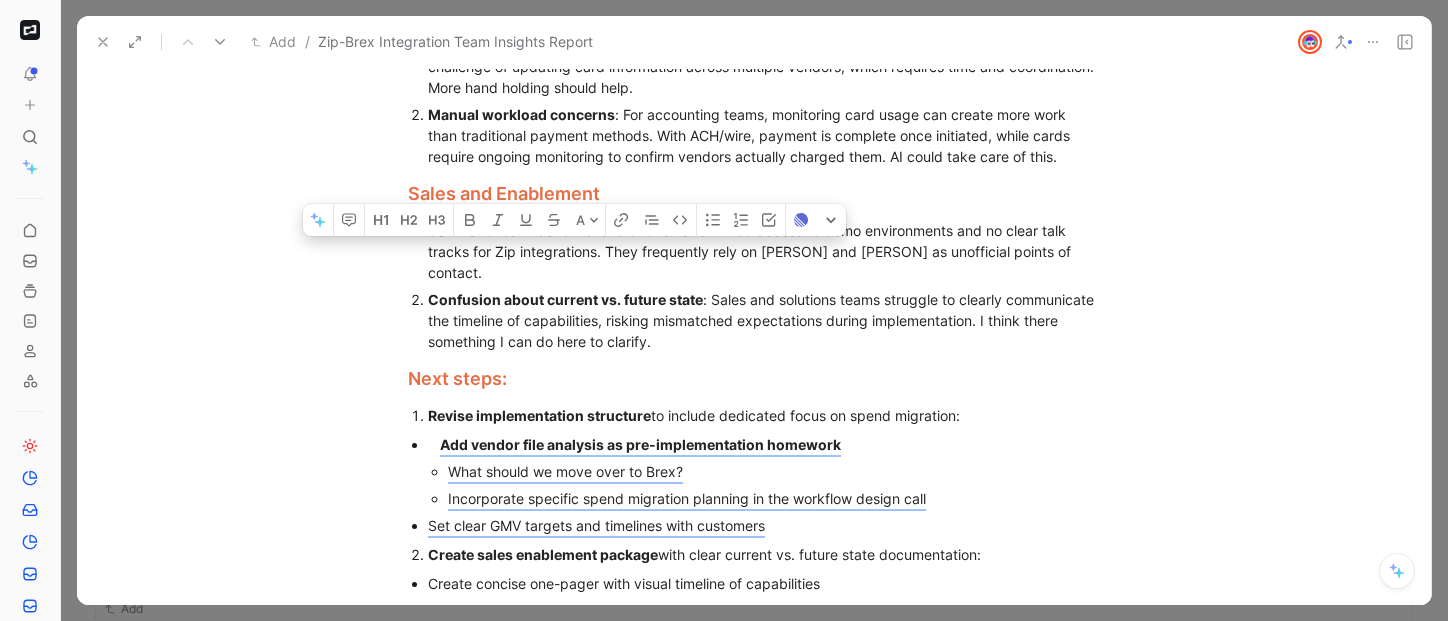 drag, startPoint x: 425, startPoint y: 272, endPoint x: 914, endPoint y: 370, distance: 498.72336 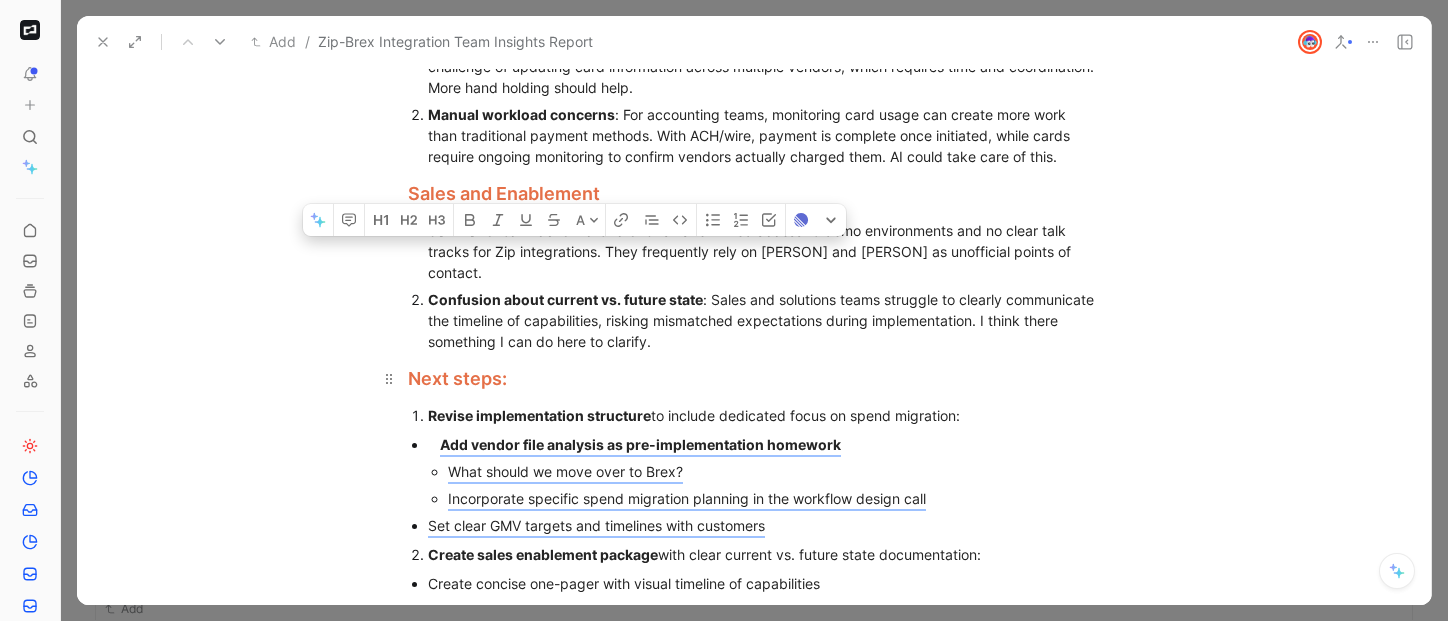 click on "Next steps:" at bounding box center [754, 378] 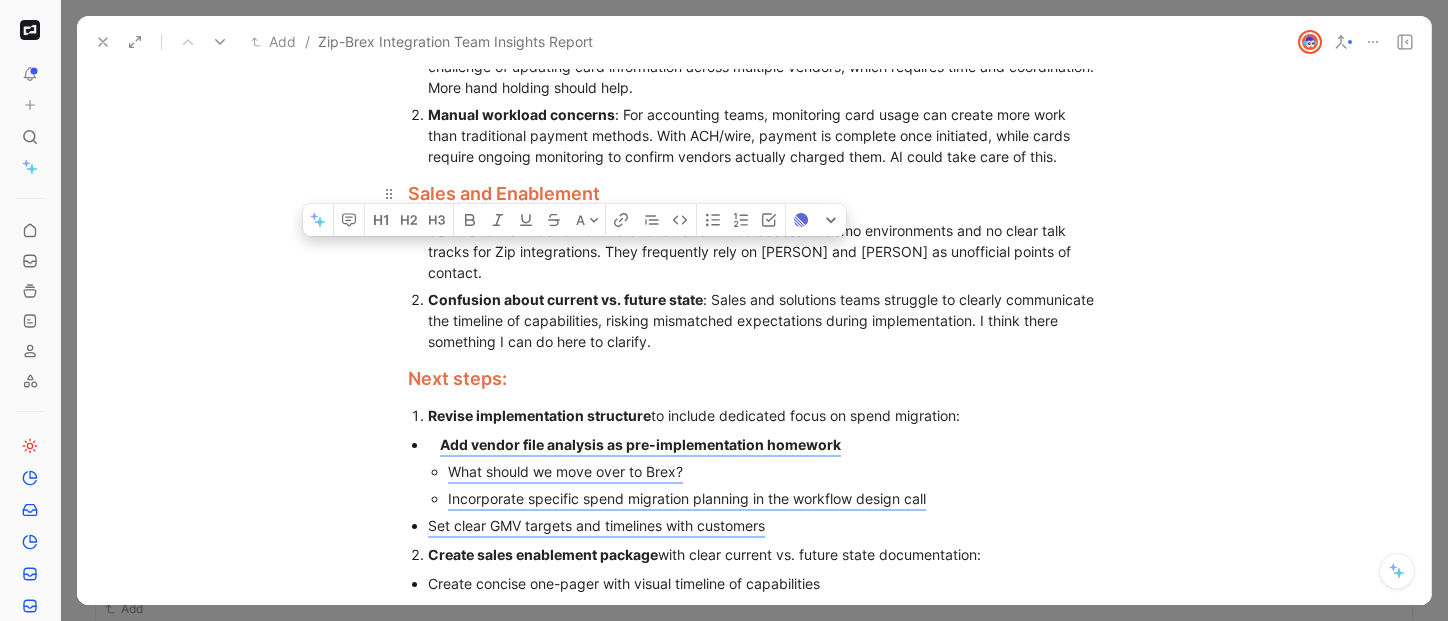 drag, startPoint x: 786, startPoint y: 363, endPoint x: 503, endPoint y: 252, distance: 303.99014 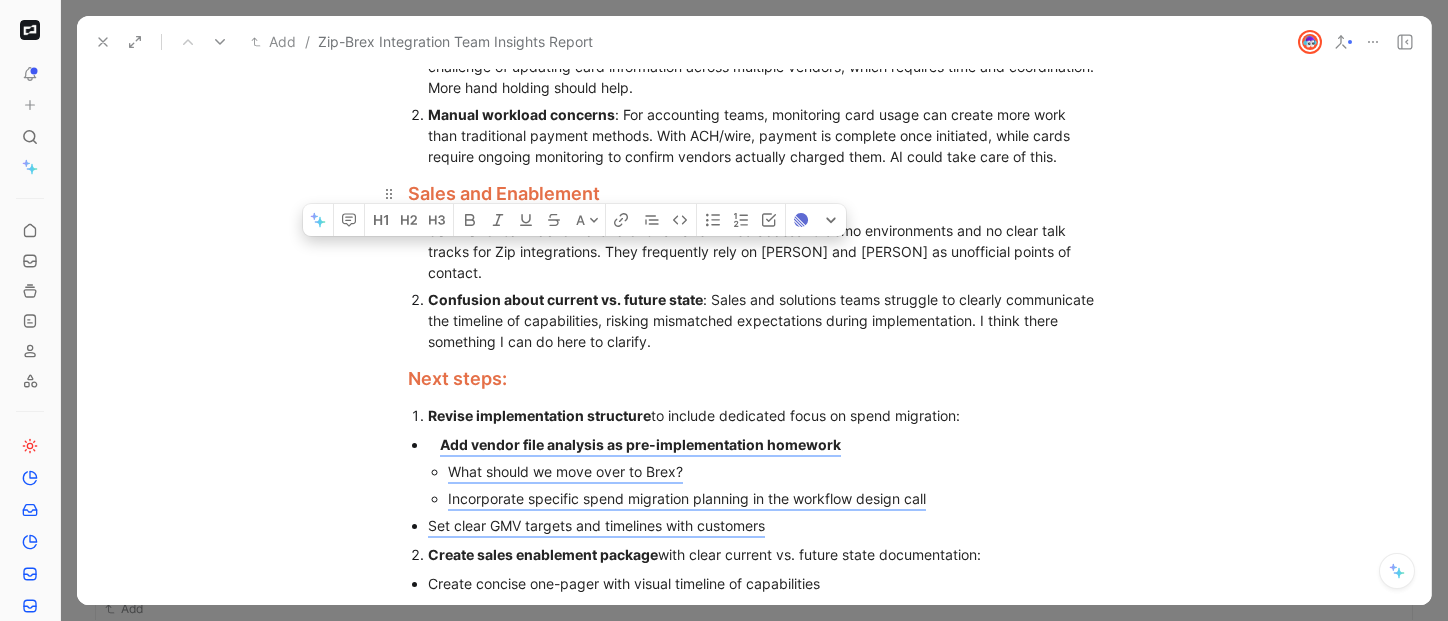 click on "TLDR The core challenge isn't implementation quality or customer interest, but structural limitations in the current integration capabilities combined with misaligned expectations. While the partnership creates strong value through complementary capabilities, customers are not migrating existing spend to Brex cards at the expected rate. Current GMV is approximately $150K across 13 customers below sales projections. The most impactful immediate action  would be establishing a formal vendor analysis and spend migration framework within the implementation process , coupled with better enablement to set proper expectations about the current state capabilities.  Current Integration Limitations The current integration architecture fundamentally limits GMV potential until future milestones are completed: Intake vs. PO split creates spending cap   Large spend remains inaccessible Temporary accounting solution preventing adoption Workflows = More time Implementation Process Gaps No focus on spend migration why       :" at bounding box center (754, 347) 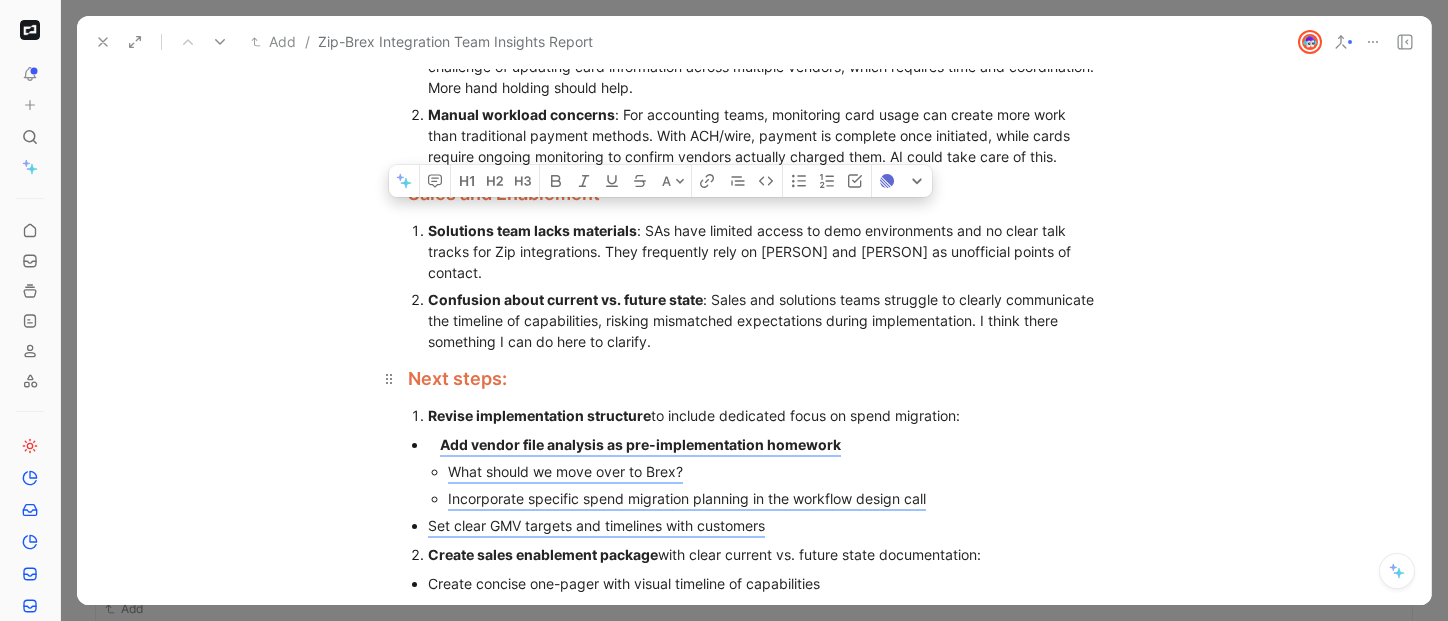 click on "Next steps:" at bounding box center [754, 378] 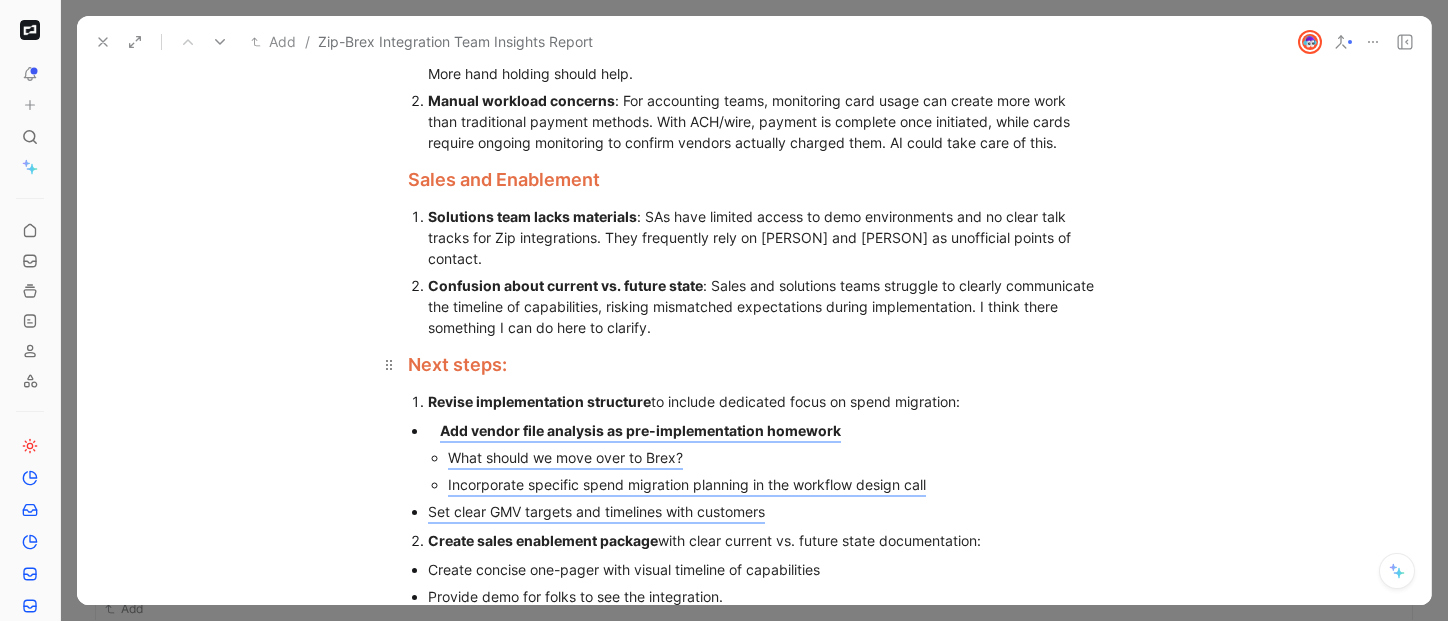 scroll, scrollTop: 1497, scrollLeft: 0, axis: vertical 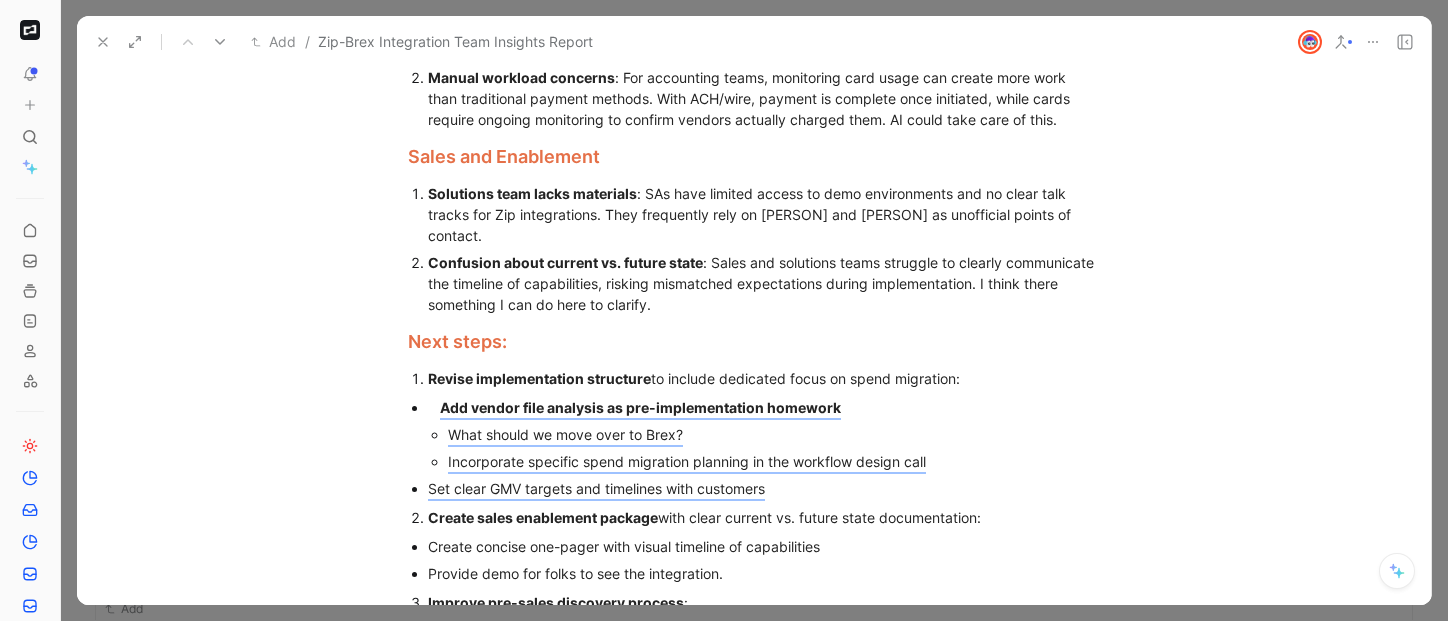 click on "Confusion about current vs. future state : Sales and solutions teams struggle to clearly communicate the timeline of capabilities, risking mismatched expectations during implementation. I think there something I can do here to clarify." at bounding box center (764, 283) 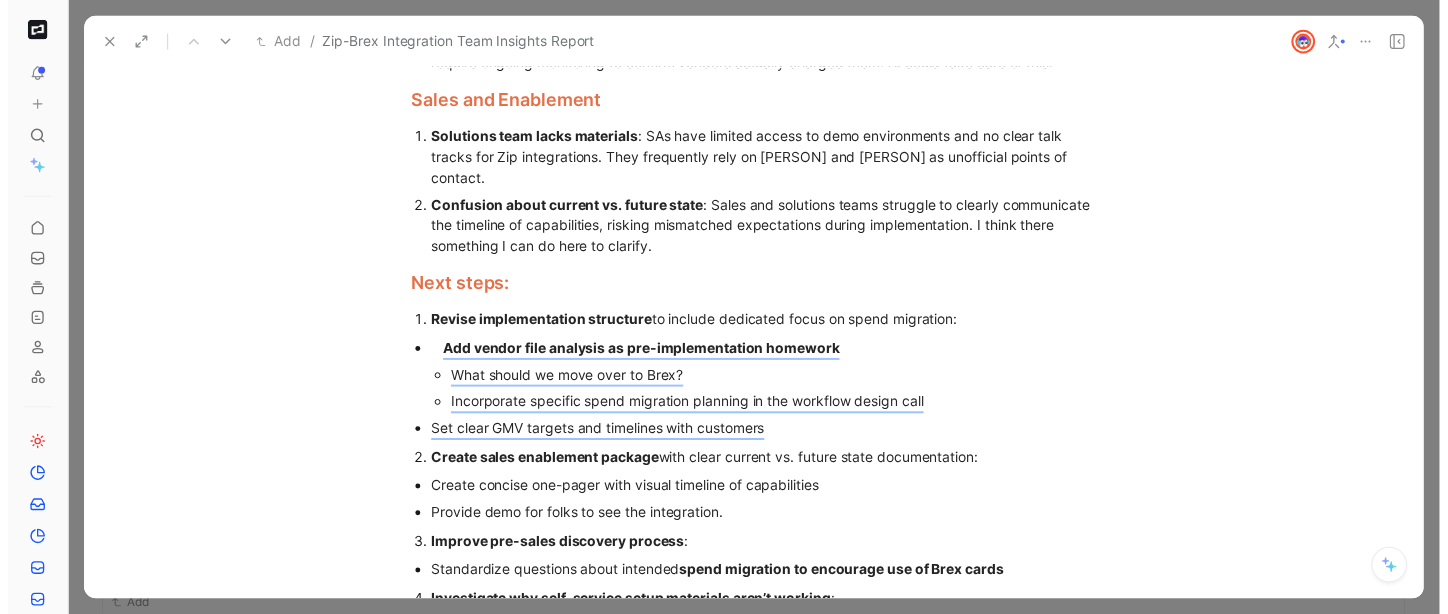scroll, scrollTop: 1591, scrollLeft: 0, axis: vertical 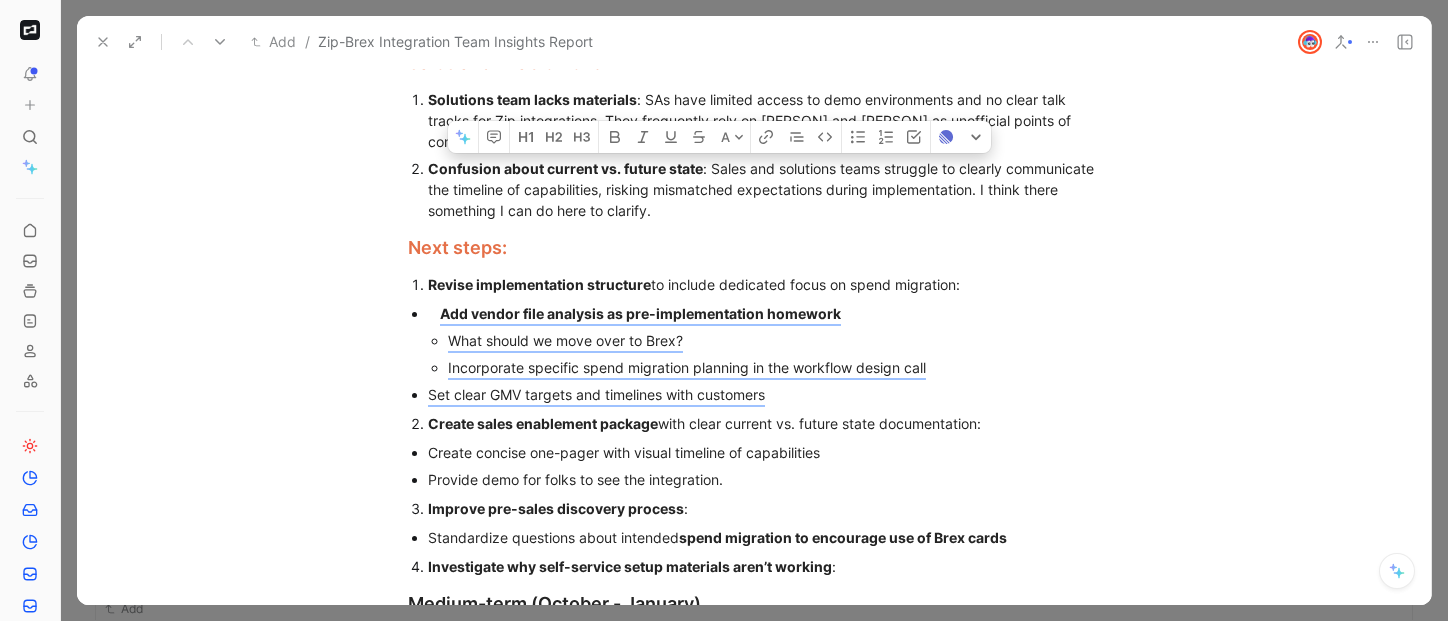 drag, startPoint x: 717, startPoint y: 189, endPoint x: 847, endPoint y: 244, distance: 141.15594 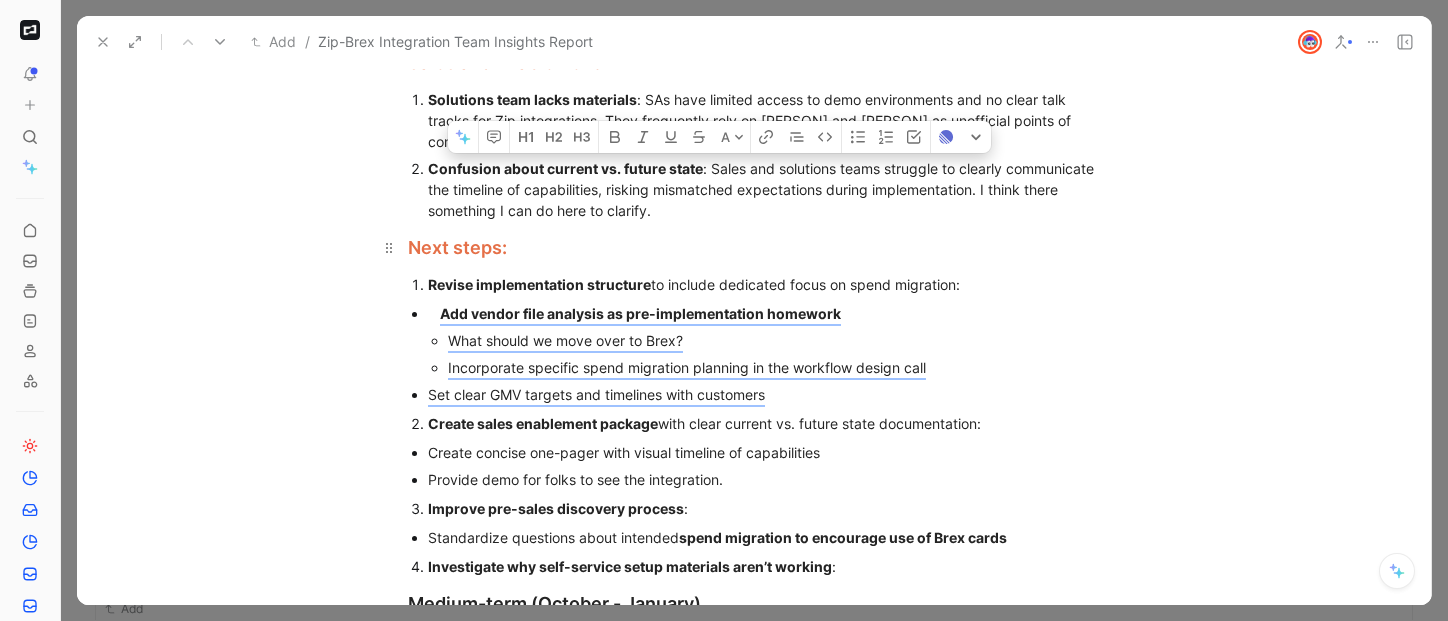 click on "Next steps:" at bounding box center (754, 247) 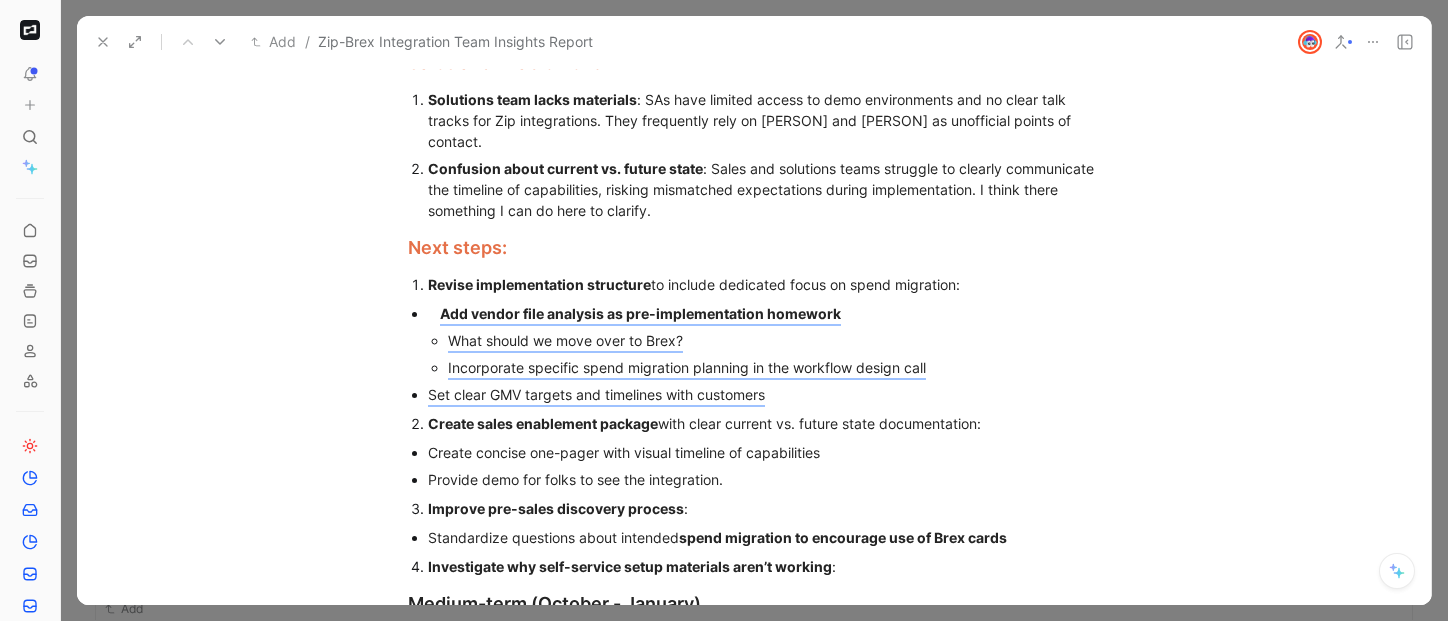 click on "Confusion about current vs. future state : Sales and solutions teams struggle to clearly communicate the timeline of capabilities, risking mismatched expectations during implementation. I think there something I can do here to clarify." at bounding box center [764, 189] 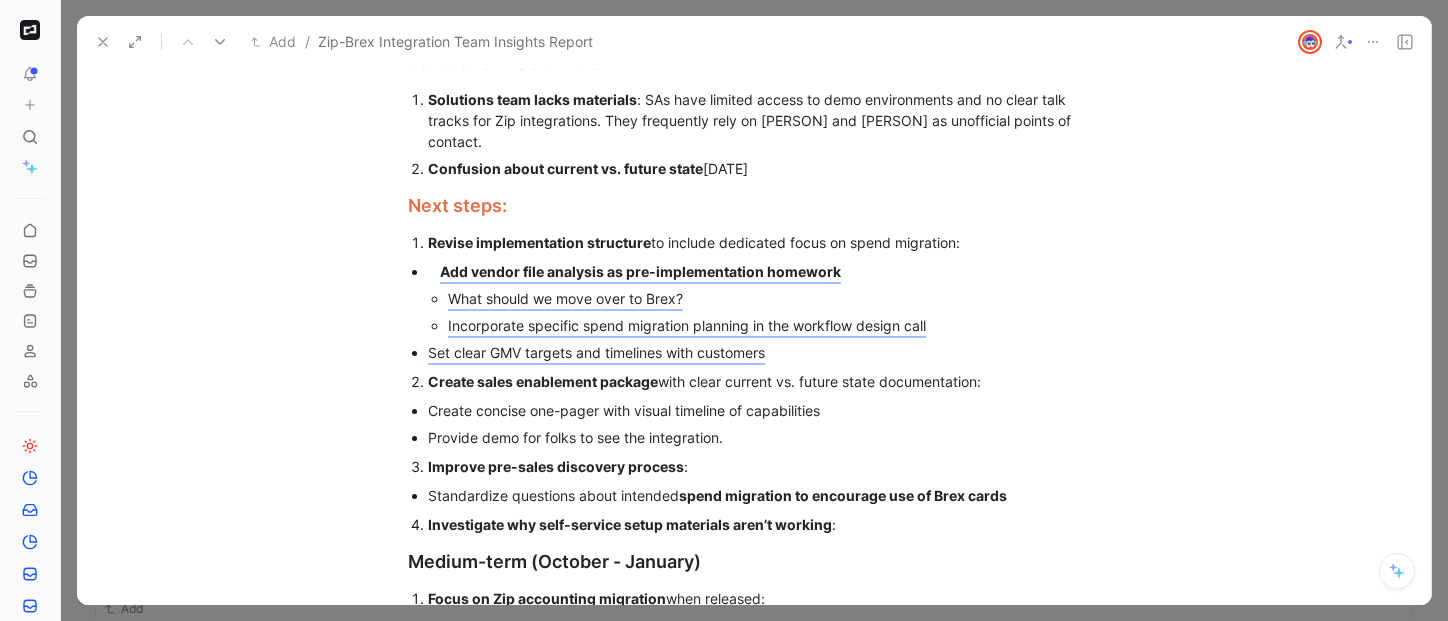 click on "Solutions team lacks materials : Sales and solutions teams struggle to clearly communicate the timeline of capabilities, risking mismatched expectations during implementation. I think there something I can do here to clarify. October 2025 → Closed beta" at bounding box center [764, 168] 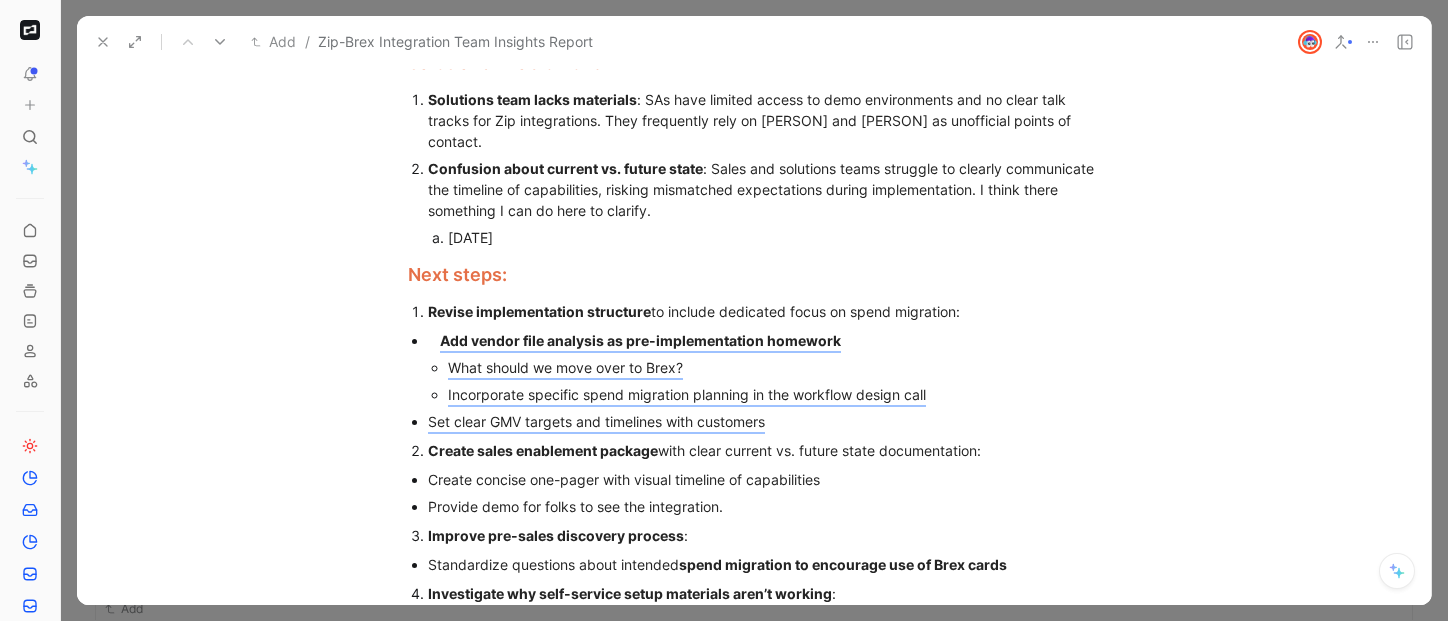 click on "[DATE]" at bounding box center [755, 237] 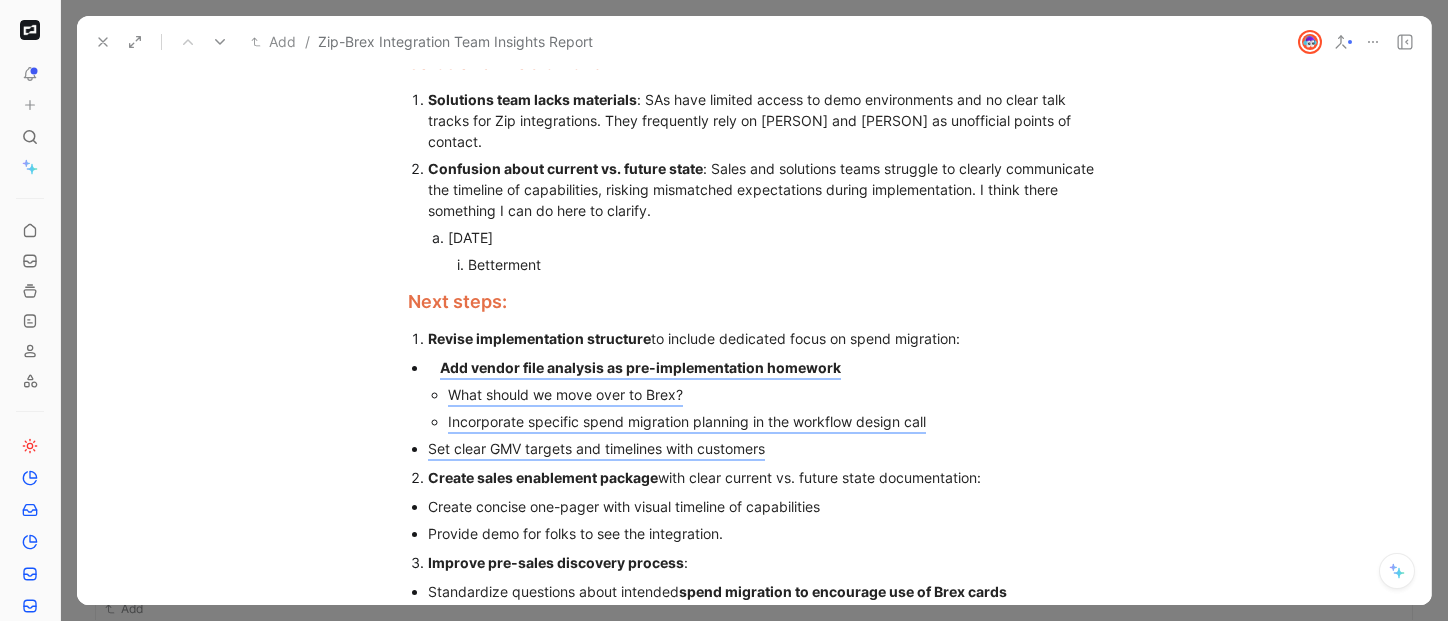 click on "[DATE]" at bounding box center [755, 237] 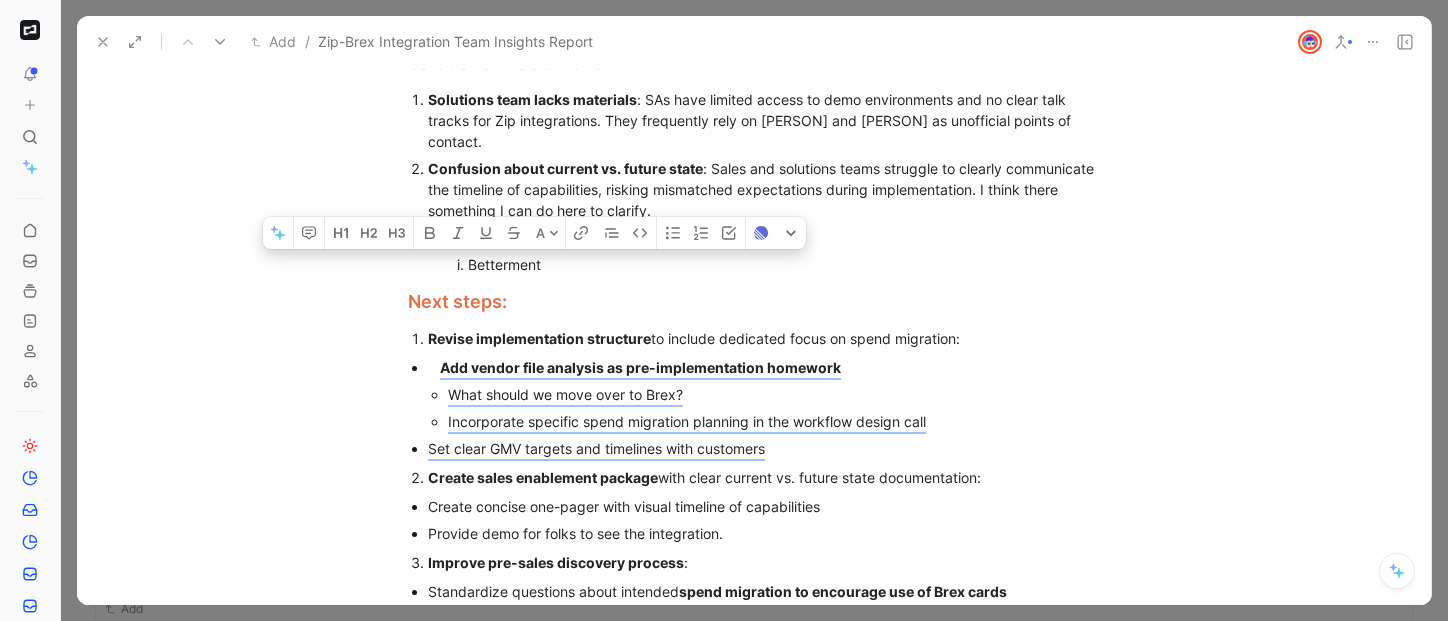 click on "Betterment" at bounding box center (746, 264) 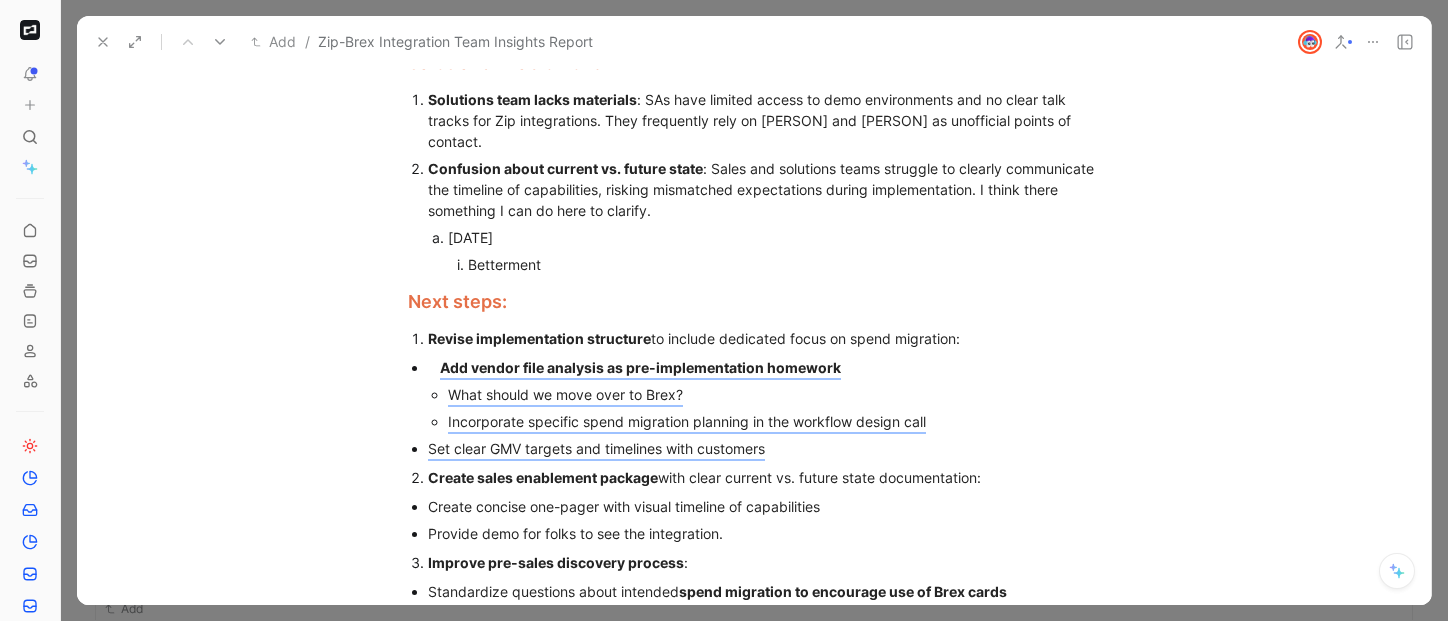 click on "Betterment" at bounding box center [746, 264] 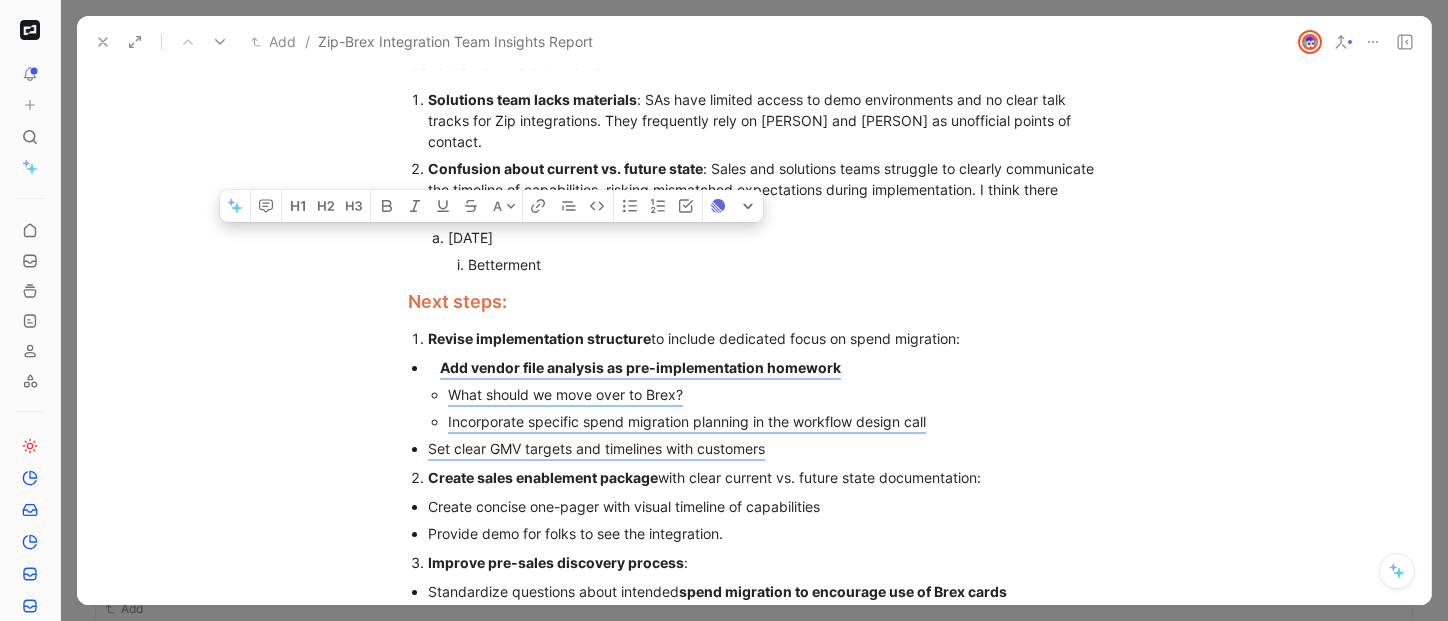 drag, startPoint x: 499, startPoint y: 273, endPoint x: 636, endPoint y: 297, distance: 139.0863 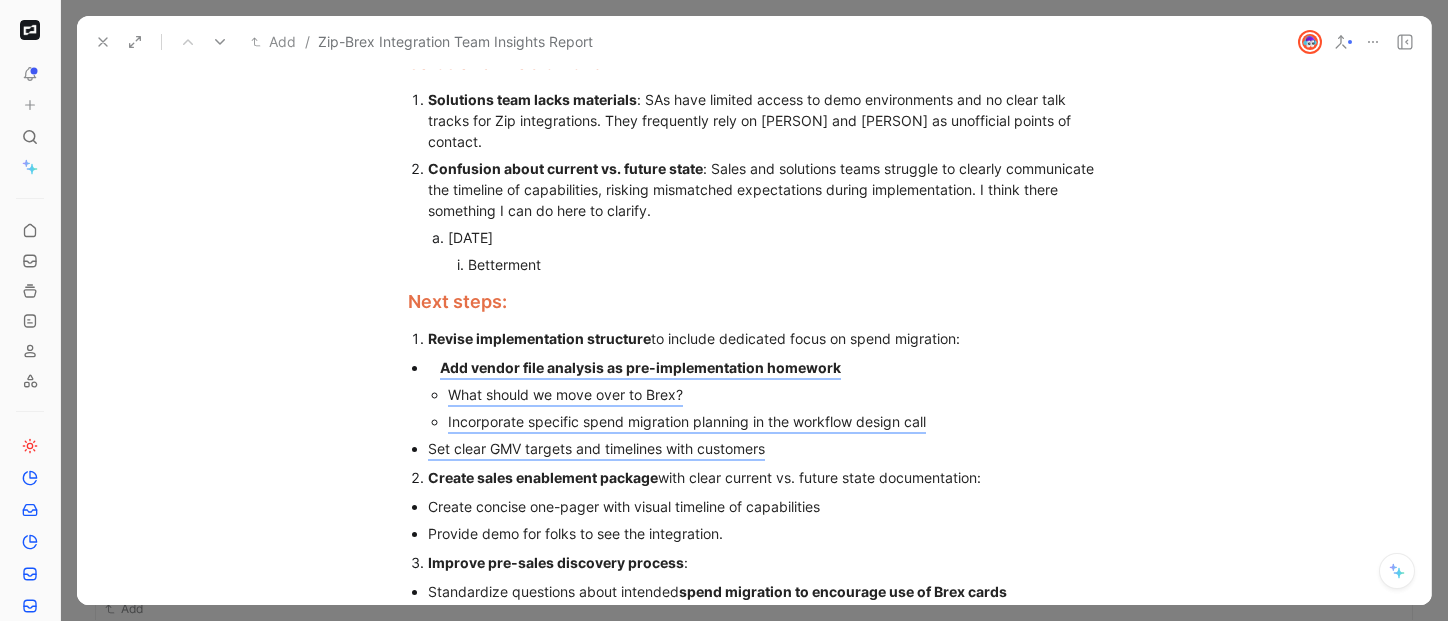 click on "Betterment" at bounding box center [746, 264] 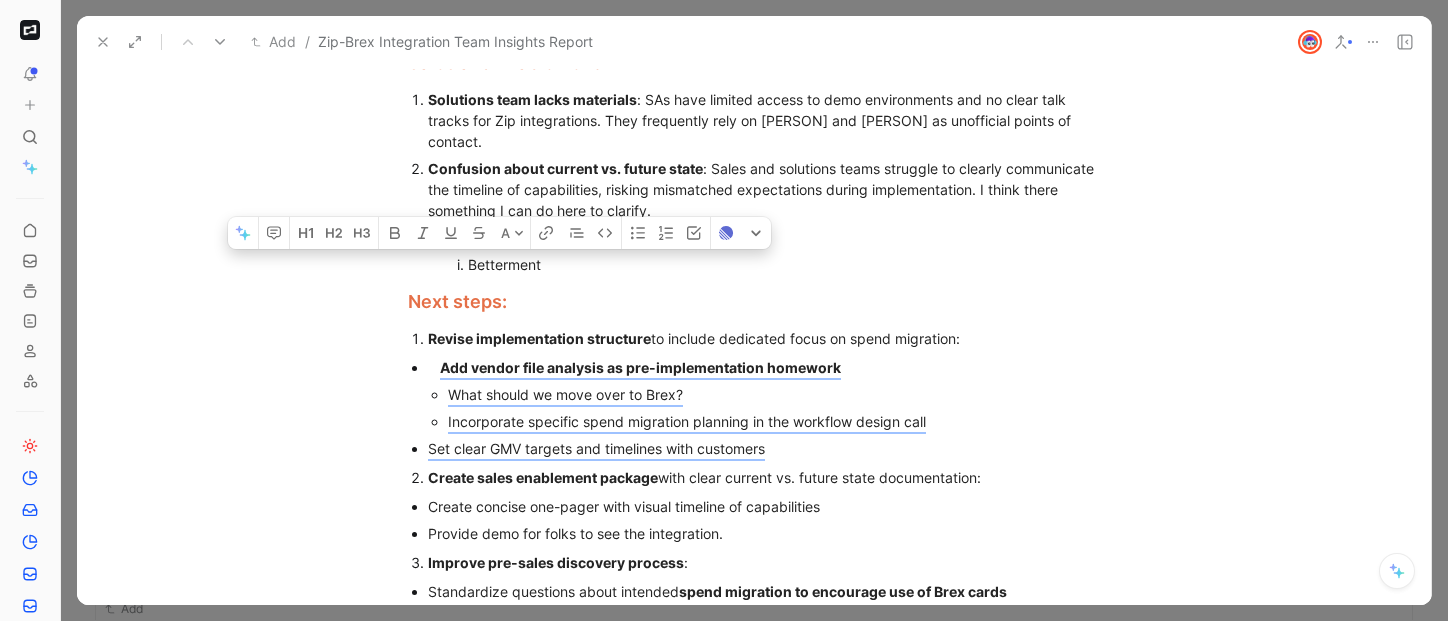 click on "Betterment" at bounding box center [746, 264] 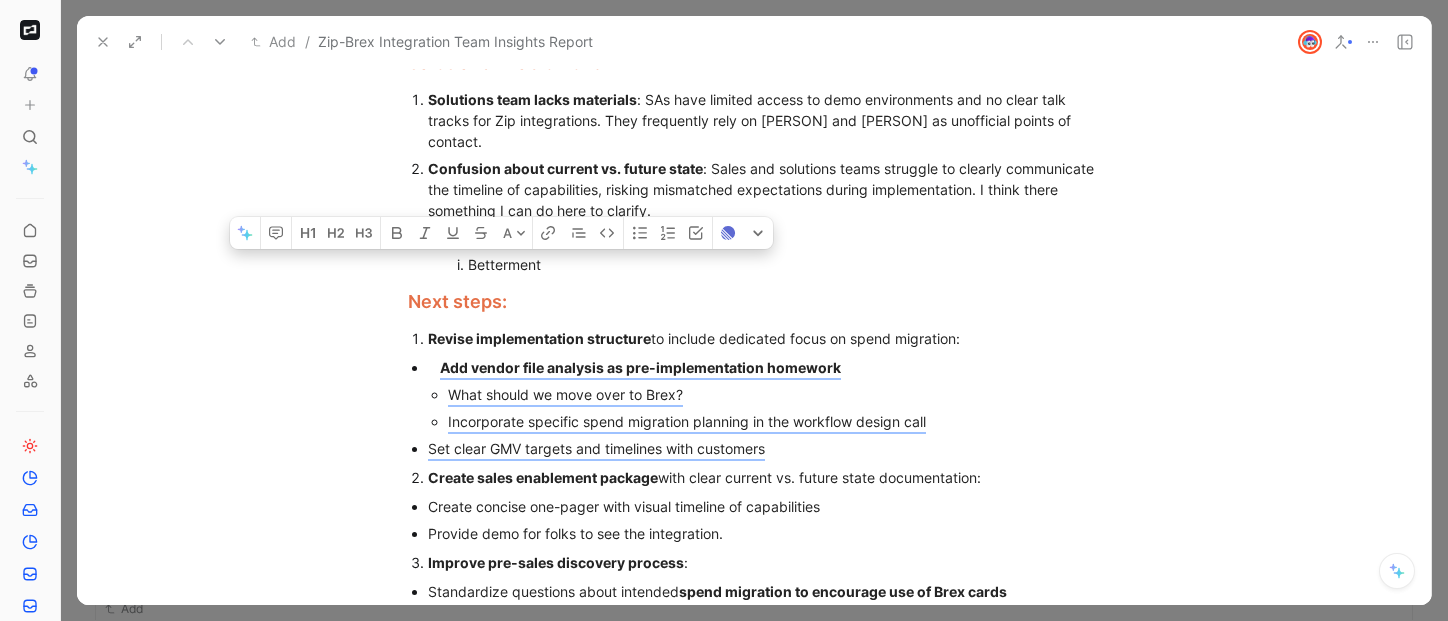 click on "Betterment" at bounding box center [746, 264] 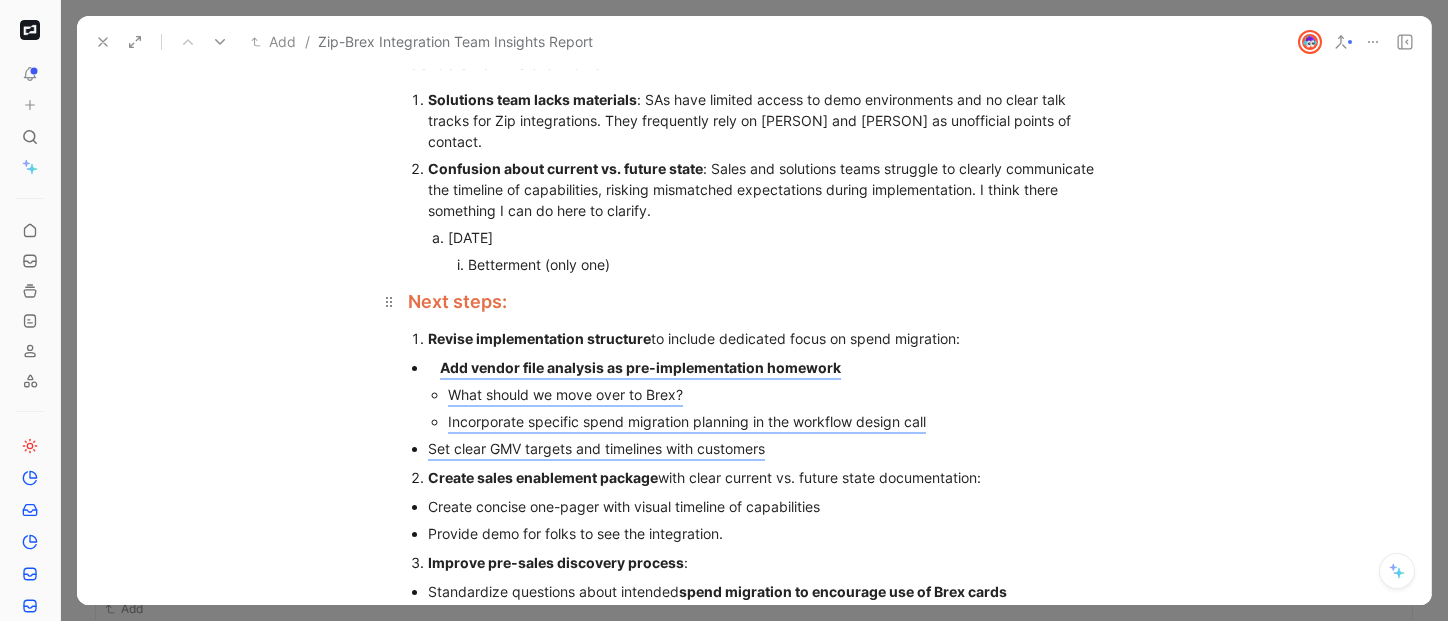 click on "Next steps:" at bounding box center (754, 301) 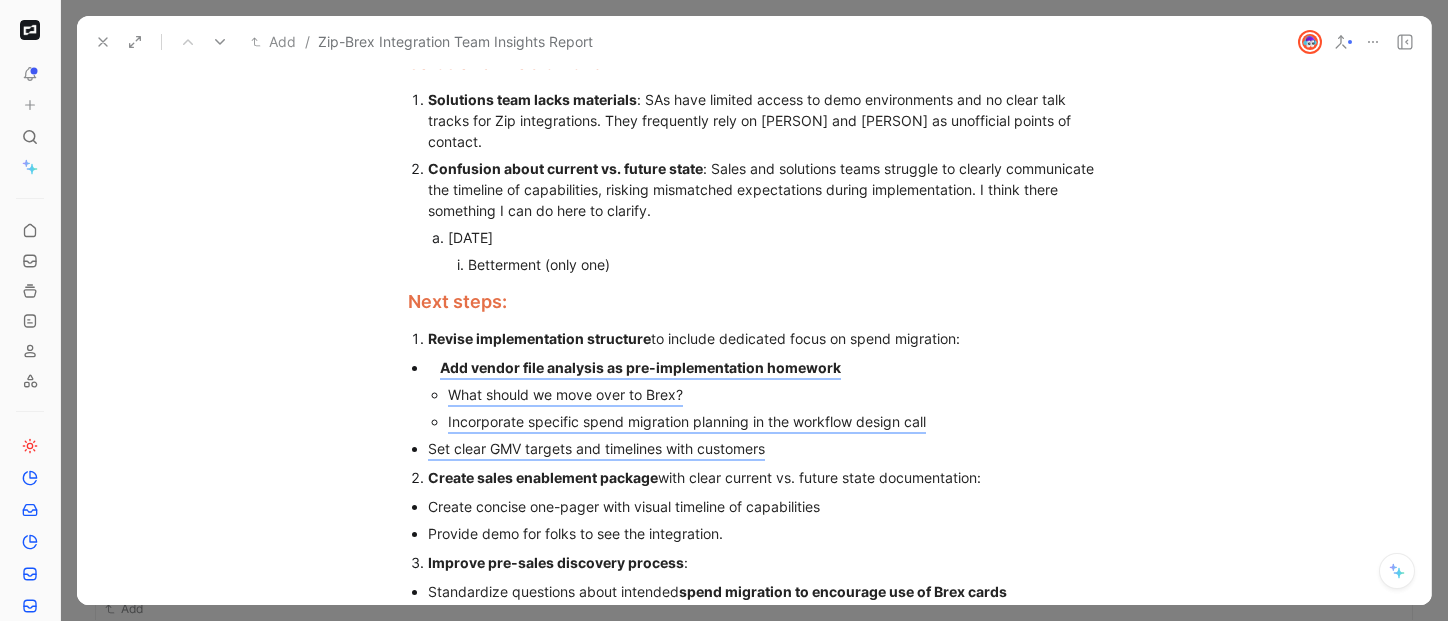 click on "Betterment (only one)" at bounding box center [746, 264] 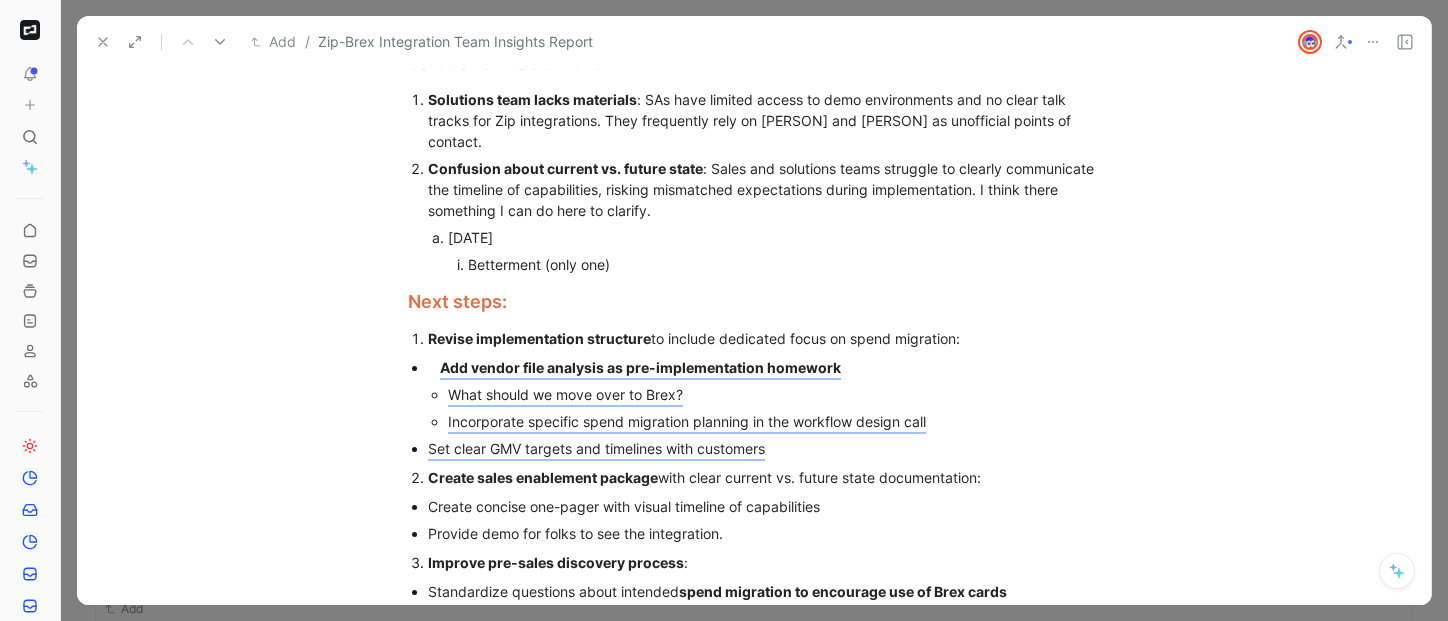 click on "Betterment (only one)" at bounding box center [746, 264] 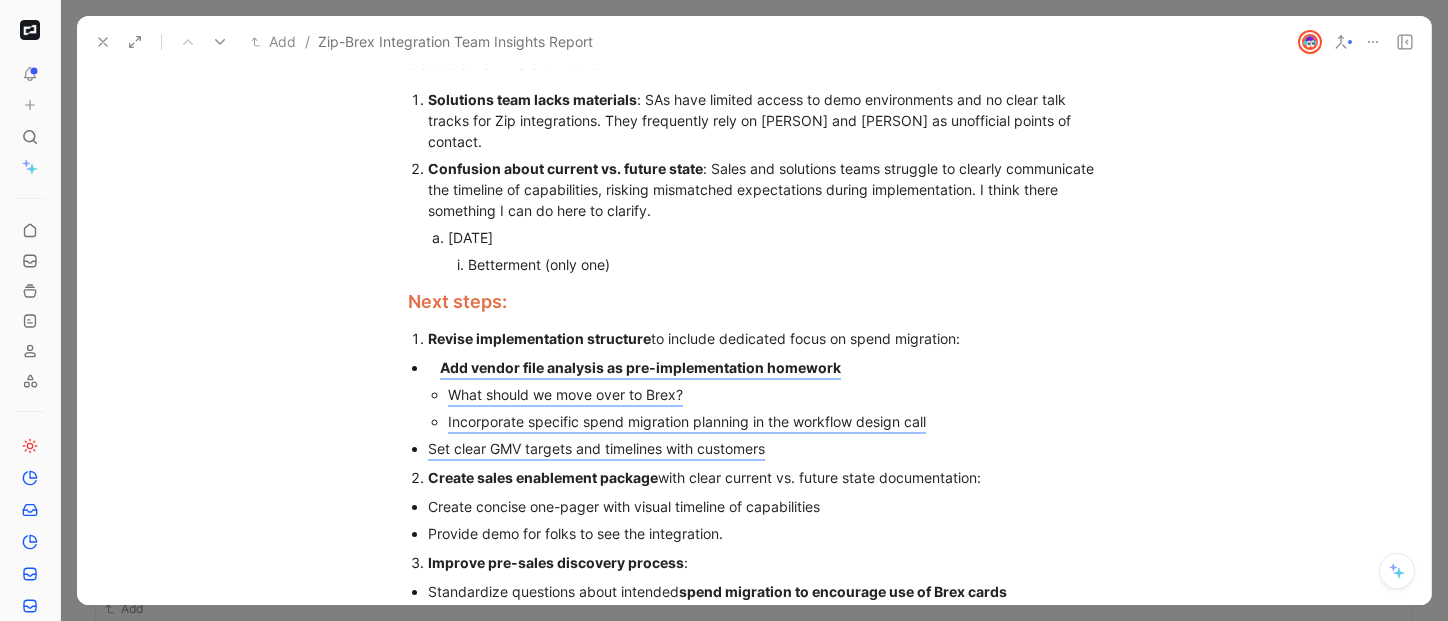 click on "[DATE]" at bounding box center [755, 237] 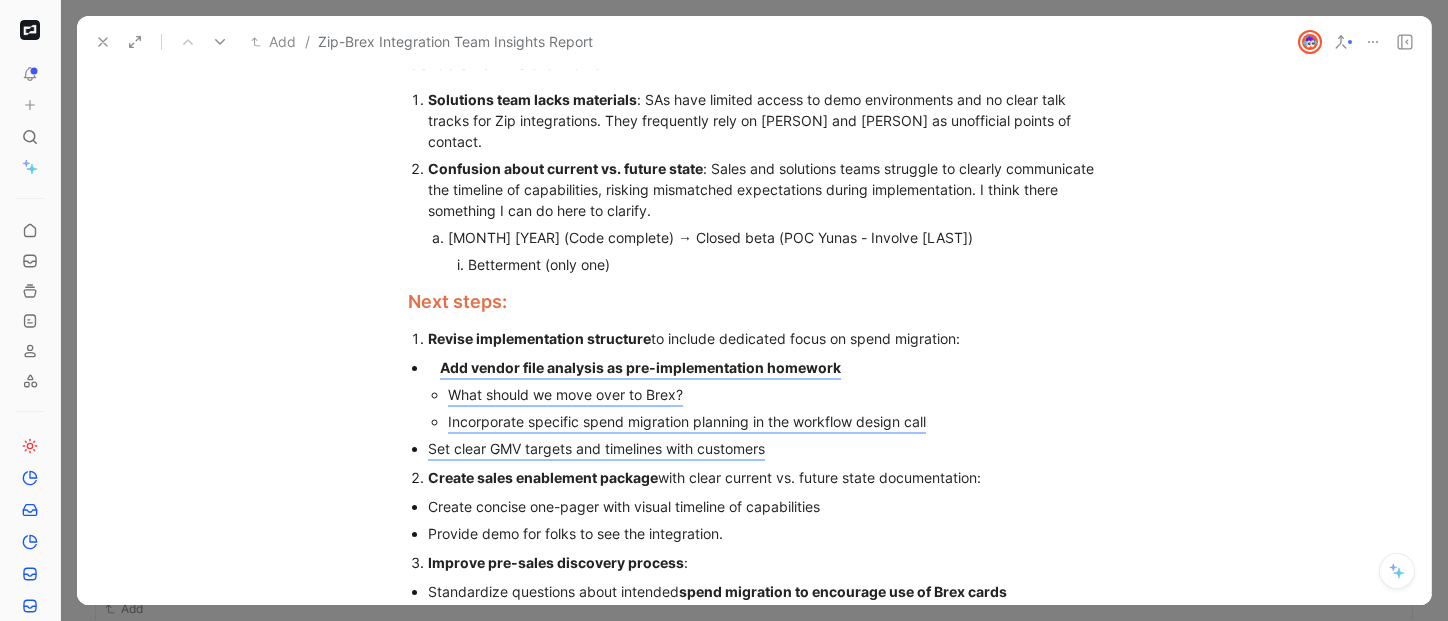 click on "Betterment (only one)" at bounding box center [746, 264] 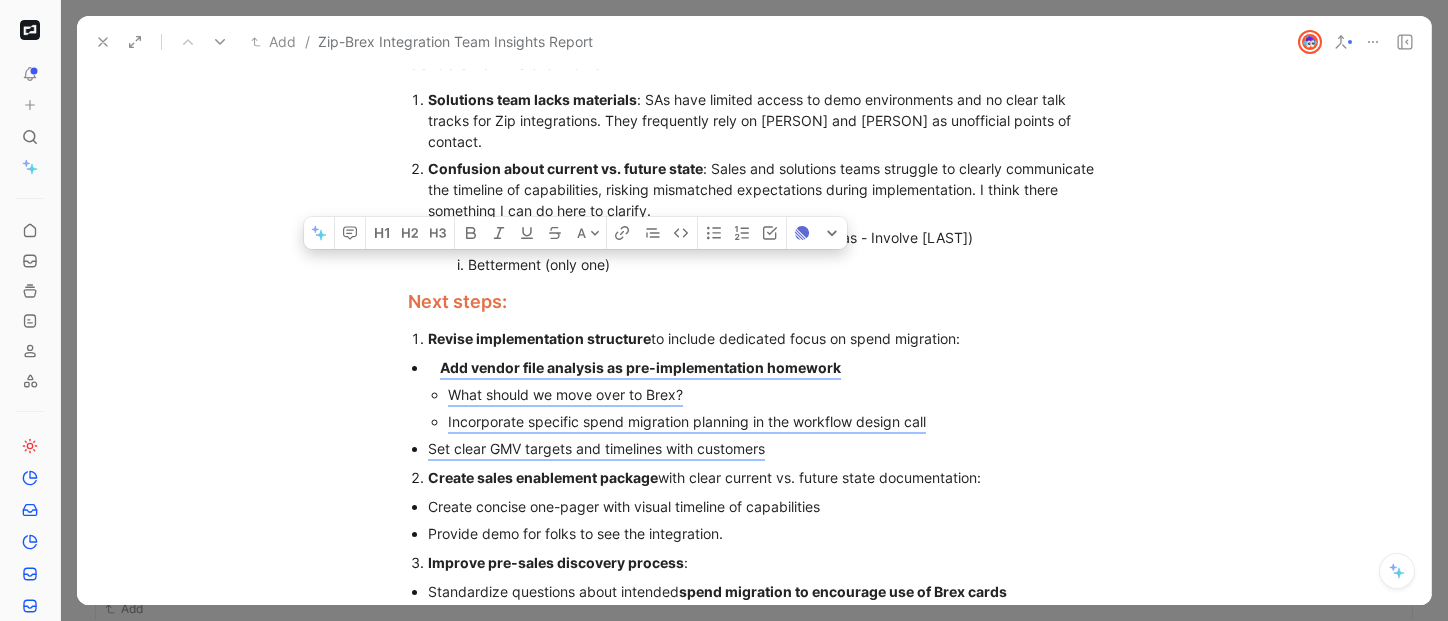drag, startPoint x: 542, startPoint y: 289, endPoint x: 651, endPoint y: 294, distance: 109.11462 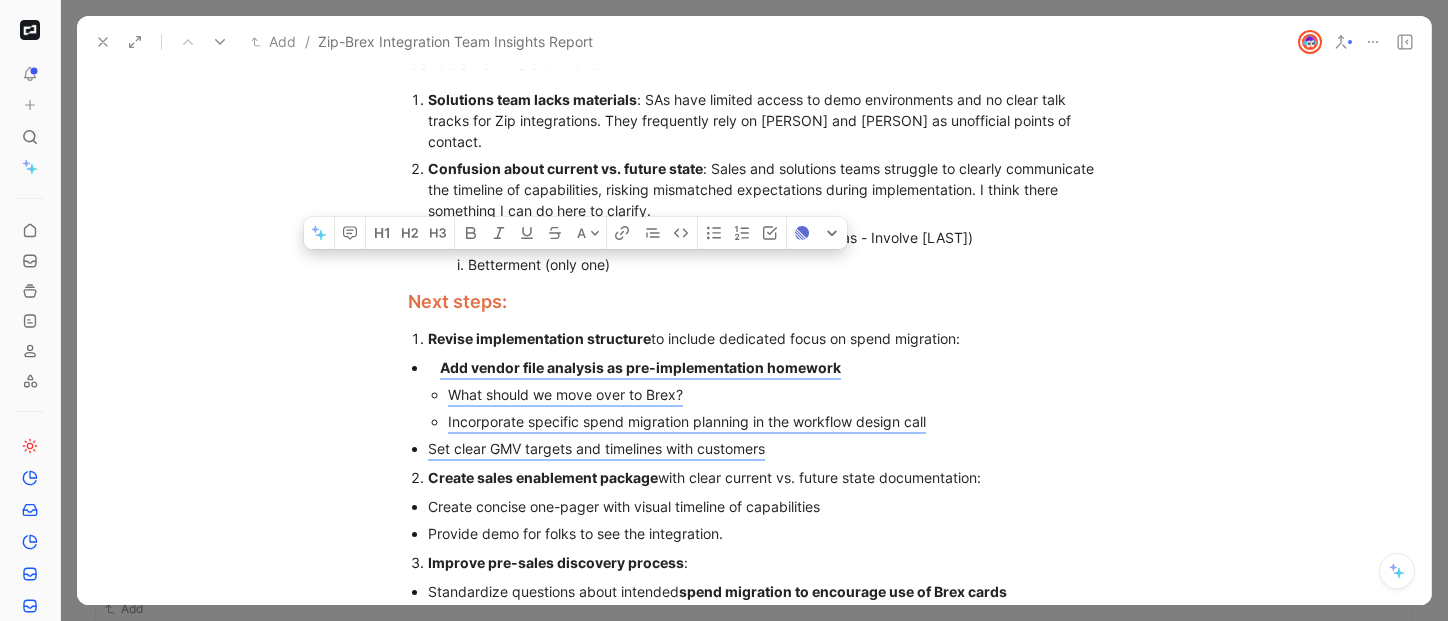 click on "Betterment (only one)" at bounding box center [746, 264] 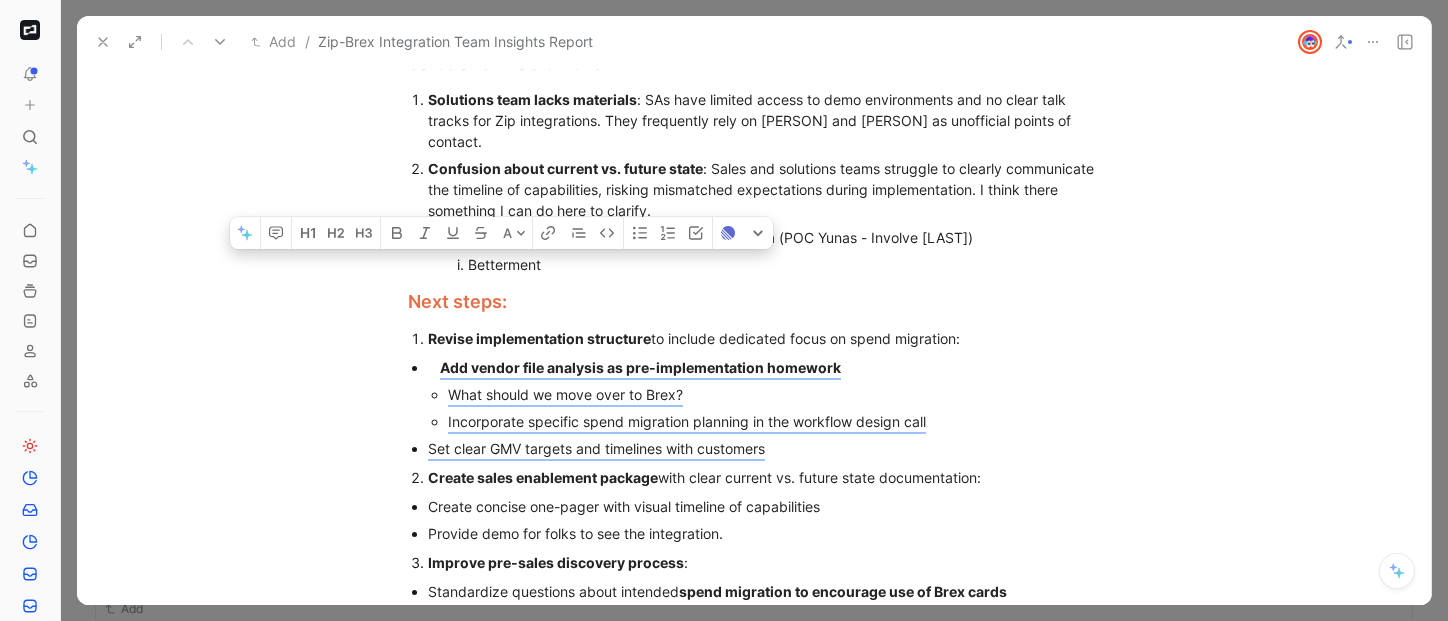drag, startPoint x: 565, startPoint y: 292, endPoint x: 461, endPoint y: 288, distance: 104.0769 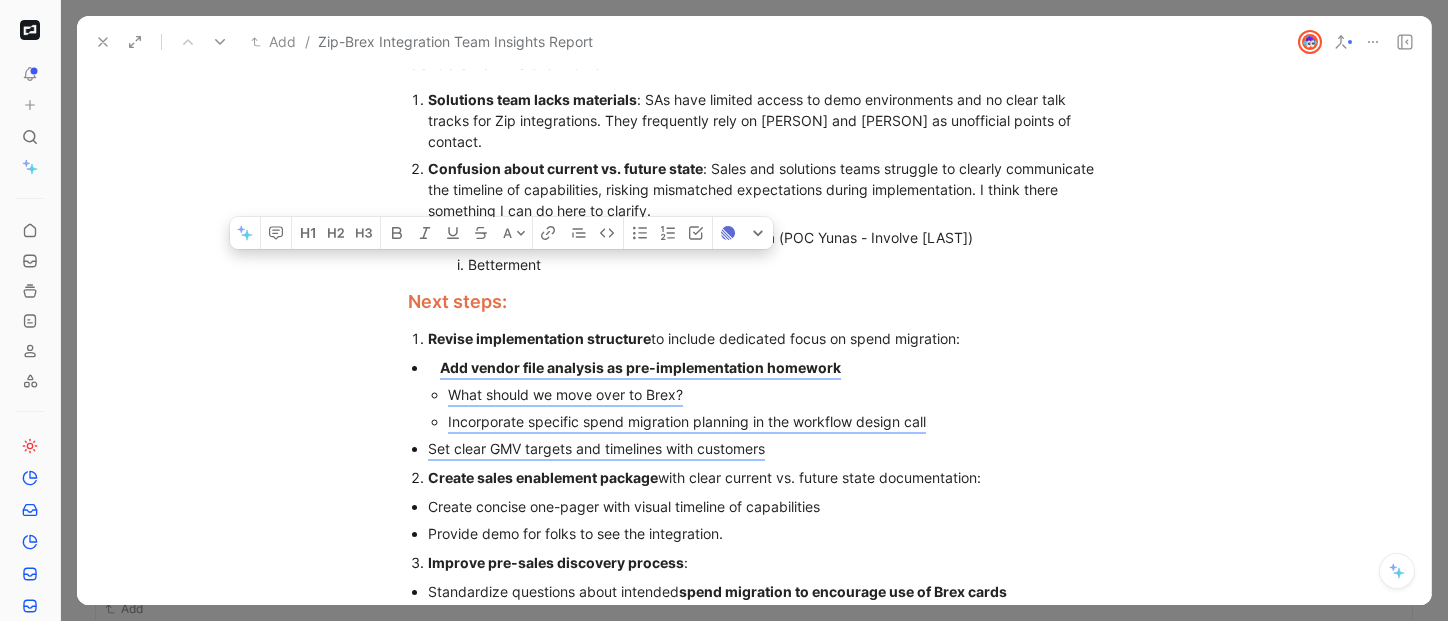 click on "Betterment" at bounding box center (746, 264) 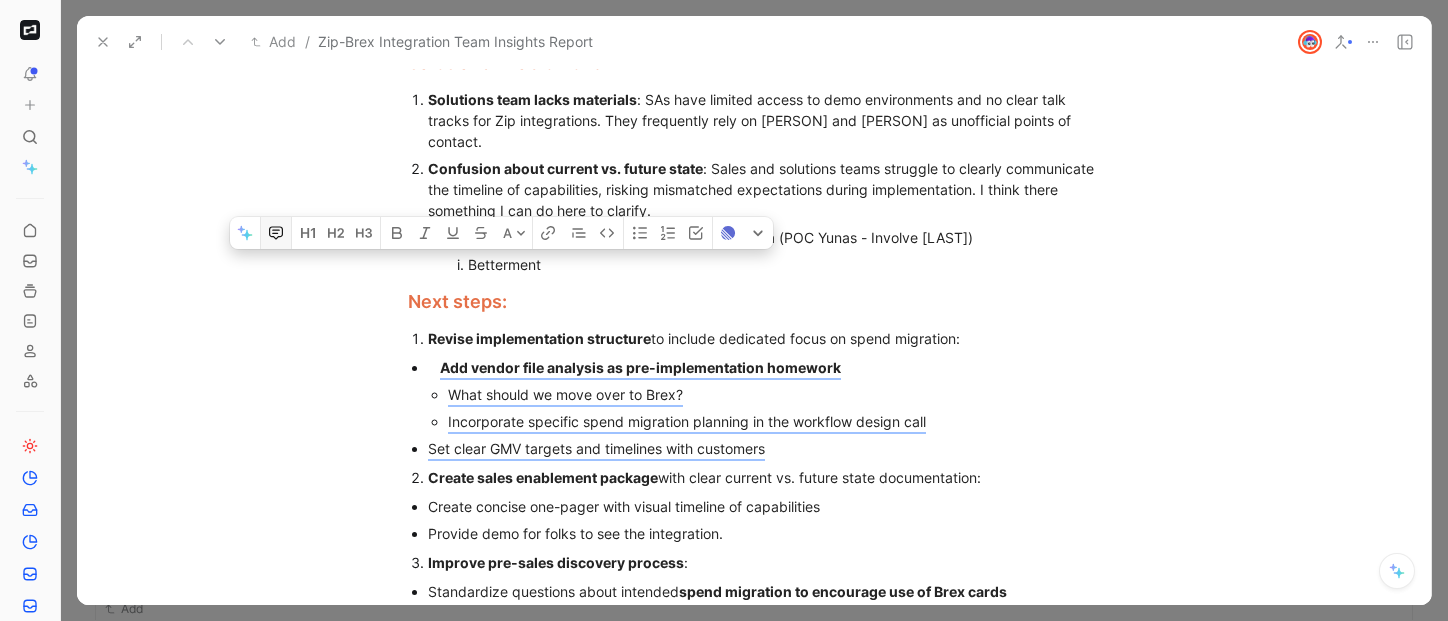 click 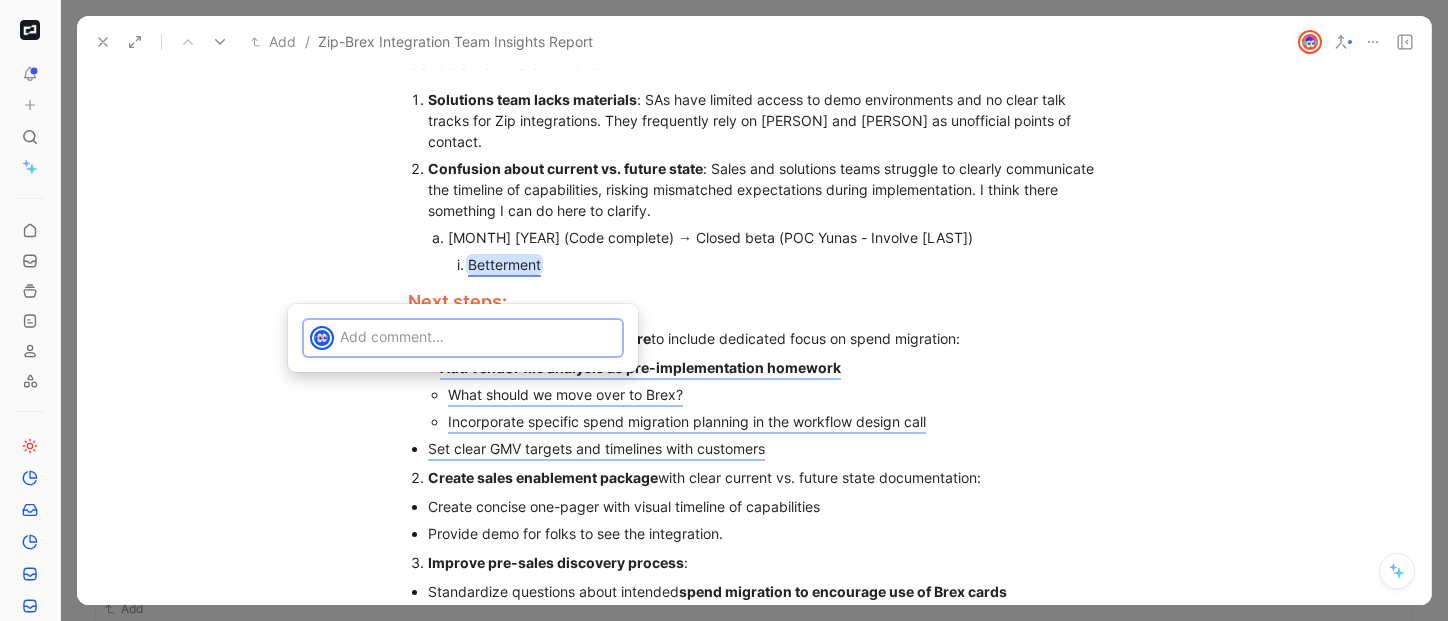 type 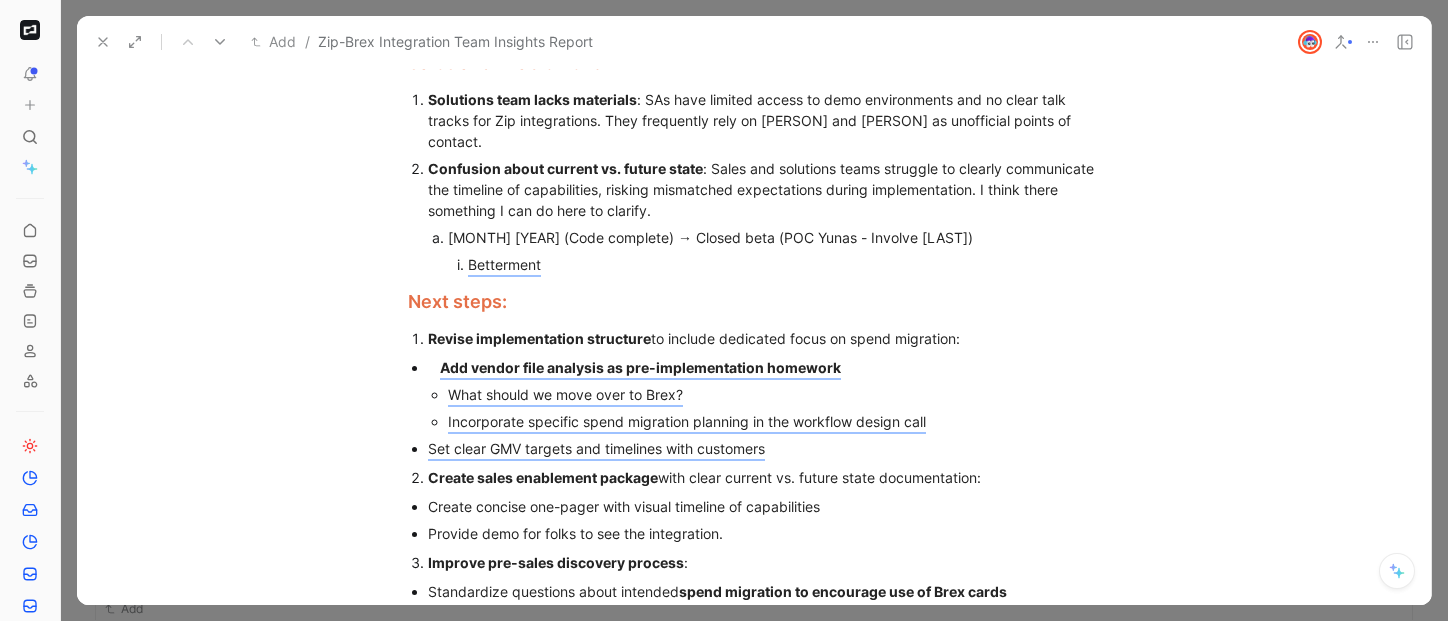 click on "Betterment" at bounding box center [746, 264] 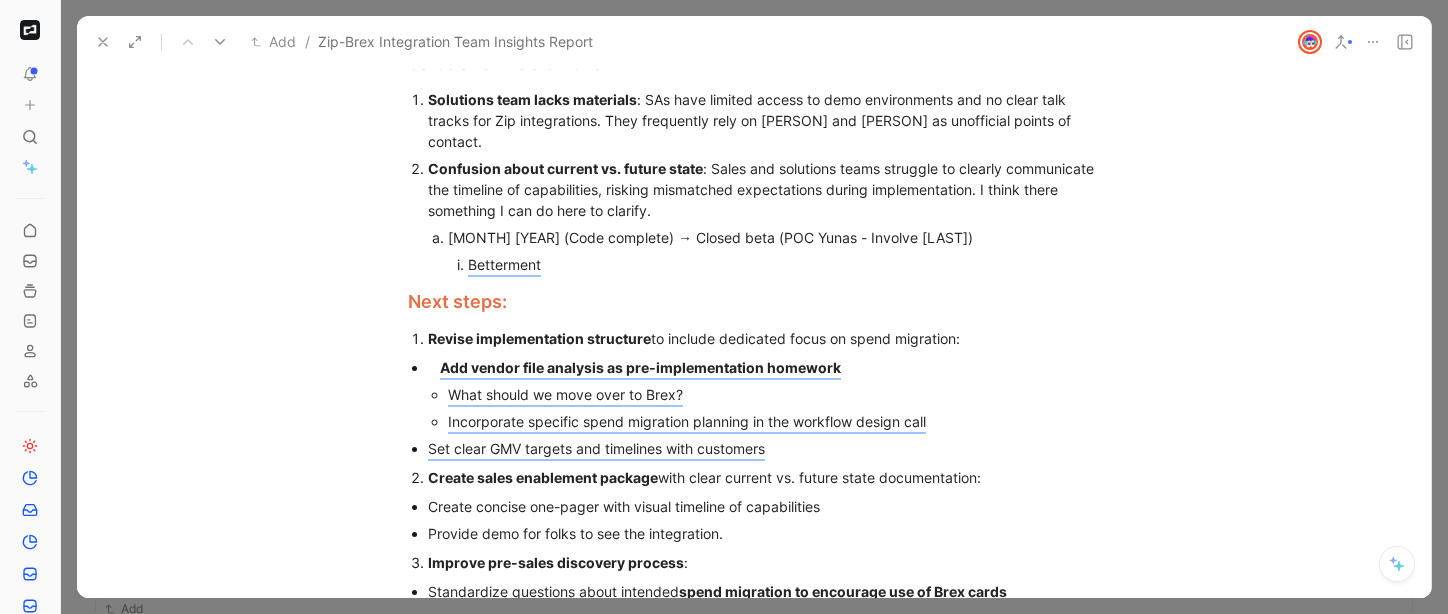 click on "[MONTH] [YEAR] (Code complete) → Closed beta (POC Yunas - Involve [LAST])" at bounding box center [755, 237] 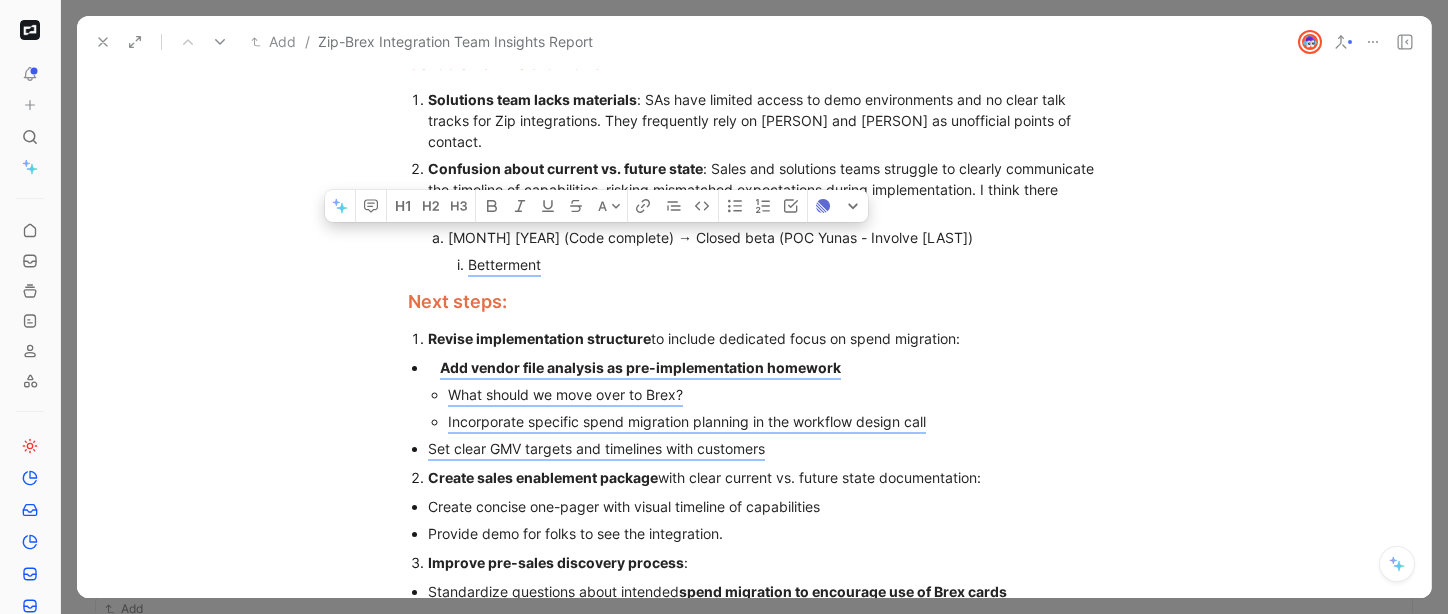 drag, startPoint x: 648, startPoint y: 260, endPoint x: 542, endPoint y: 262, distance: 106.01887 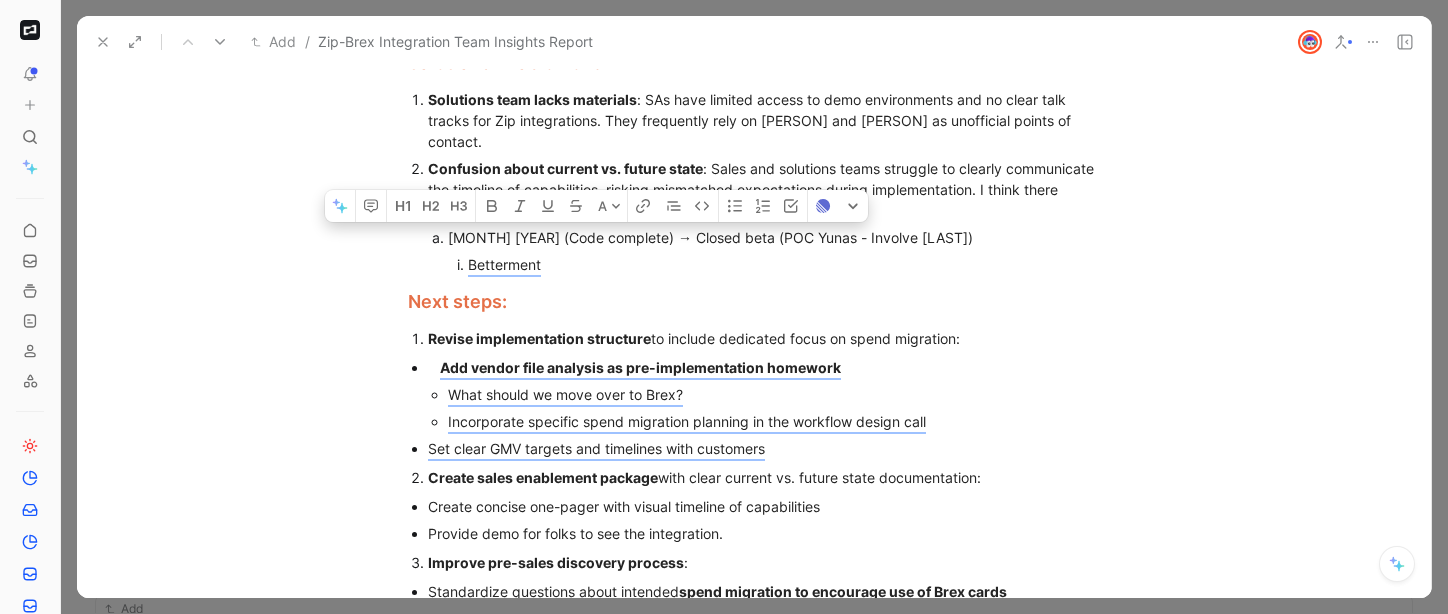 click on "[MONTH] [YEAR] (Code complete) → Closed beta (POC Yunas - Involve [LAST])" at bounding box center [755, 237] 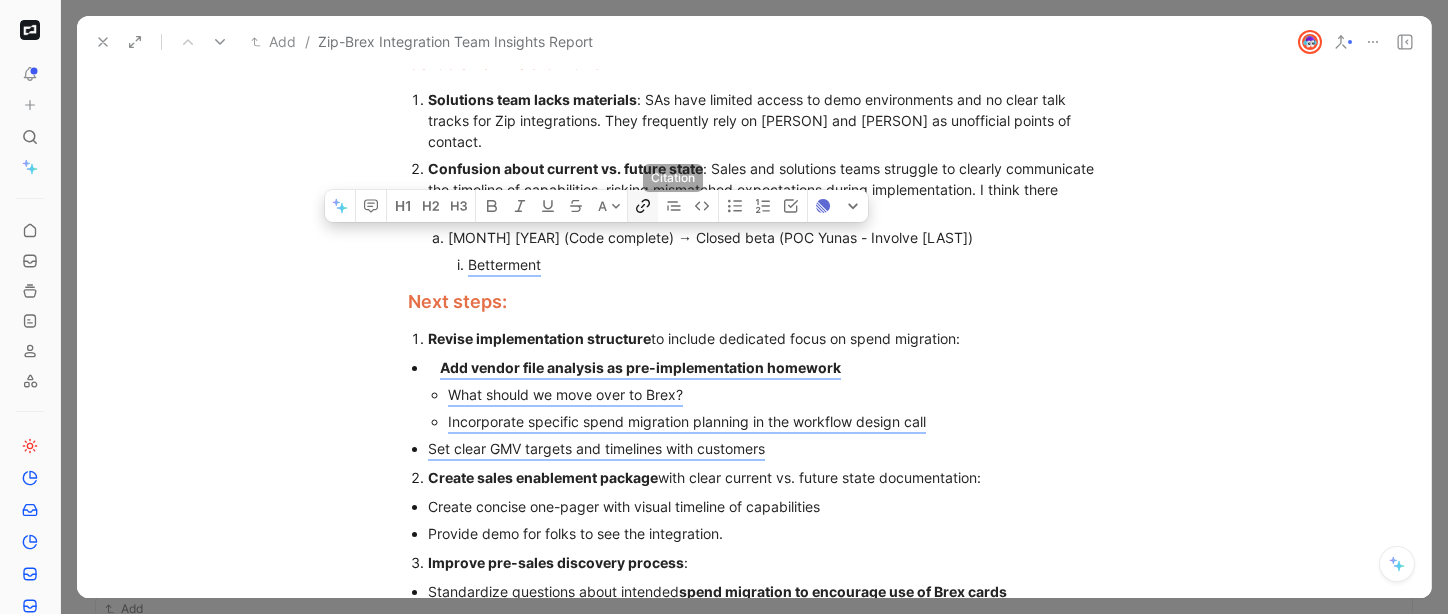 click at bounding box center (643, 206) 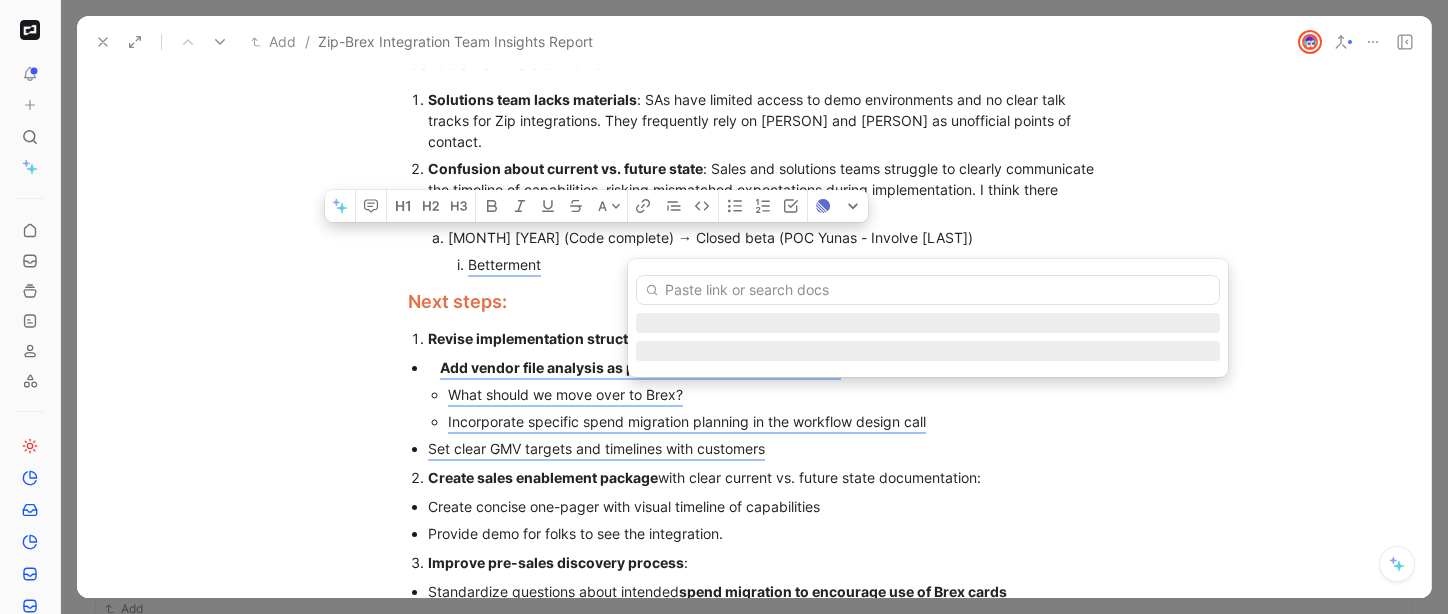 type on "https://docs.google.com/spreadsheets/d/[ID]/edit?gid=0#gid=0" 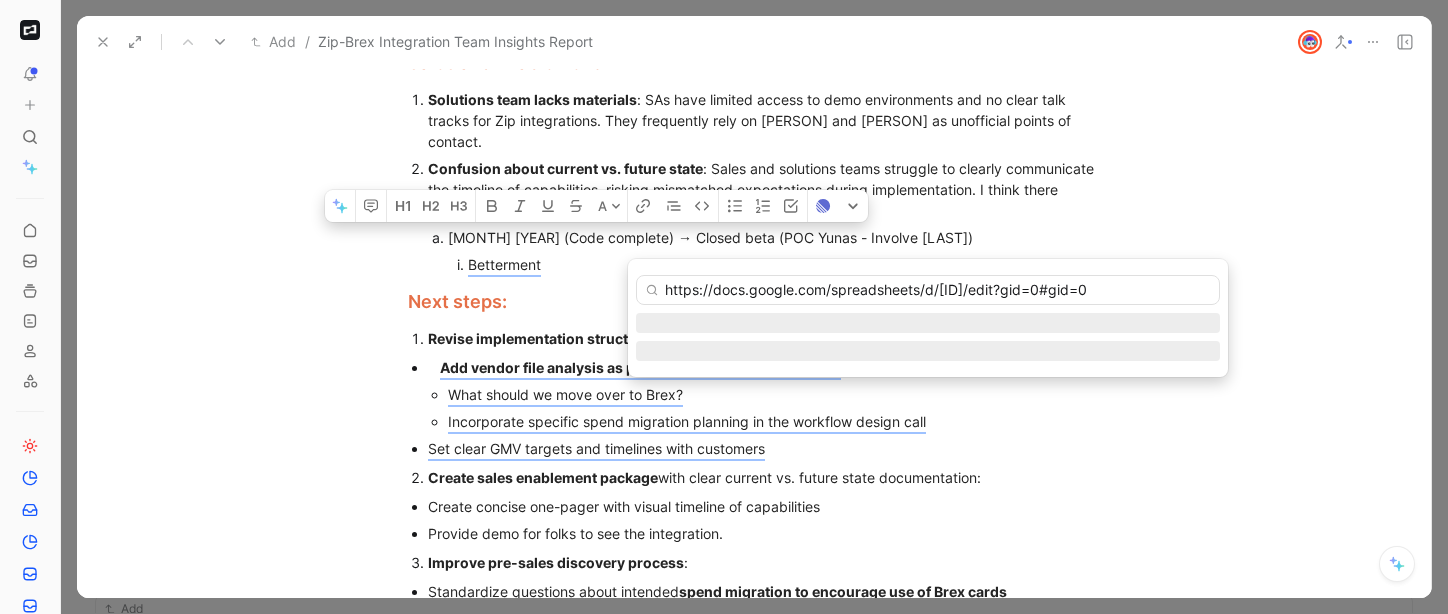 scroll, scrollTop: 0, scrollLeft: 230, axis: horizontal 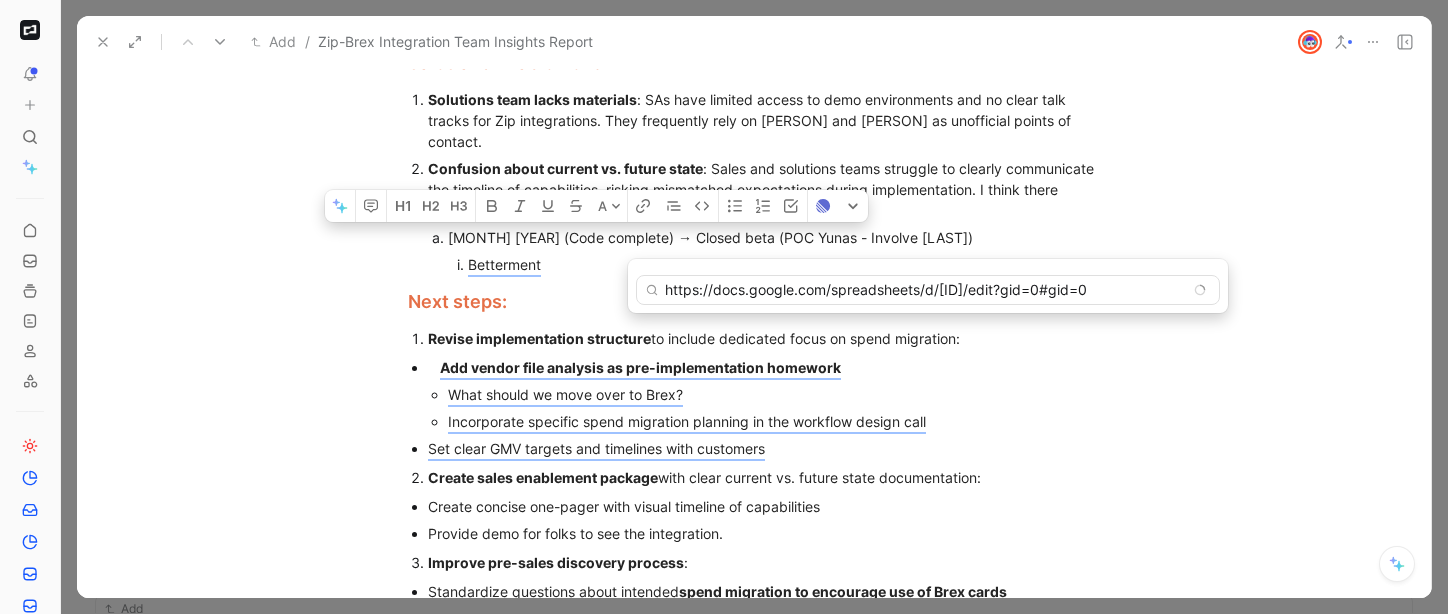 type 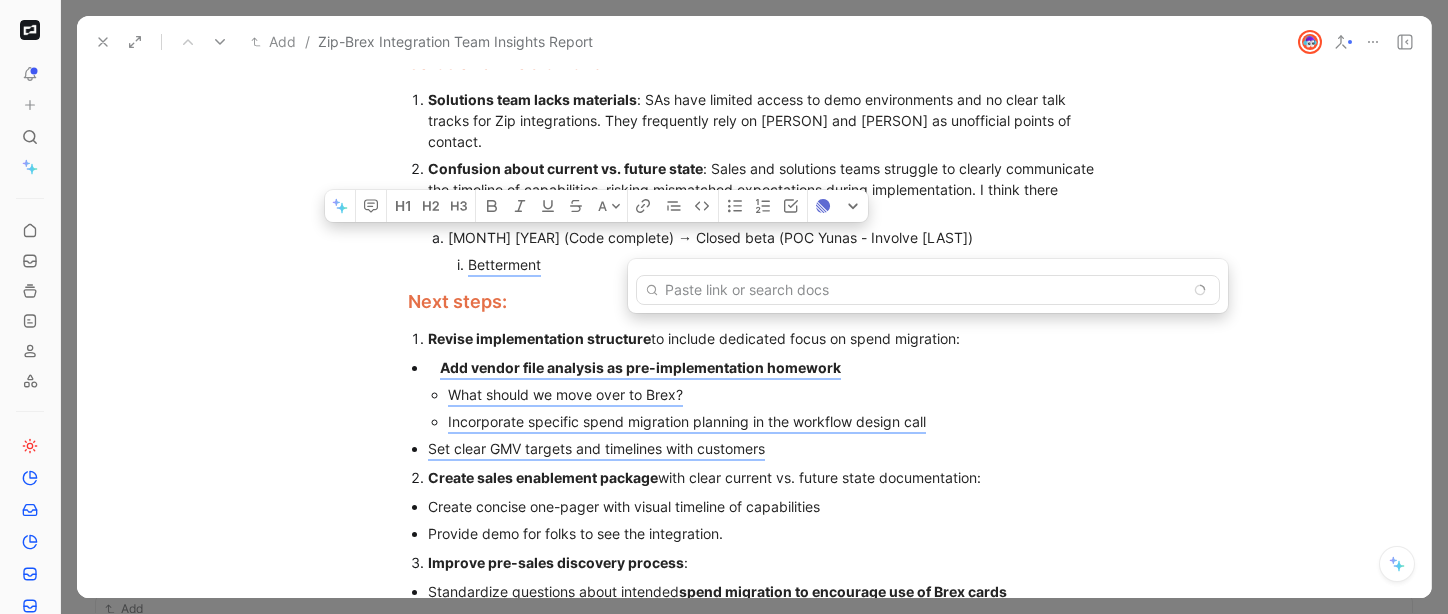 scroll, scrollTop: 0, scrollLeft: 0, axis: both 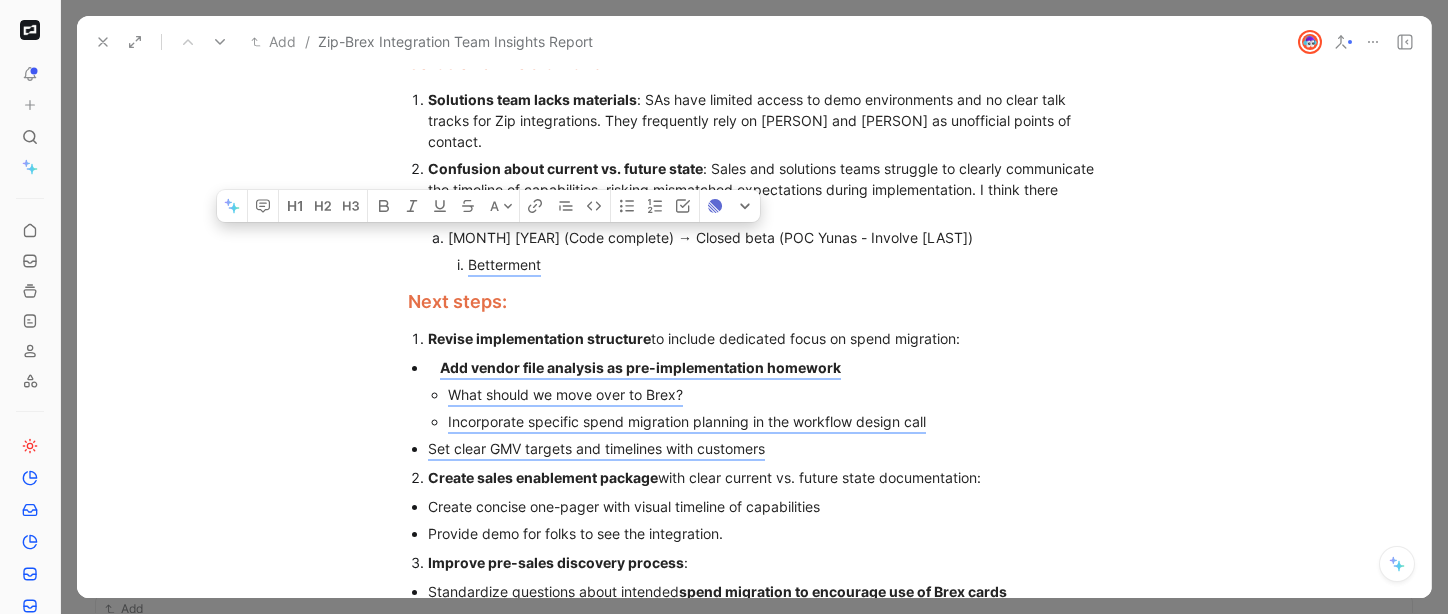 drag, startPoint x: 536, startPoint y: 262, endPoint x: 446, endPoint y: 261, distance: 90.005554 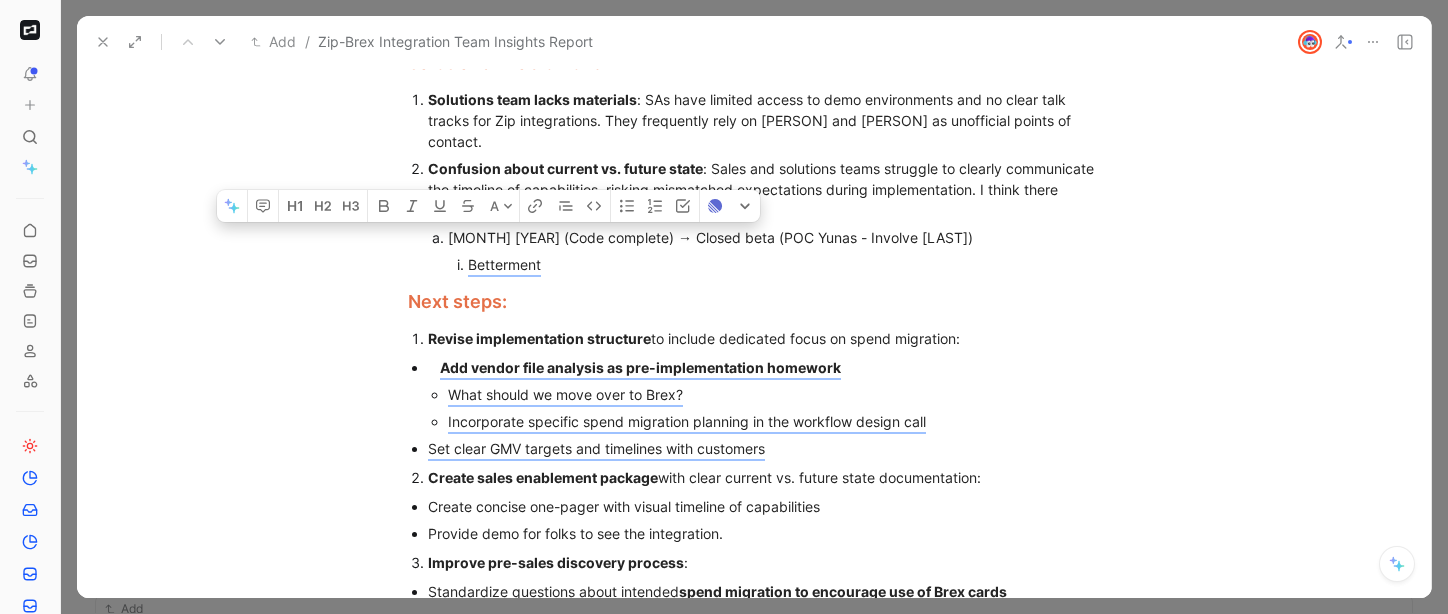 click on "[MONTH] [YEAR] (Code complete) → Closed beta (POC Yunas - Involve [LAST])" at bounding box center (755, 237) 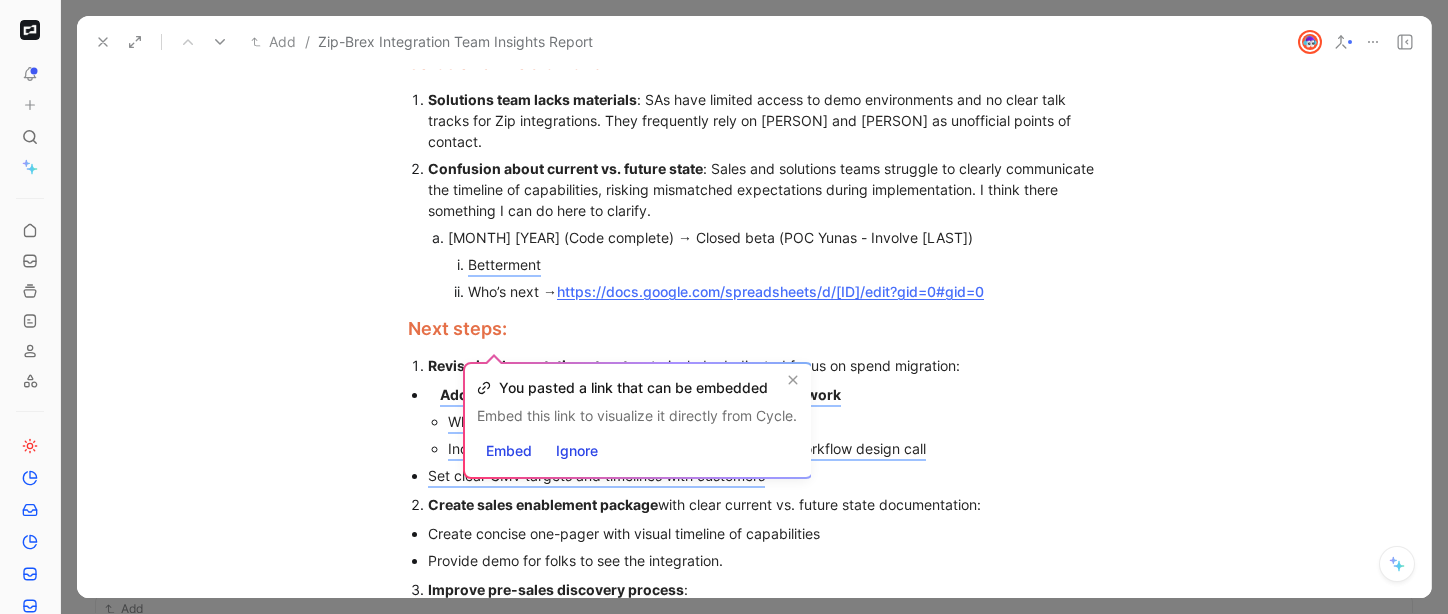 click on "Who’s next →  https://docs.google.com/spreadsheets/d/1bHuKr-R6rdvvK0xx_79DJumK5qJc330uics1E525ers/edit?gid=0#gid=0" at bounding box center [746, 291] 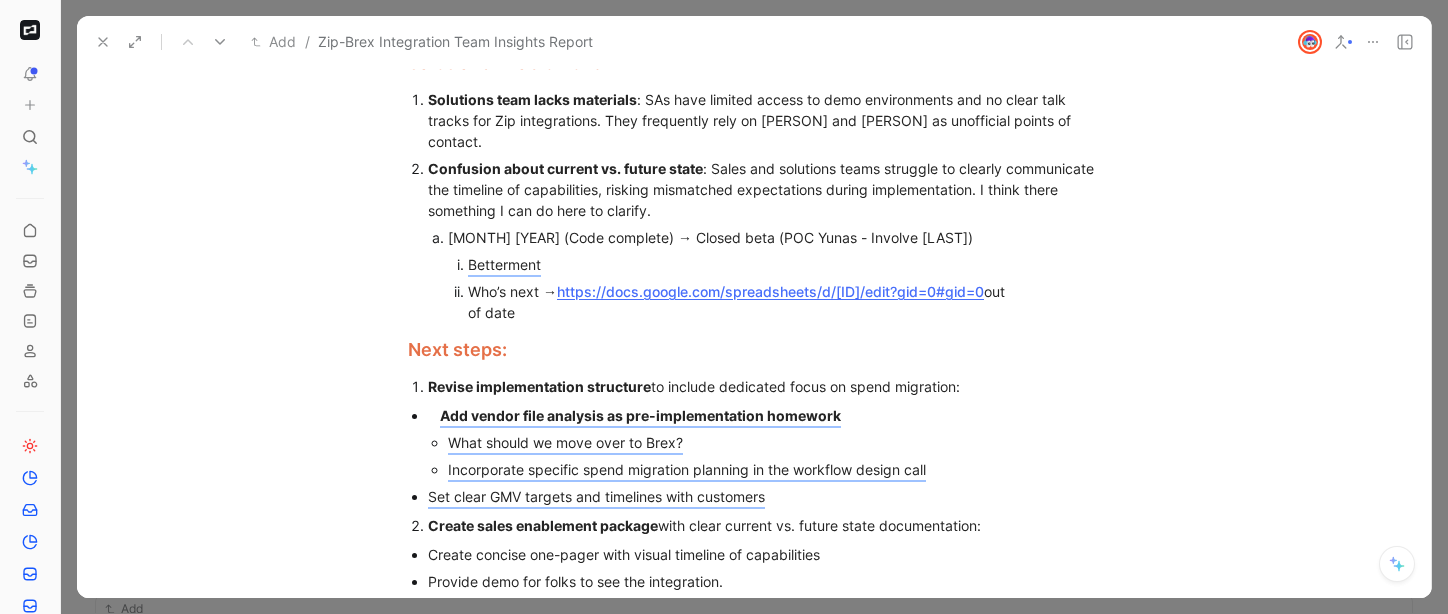 click on "Who’s next → https://docs.google.com/spreadsheets/d/1bHuKr-R6rdvvK0xx_79DJumK5qJc330uics1E525ers/edit?gid=0#gid=0 out of date" at bounding box center (746, 302) 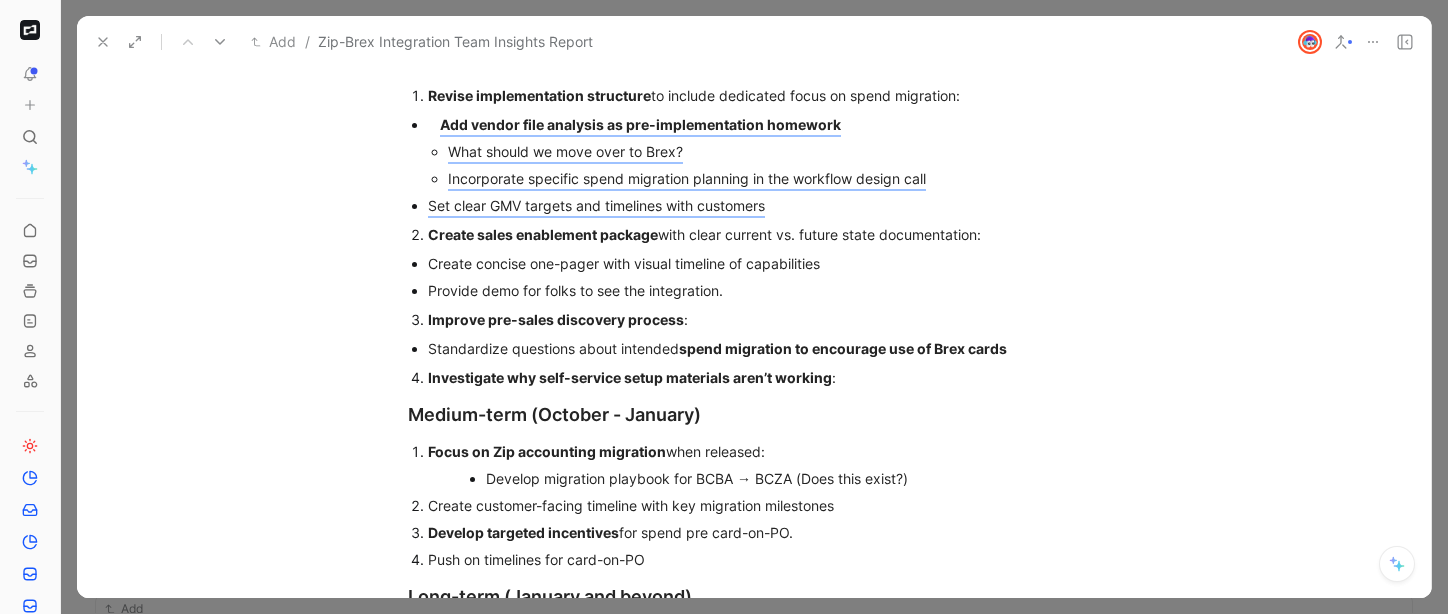 scroll, scrollTop: 1881, scrollLeft: 0, axis: vertical 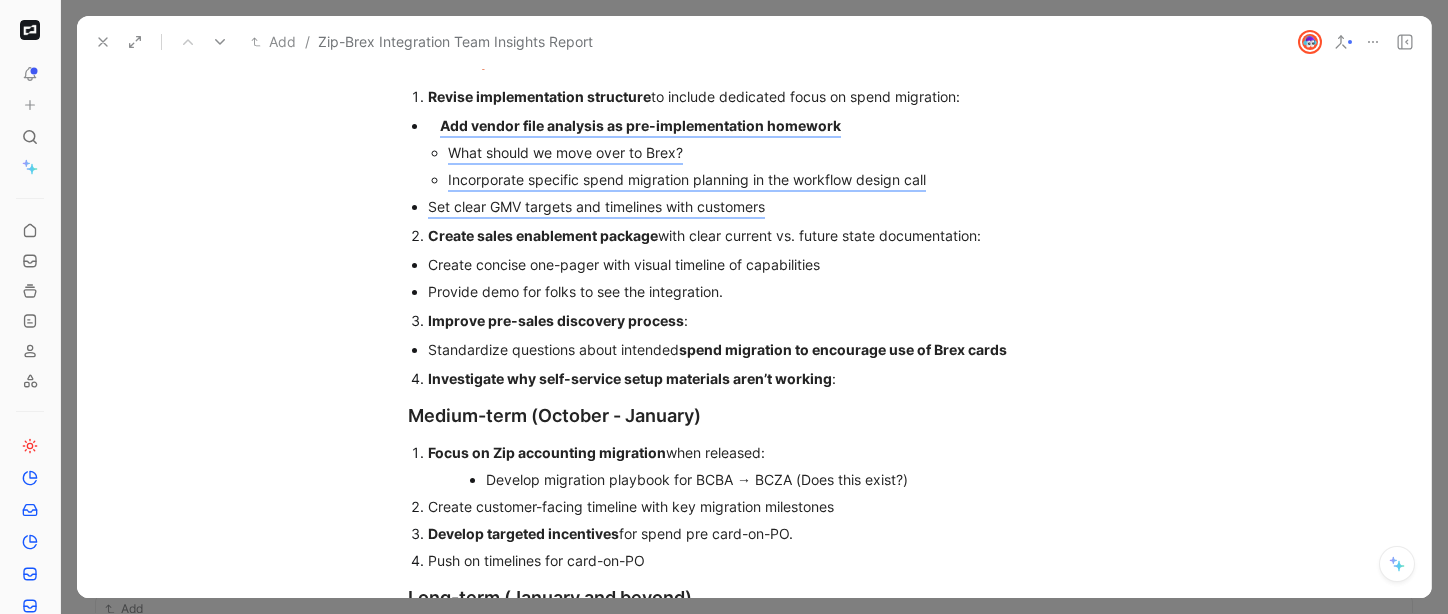 click on "Investigate why self-service setup materials aren’t working :" at bounding box center (764, 378) 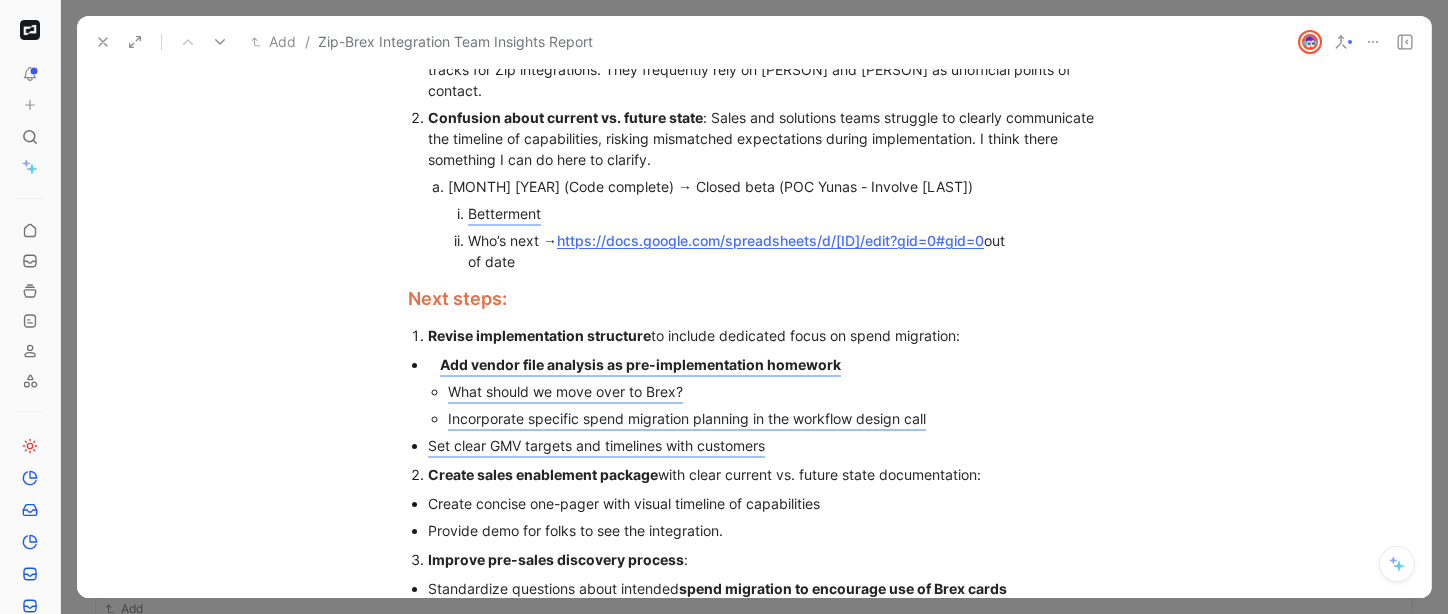 scroll, scrollTop: 1636, scrollLeft: 0, axis: vertical 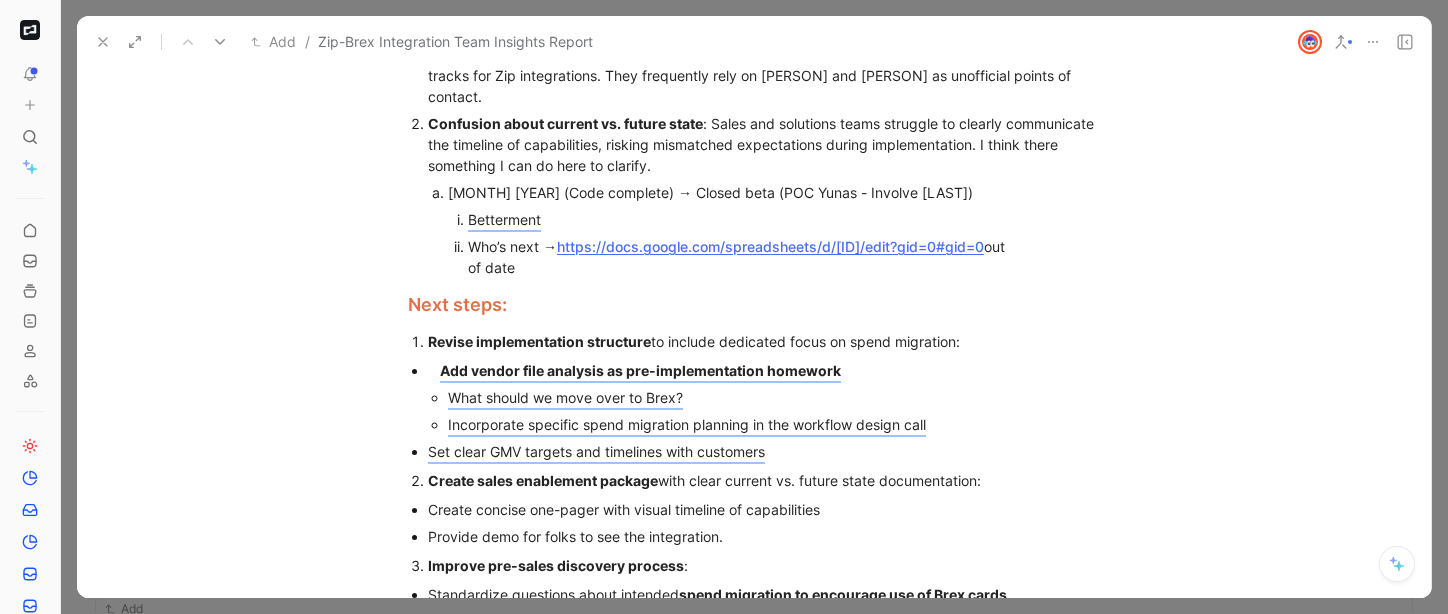 click on "Who’s next → https://docs.google.com/spreadsheets/d/1bHuKr-R6rdvvK0xx_79DJumK5qJc330uics1E525ers/edit?gid=0#gid=0 out of date" at bounding box center (746, 257) 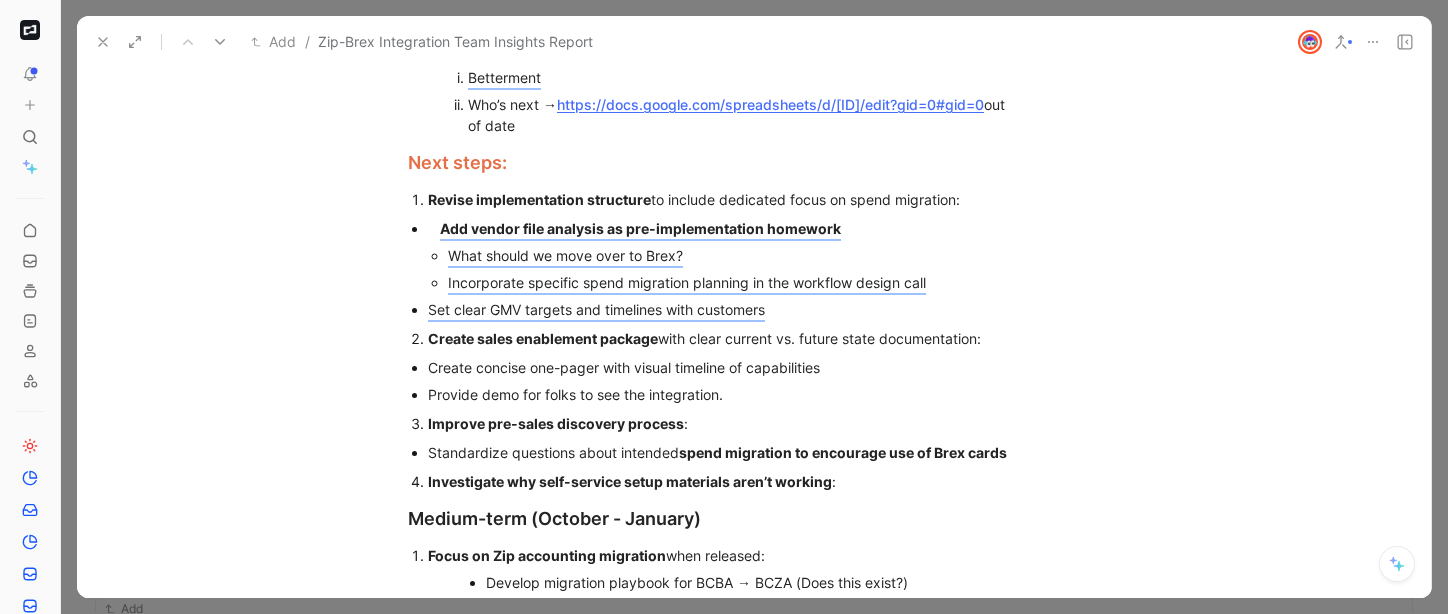 scroll, scrollTop: 1881, scrollLeft: 0, axis: vertical 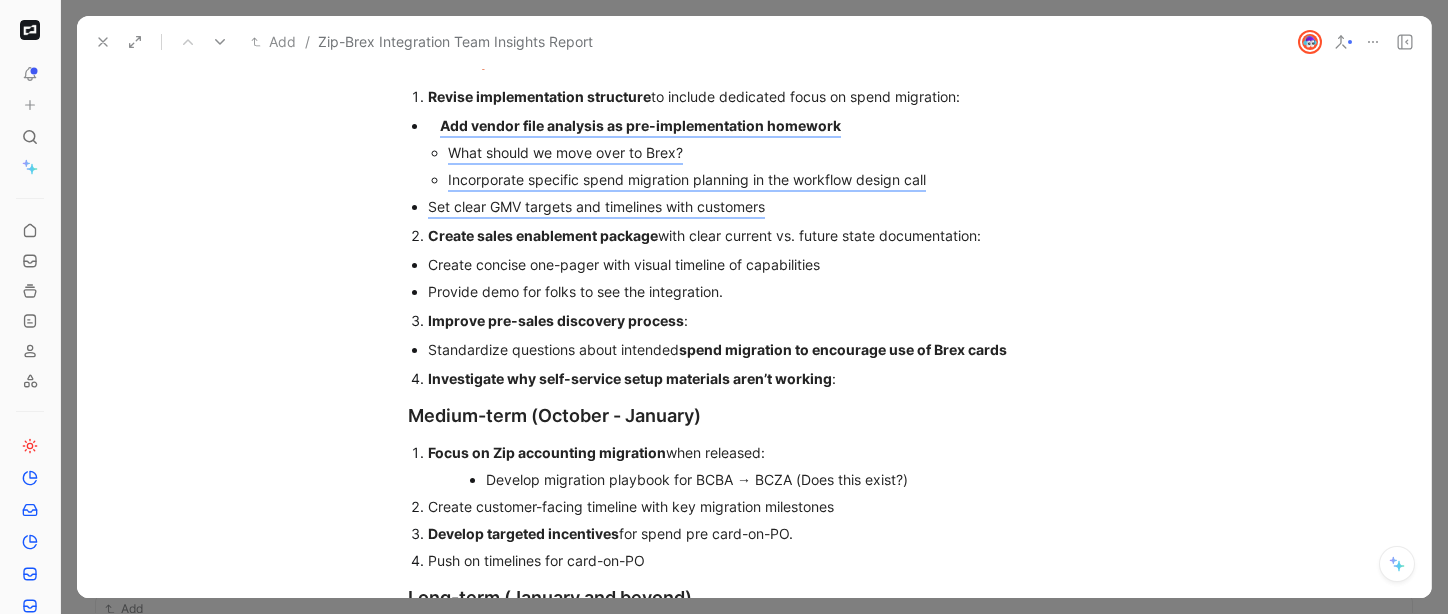 click on "Investigate why self-service setup materials aren’t working :" at bounding box center [764, 378] 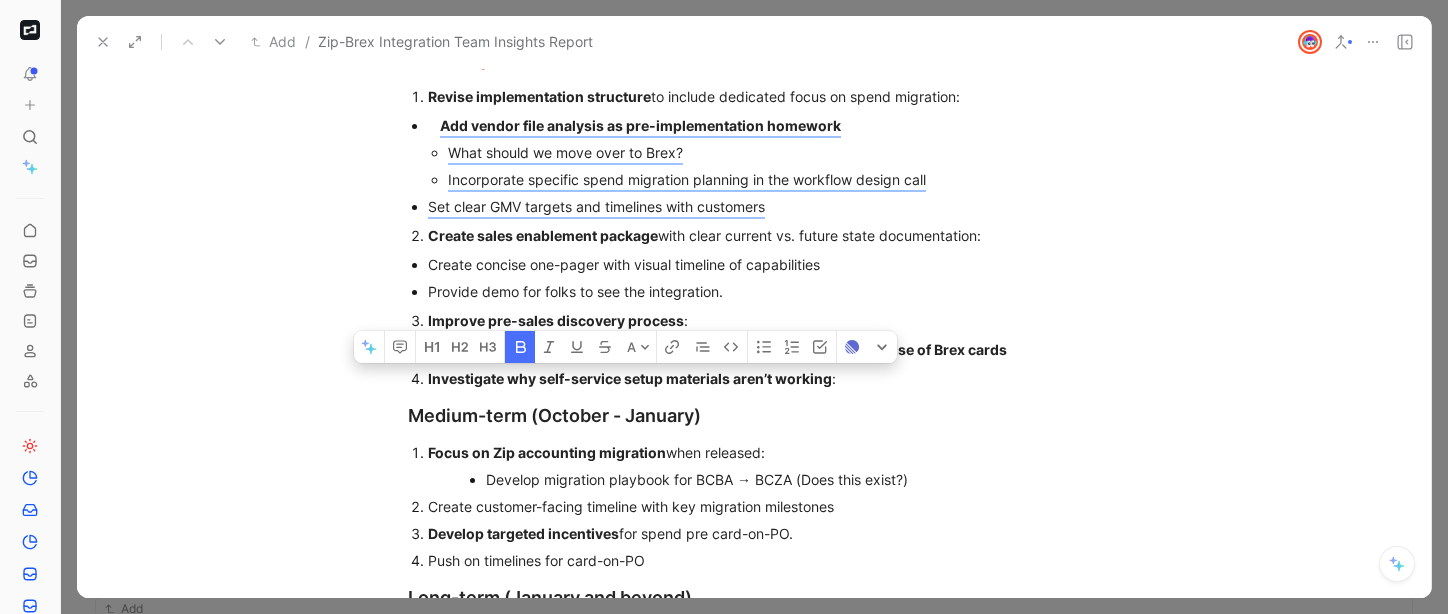 drag, startPoint x: 829, startPoint y: 401, endPoint x: 342, endPoint y: 389, distance: 487.14783 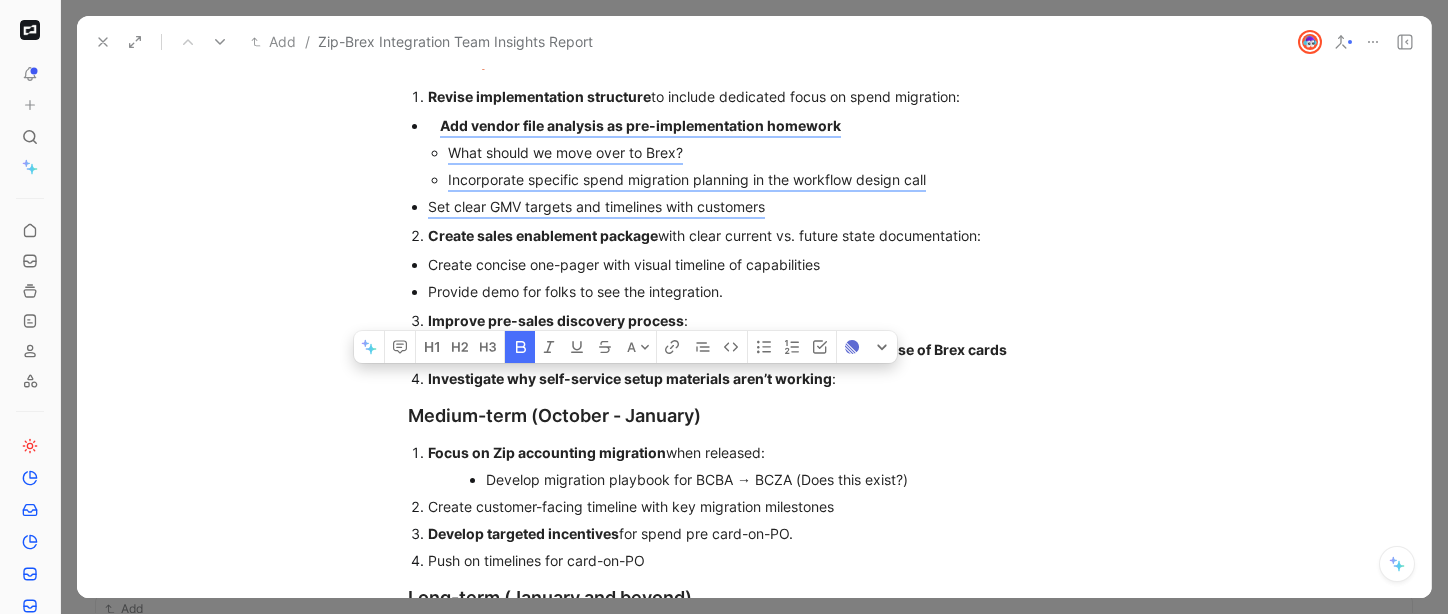 click on "TLDR The core challenge isn't implementation quality or customer interest, but structural limitations in the current integration capabilities combined with misaligned expectations. While the partnership creates strong value through complementary capabilities, customers are not migrating existing spend to Brex cards at the expected rate. Current GMV is approximately $150K across 13 customers below sales projections. The most impactful immediate action  would be establishing a formal vendor analysis and spend migration framework within the implementation process , coupled with better enablement to set proper expectations about the current state capabilities.  Current Integration Limitations The current integration architecture fundamentally limits GMV potential until future milestones are completed: Intake vs. PO split creates spending cap   Large spend remains inaccessible Temporary accounting solution preventing adoption Workflows = More time Implementation Process Gaps No focus on spend migration why       :" at bounding box center [754, -23] 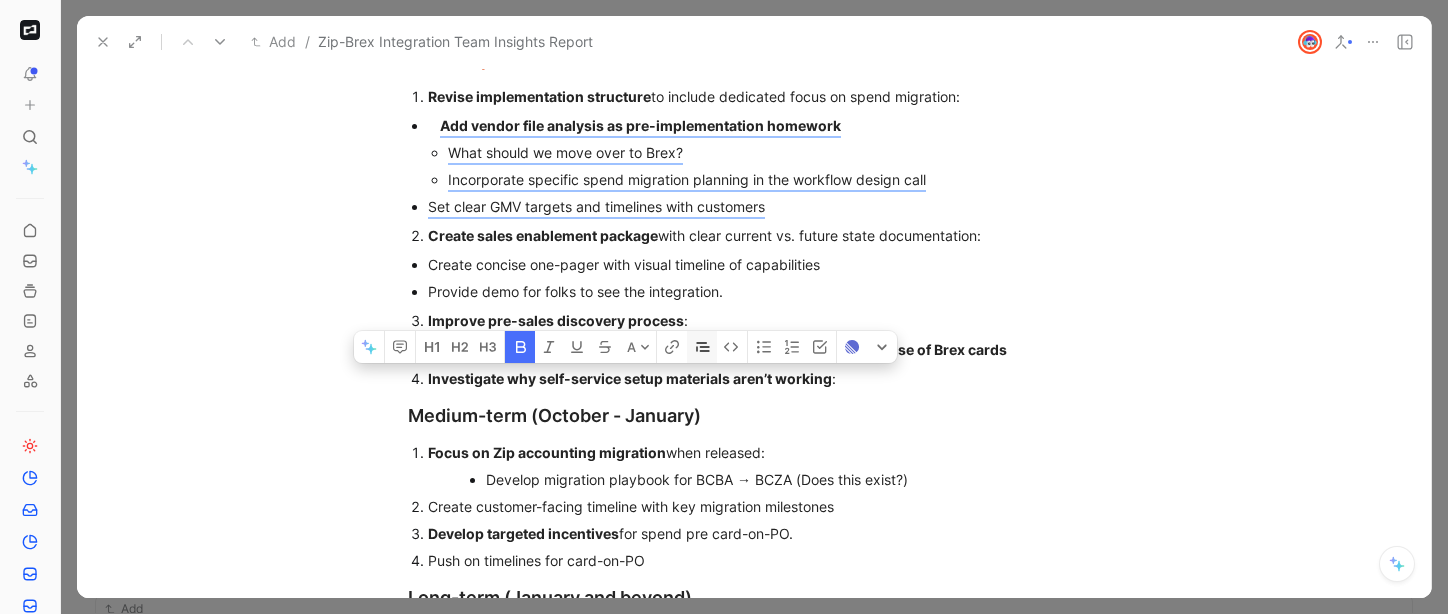 drag, startPoint x: 605, startPoint y: 364, endPoint x: 695, endPoint y: 373, distance: 90.44888 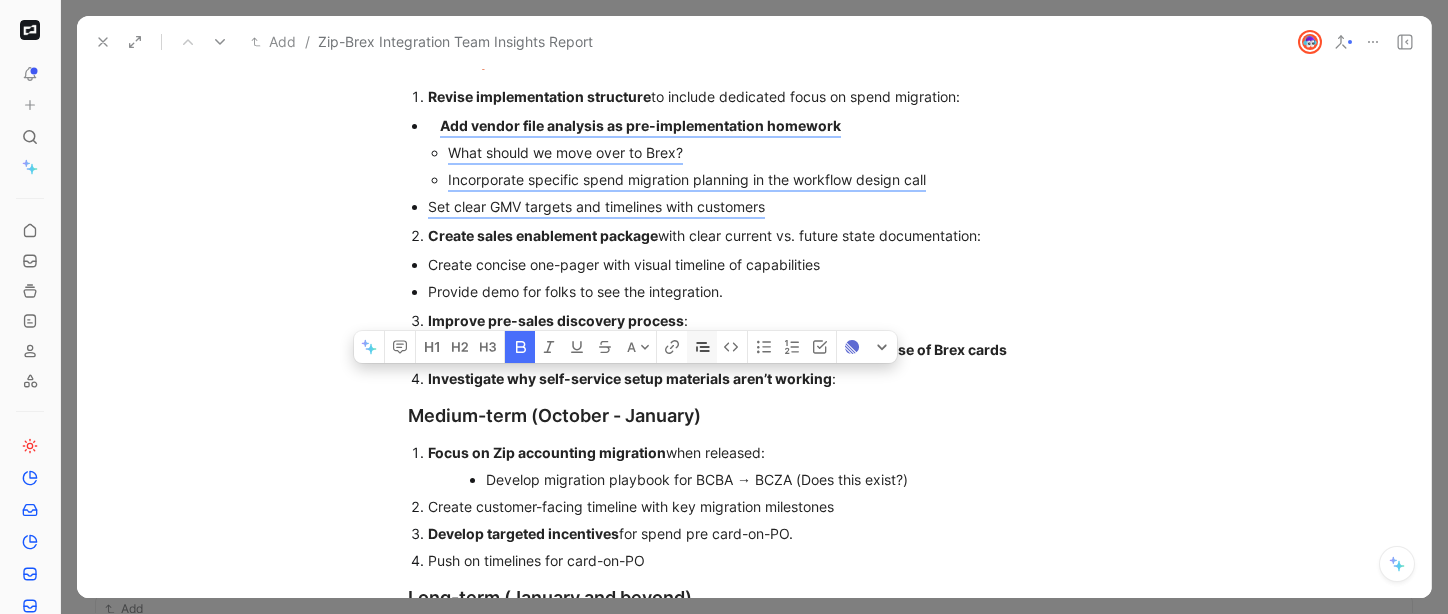 click 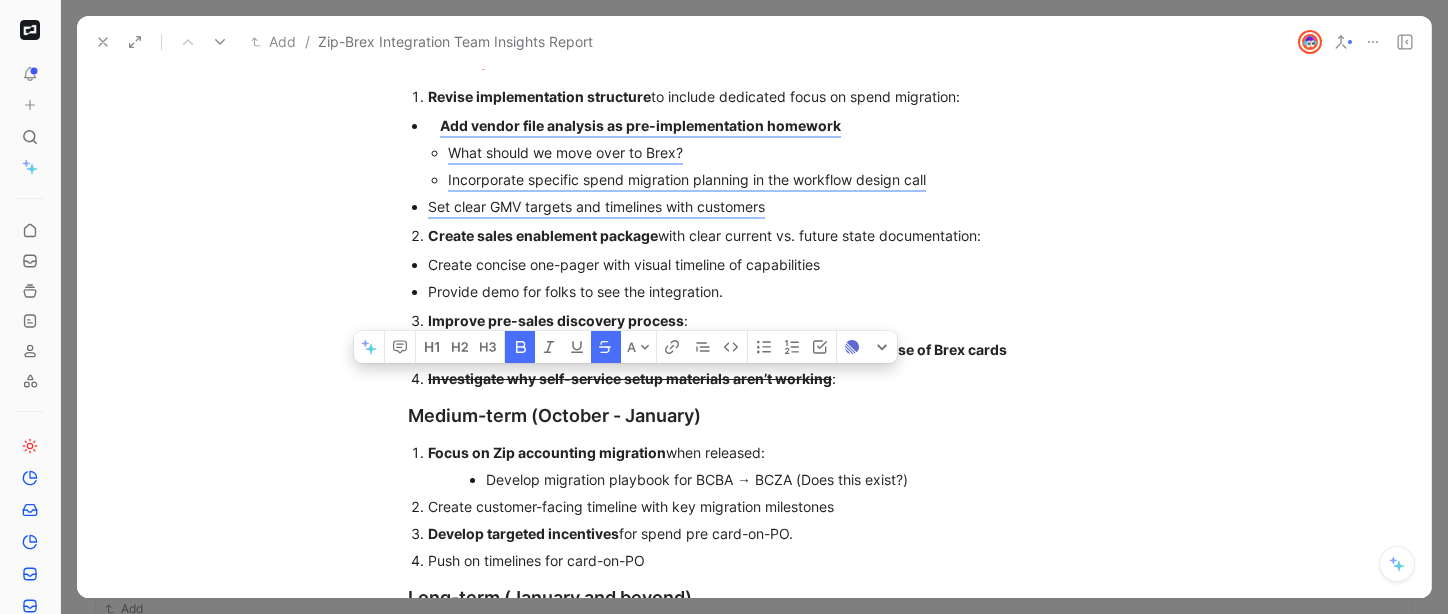click on "Investigate why self-service setup materials aren’t working :" at bounding box center (764, 378) 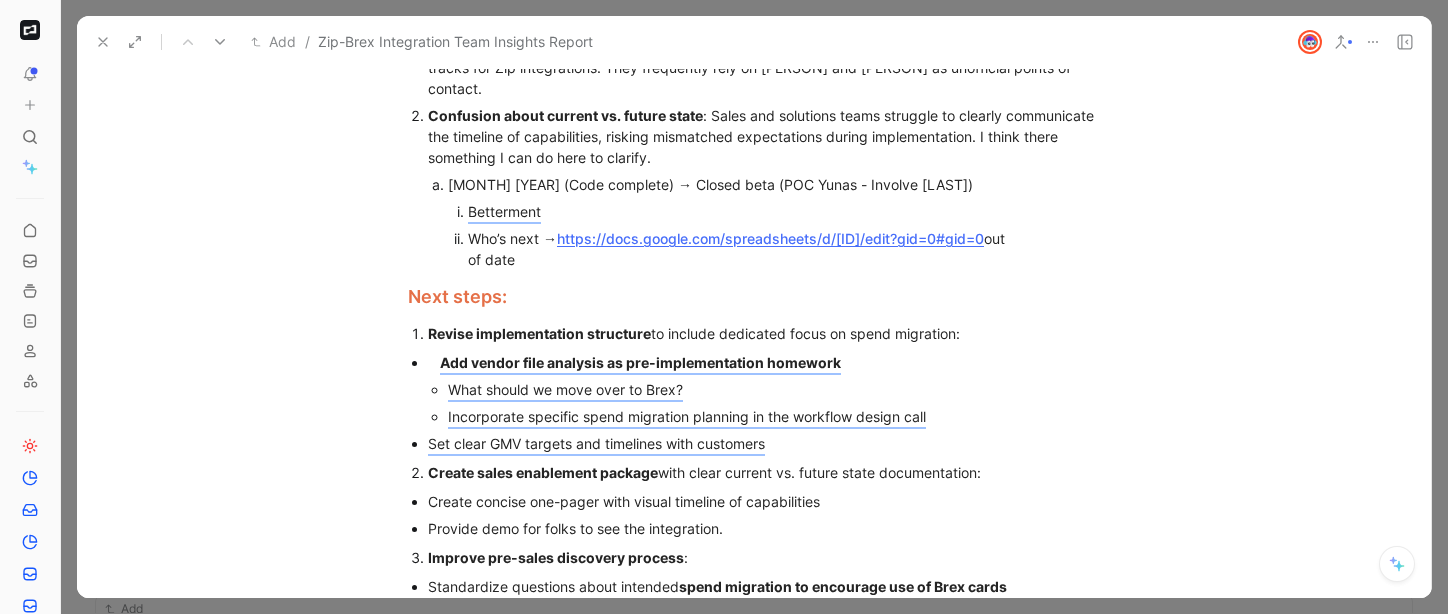 scroll, scrollTop: 1716, scrollLeft: 0, axis: vertical 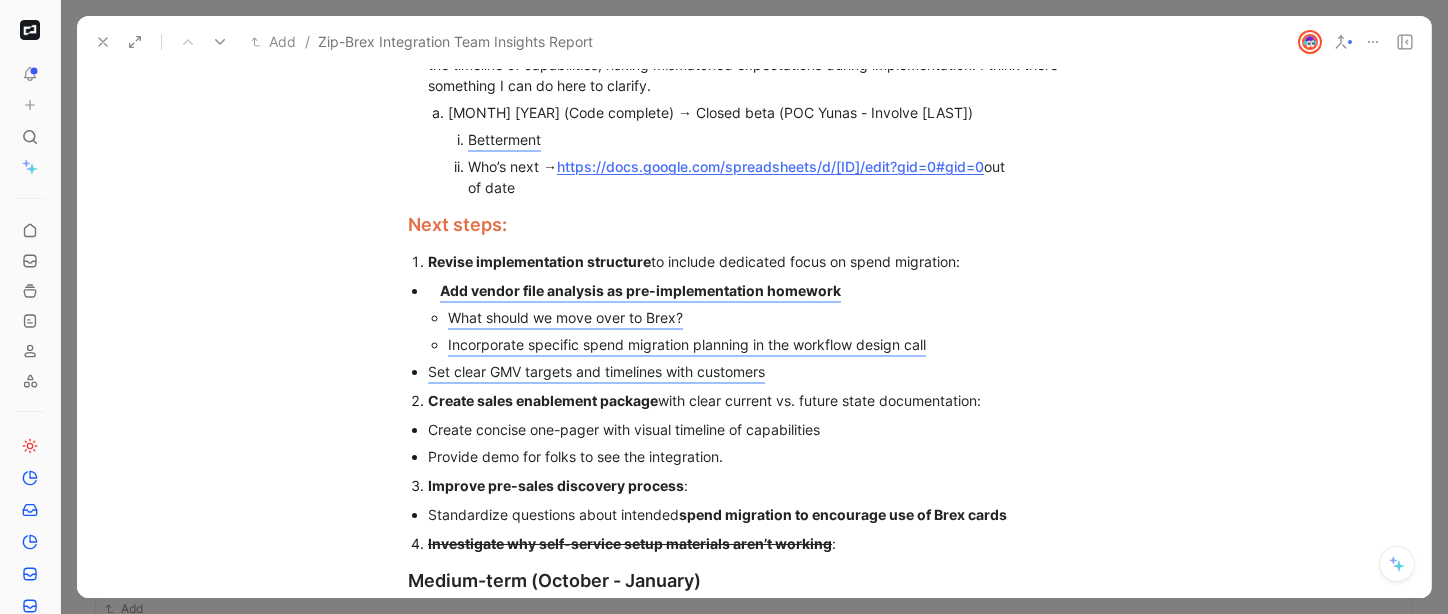 click on "Who’s next → https://docs.google.com/spreadsheets/d/1bHuKr-R6rdvvK0xx_79DJumK5qJc330uics1E525ers/edit?gid=0#gid=0 out of date" at bounding box center [746, 177] 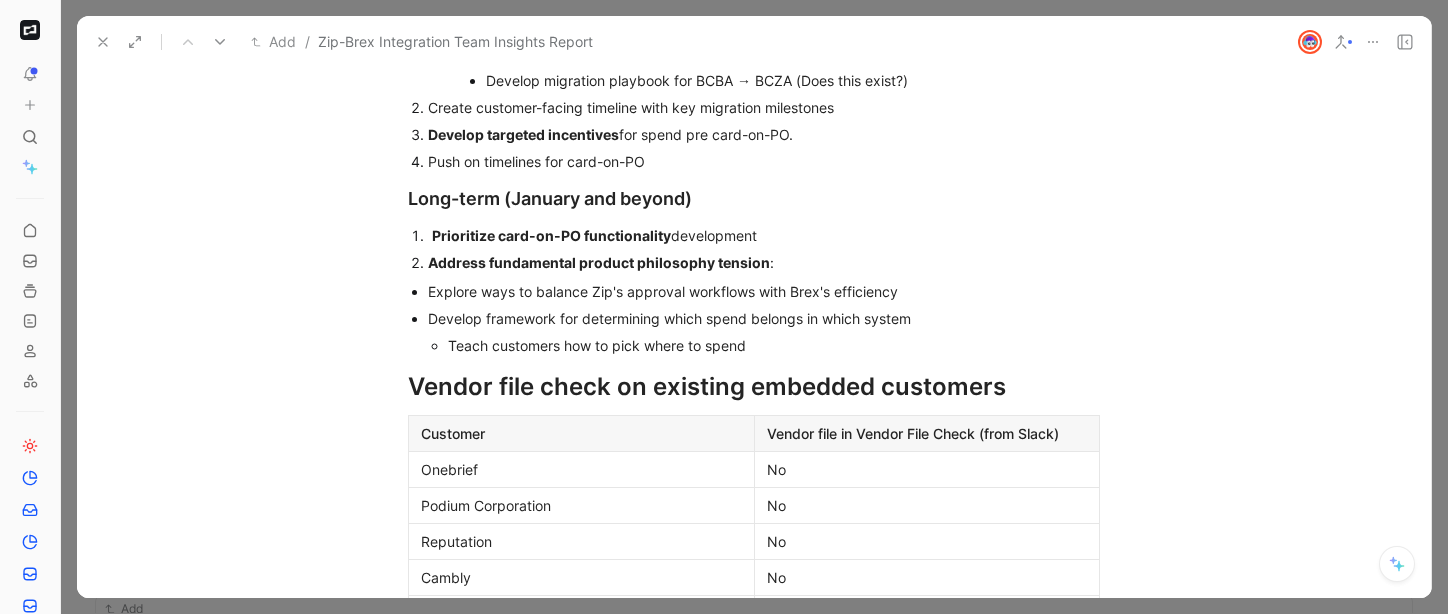 scroll, scrollTop: 2257, scrollLeft: 0, axis: vertical 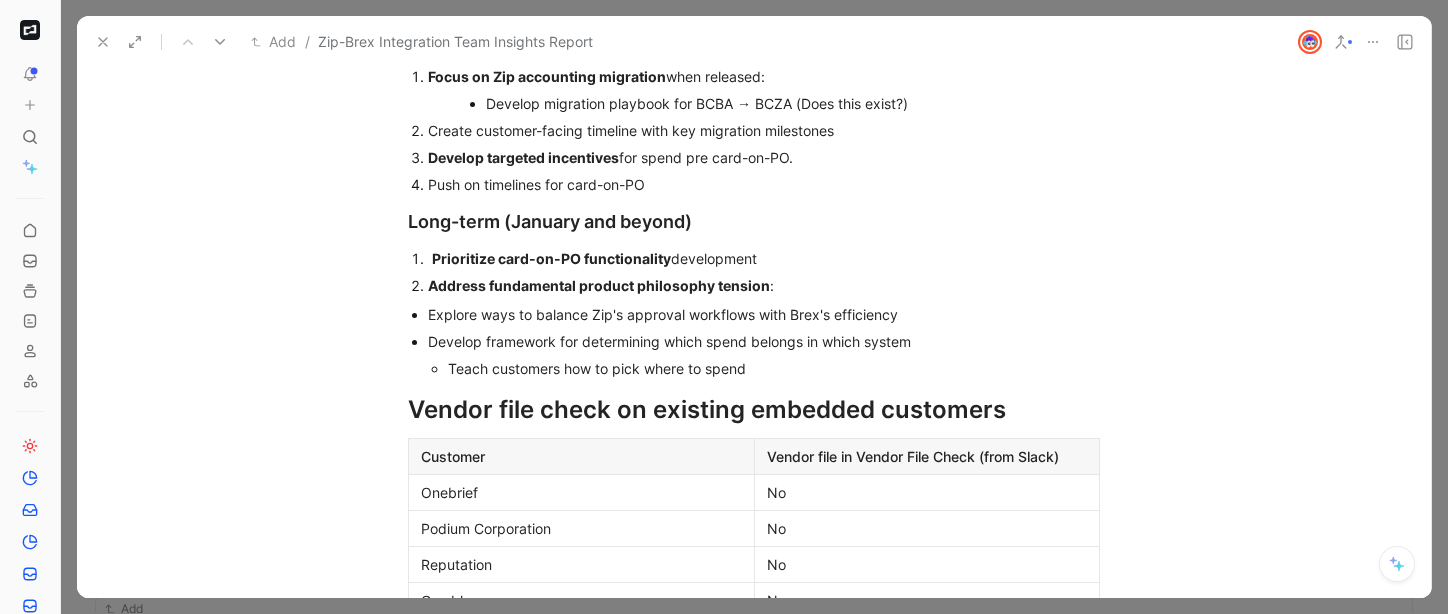 click on "Prioritize card-on-PO functionality" at bounding box center (551, 258) 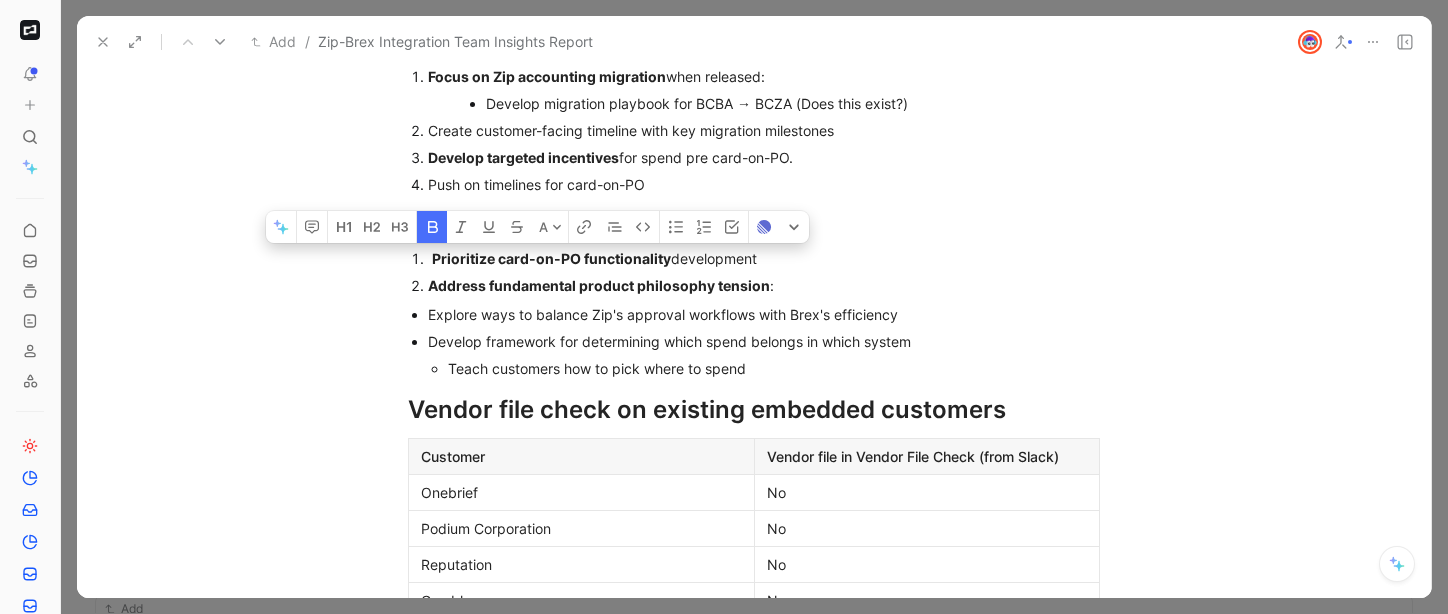 click on "Prioritize card-on-PO functionality" at bounding box center [551, 258] 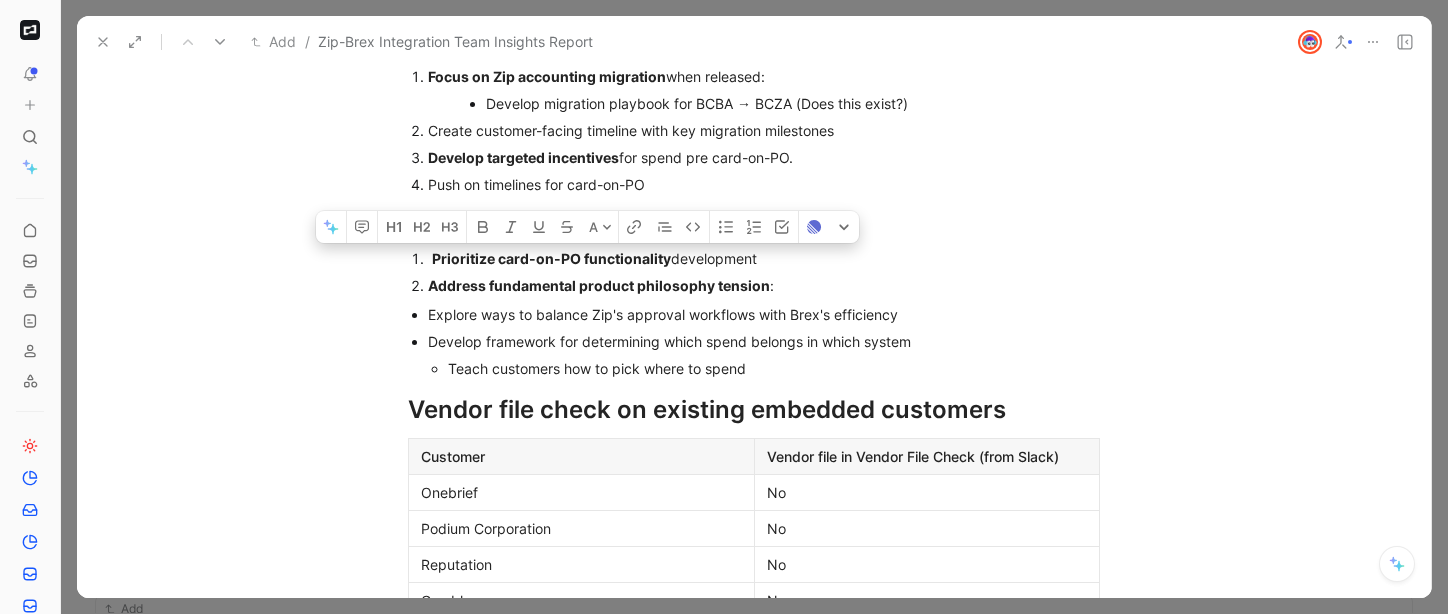click on "Prioritize card-on-PO functionality  development" at bounding box center [764, 258] 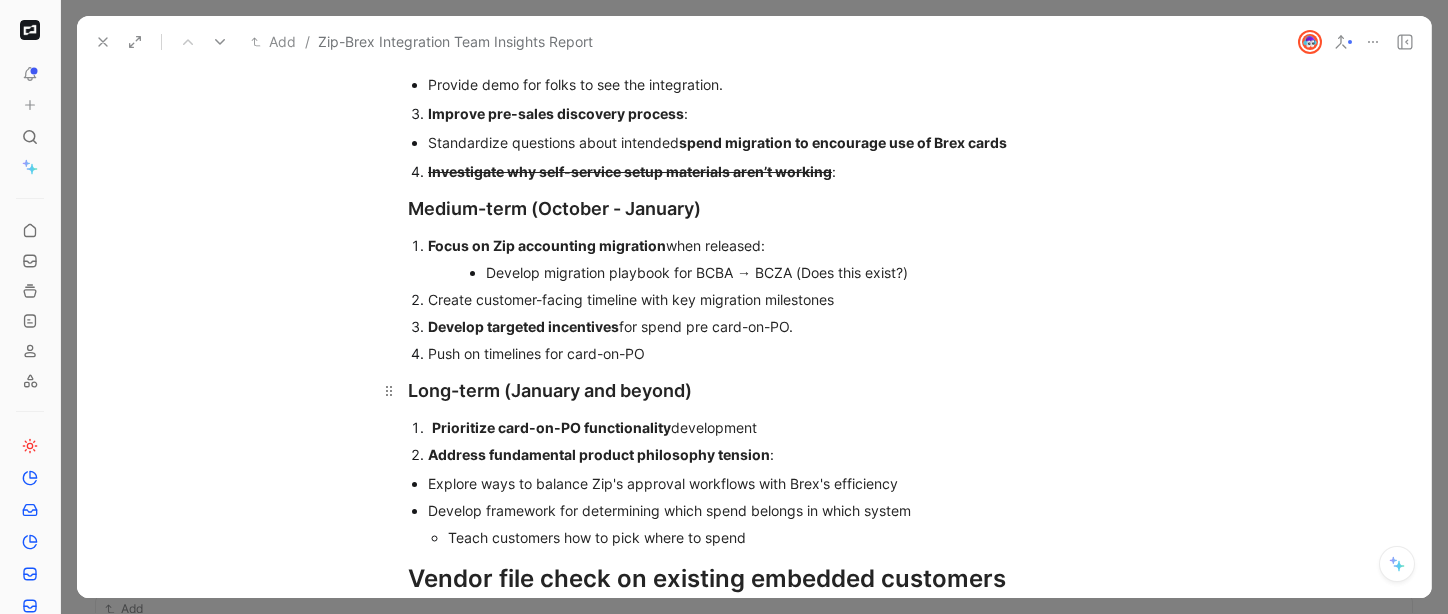 scroll, scrollTop: 1957, scrollLeft: 0, axis: vertical 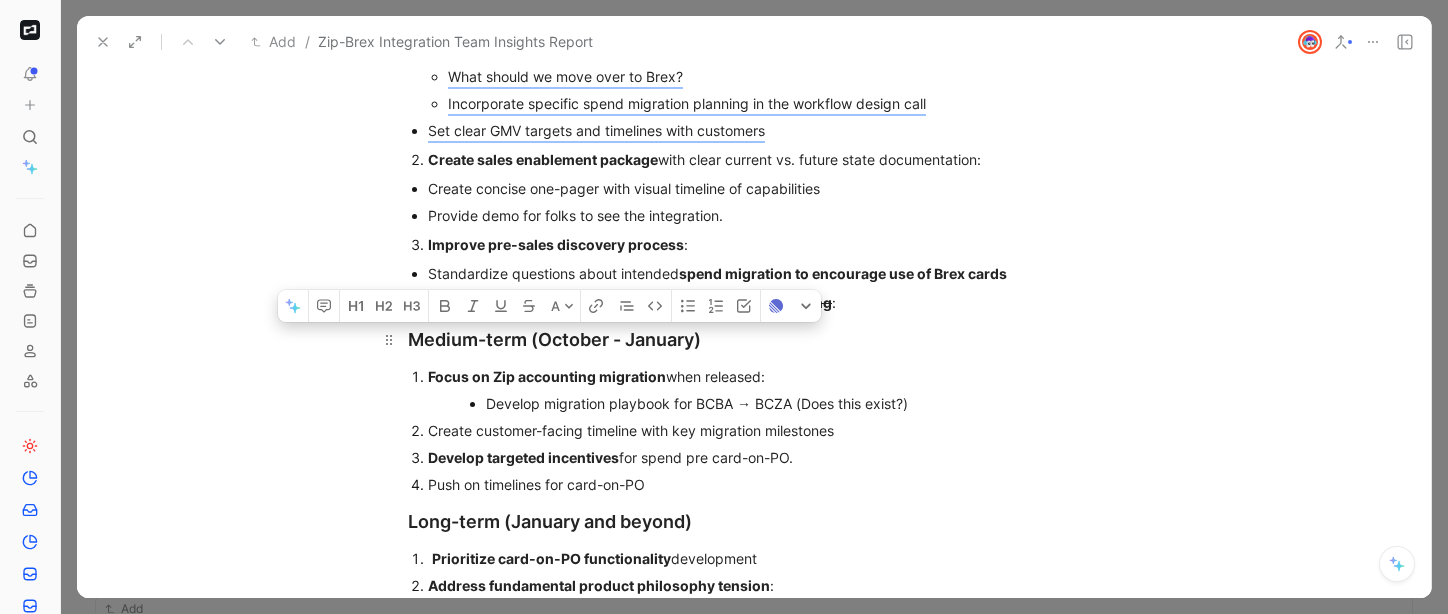 drag, startPoint x: 706, startPoint y: 503, endPoint x: 455, endPoint y: 367, distance: 285.4768 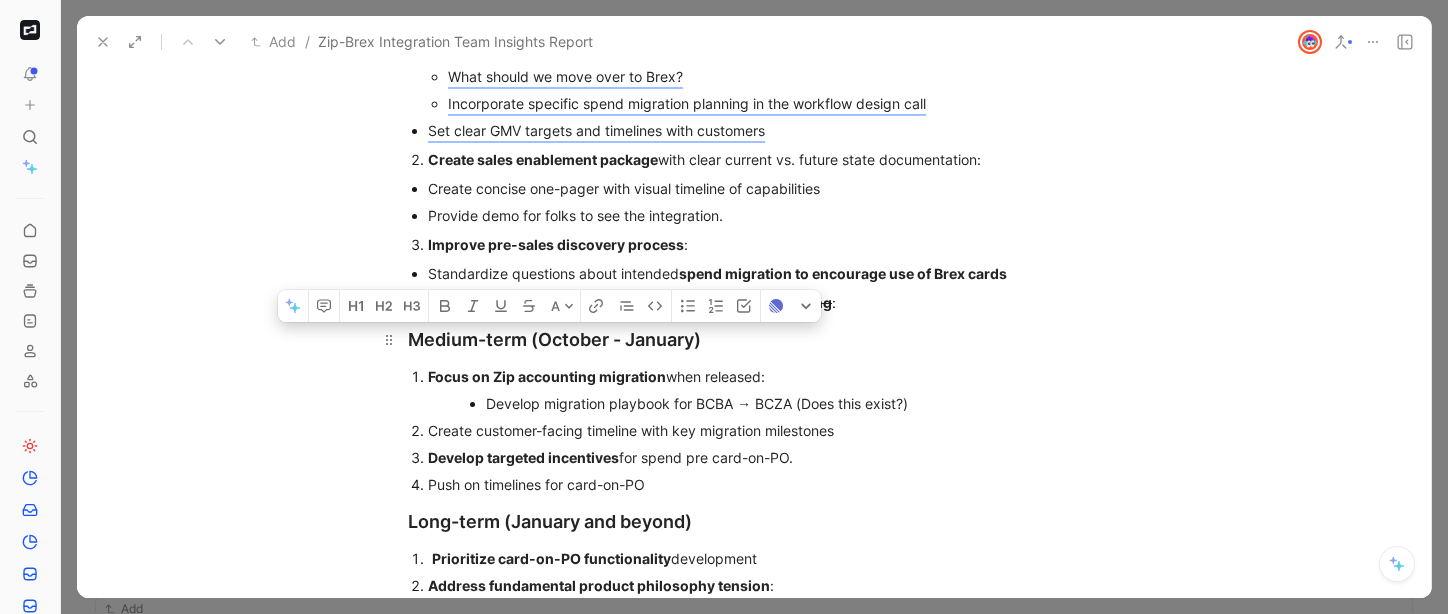 click on "TLDR The core challenge isn't implementation quality or customer interest, but structural limitations in the current integration capabilities combined with misaligned expectations. While the partnership creates strong value through complementary capabilities, customers are not migrating existing spend to Brex cards at the expected rate. Current GMV is approximately $150K across 13 customers below sales projections. The most impactful immediate action  would be establishing a formal vendor analysis and spend migration framework within the implementation process , coupled with better enablement to set proper expectations about the current state capabilities.  Current Integration Limitations The current integration architecture fundamentally limits GMV potential until future milestones are completed: Intake vs. PO split creates spending cap   Large spend remains inaccessible Temporary accounting solution preventing adoption Workflows = More time Implementation Process Gaps No focus on spend migration why       :" at bounding box center (754, -99) 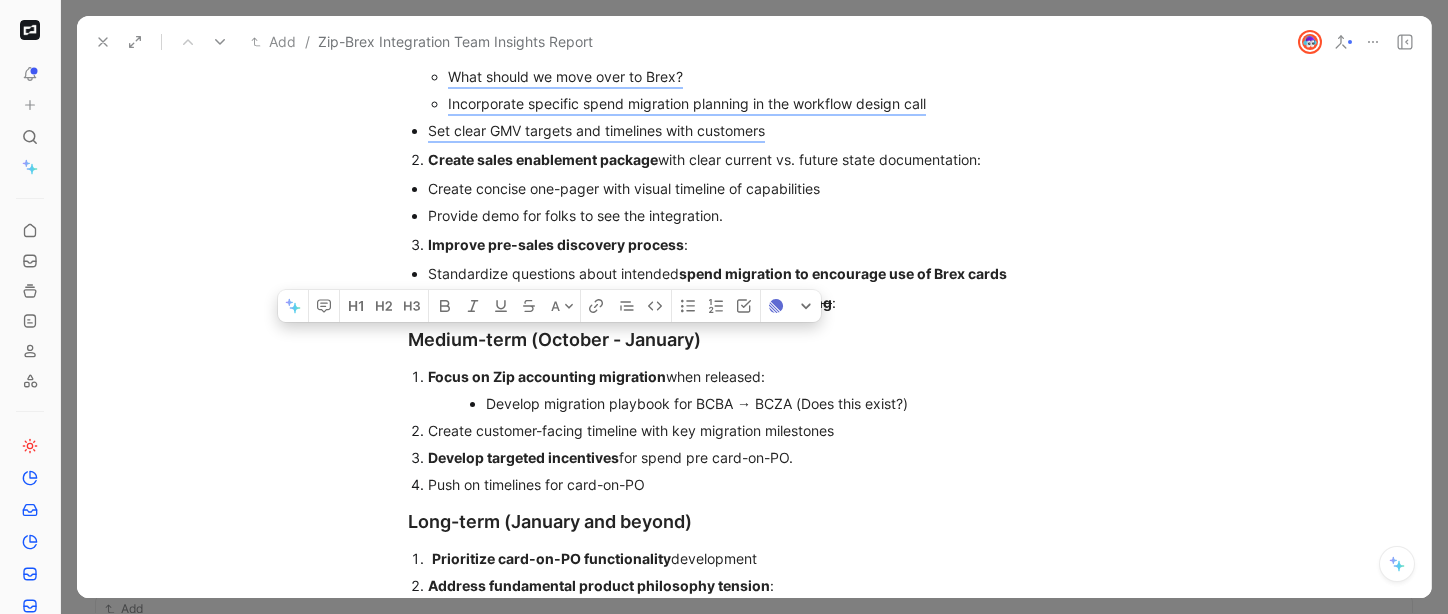 click on "Focus on Zip accounting migration when released:" at bounding box center [764, 376] 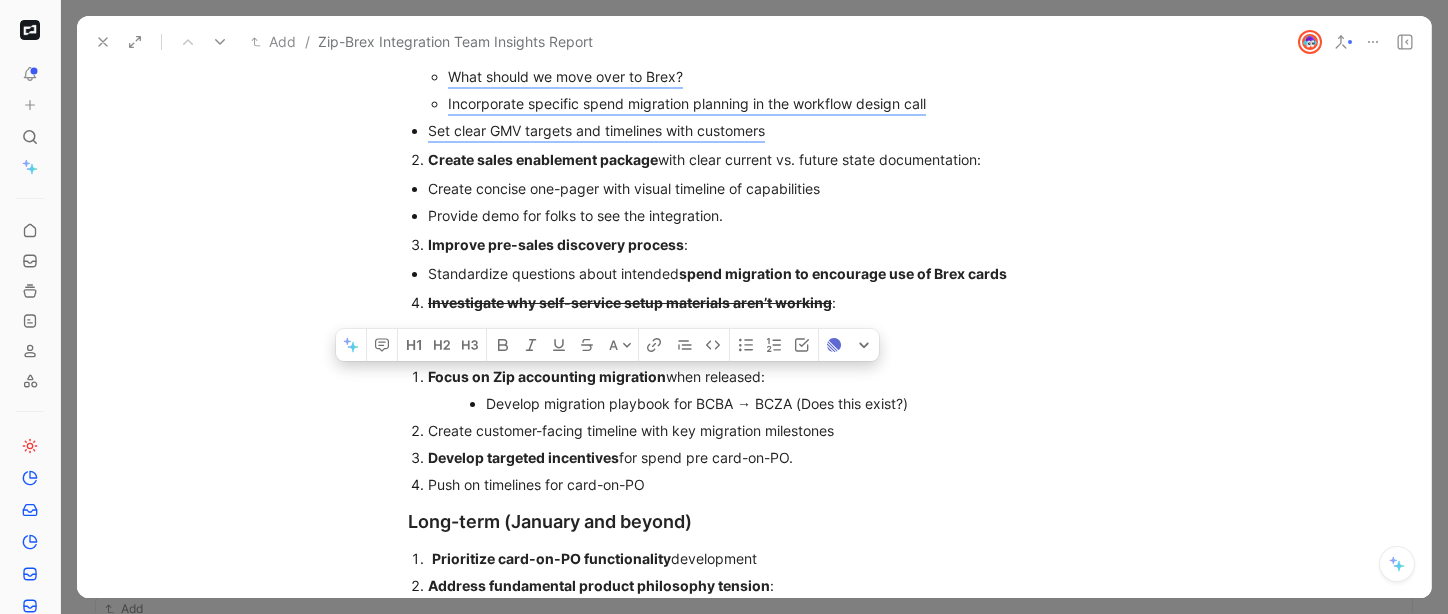 drag, startPoint x: 421, startPoint y: 387, endPoint x: 805, endPoint y: 483, distance: 395.81815 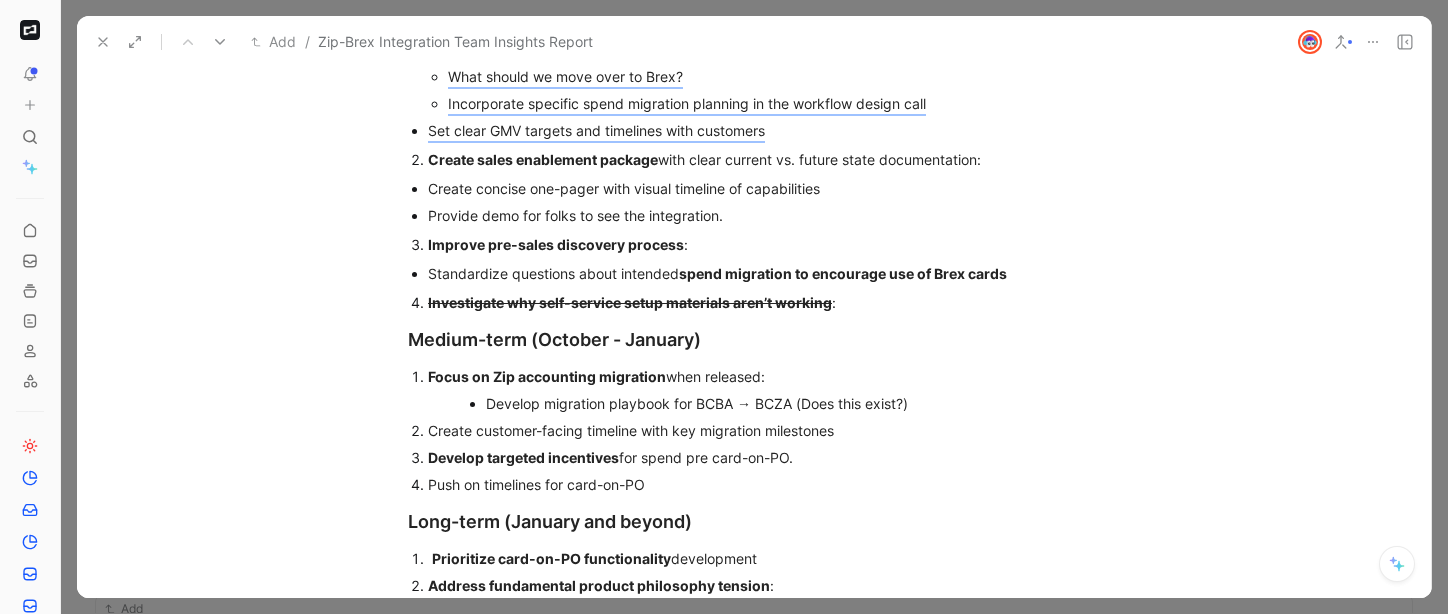 click on "Create customer-facing timeline with key migration milestones" at bounding box center [764, 430] 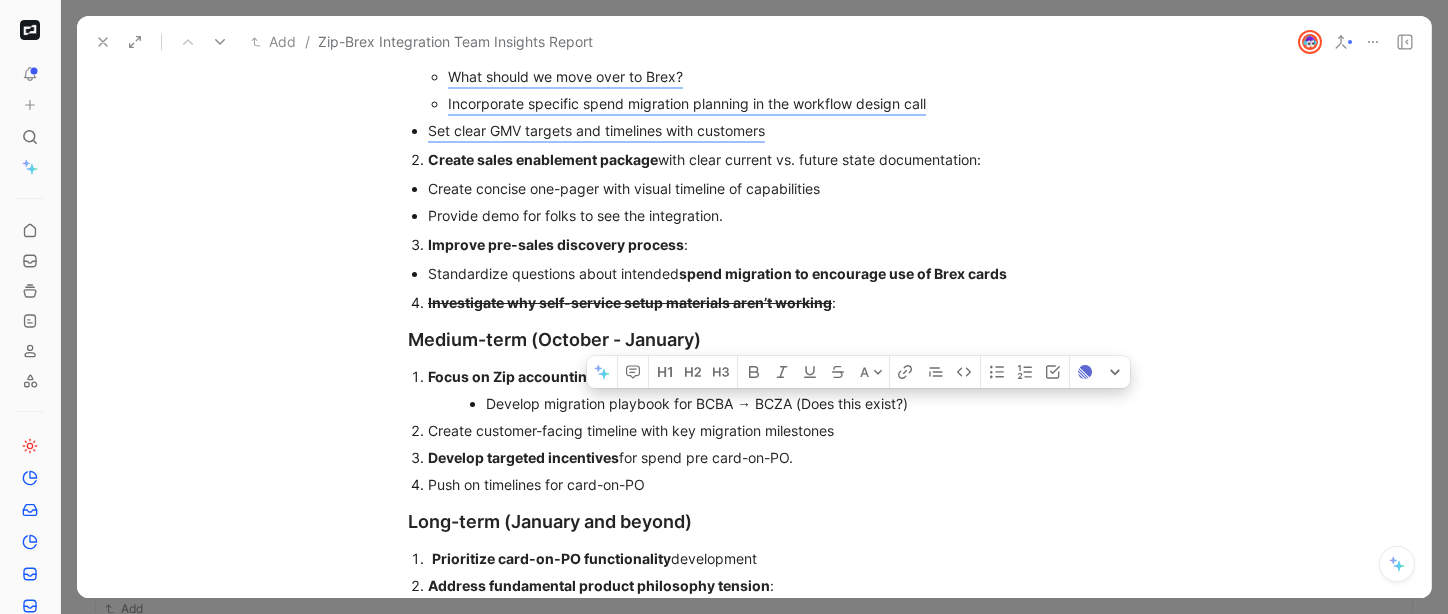 drag, startPoint x: 911, startPoint y: 425, endPoint x: 798, endPoint y: 426, distance: 113.004425 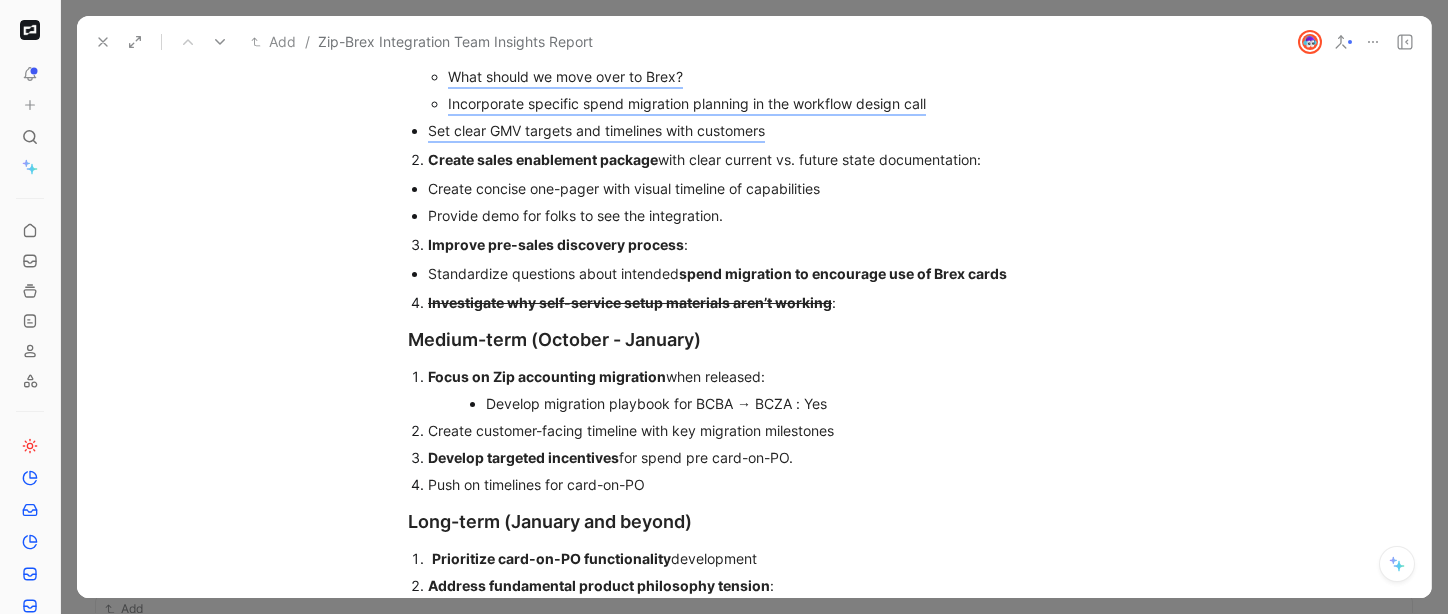 click on "Develop migration playbook for BCBA → BCZA : Yes" at bounding box center [774, 403] 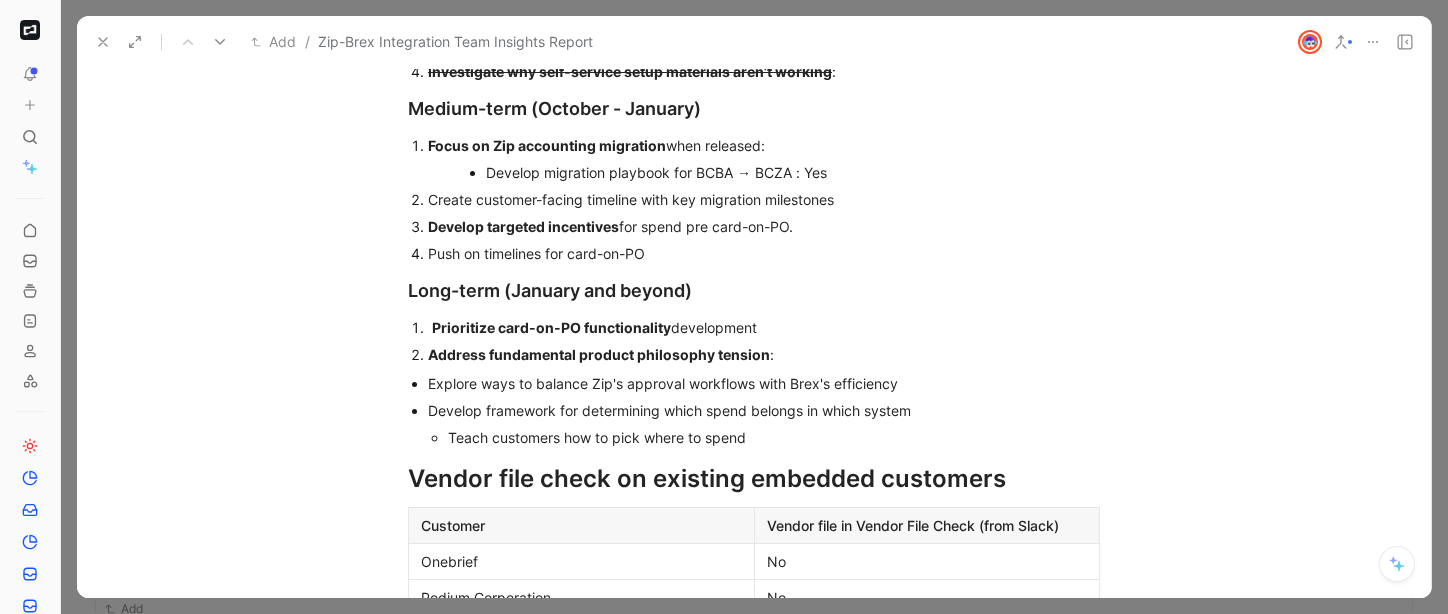 scroll, scrollTop: 2189, scrollLeft: 0, axis: vertical 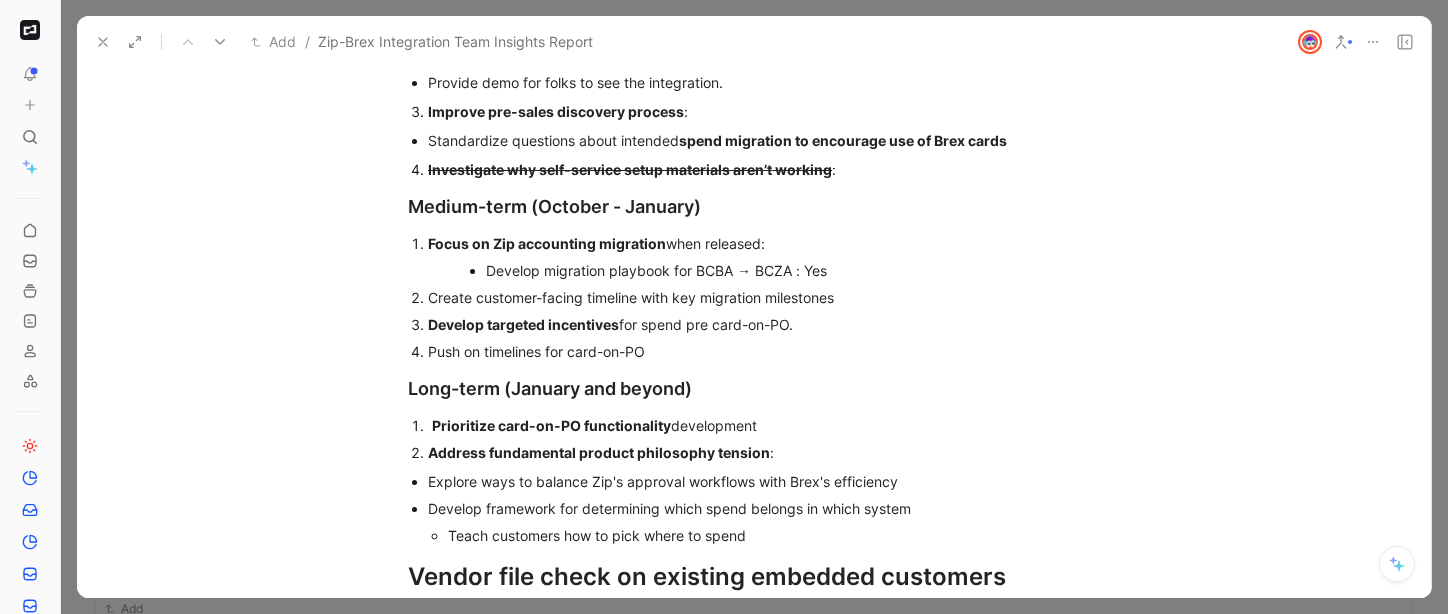 click on "Focus on Zip accounting migration when released:" at bounding box center [764, 243] 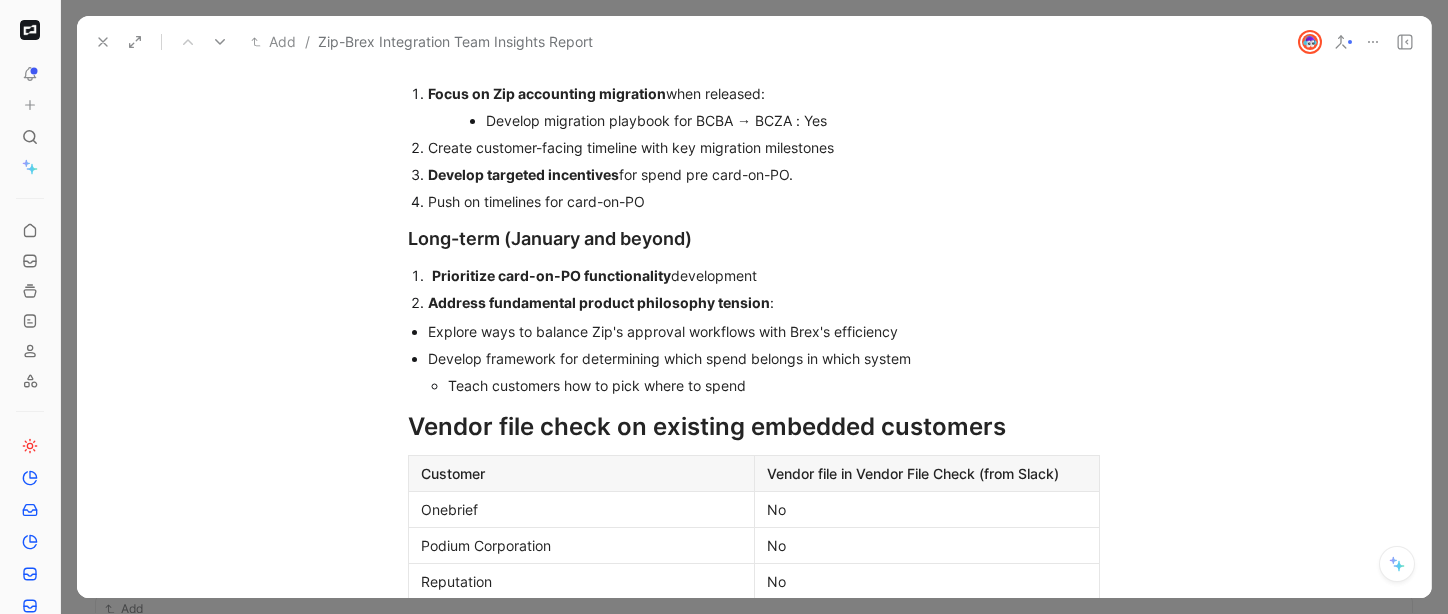 scroll, scrollTop: 2238, scrollLeft: 0, axis: vertical 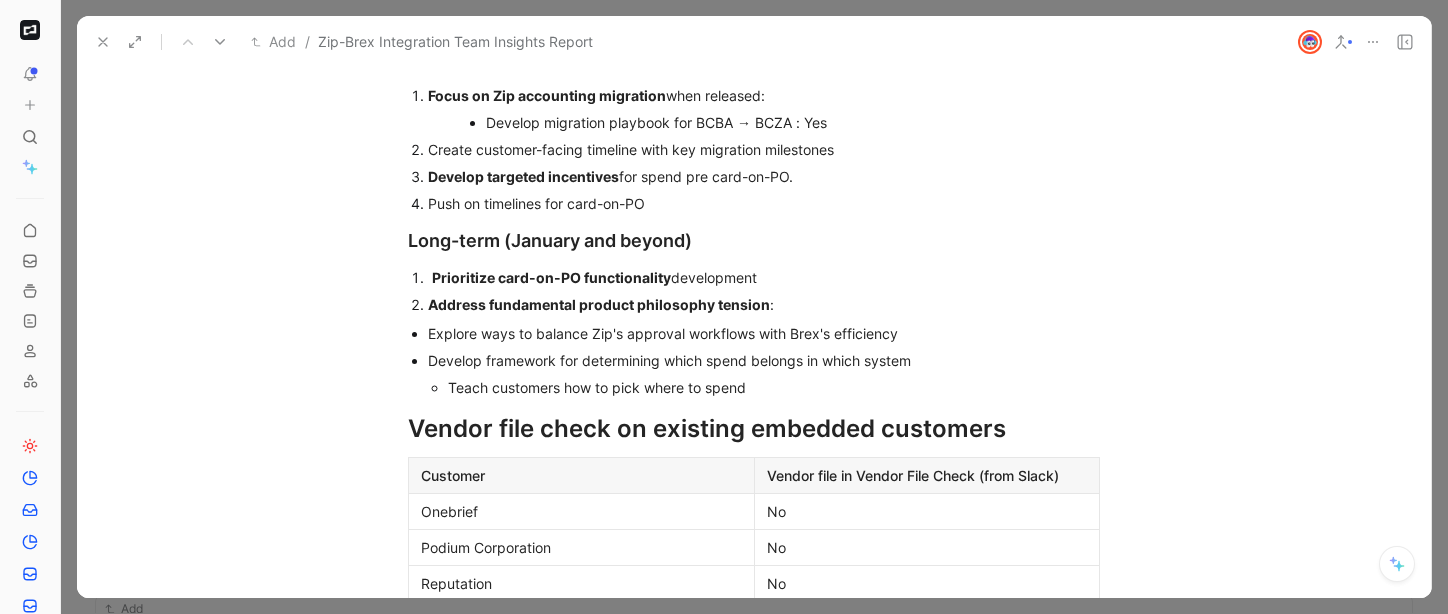 click on "Prioritize card-on-PO functionality  development" at bounding box center (764, 277) 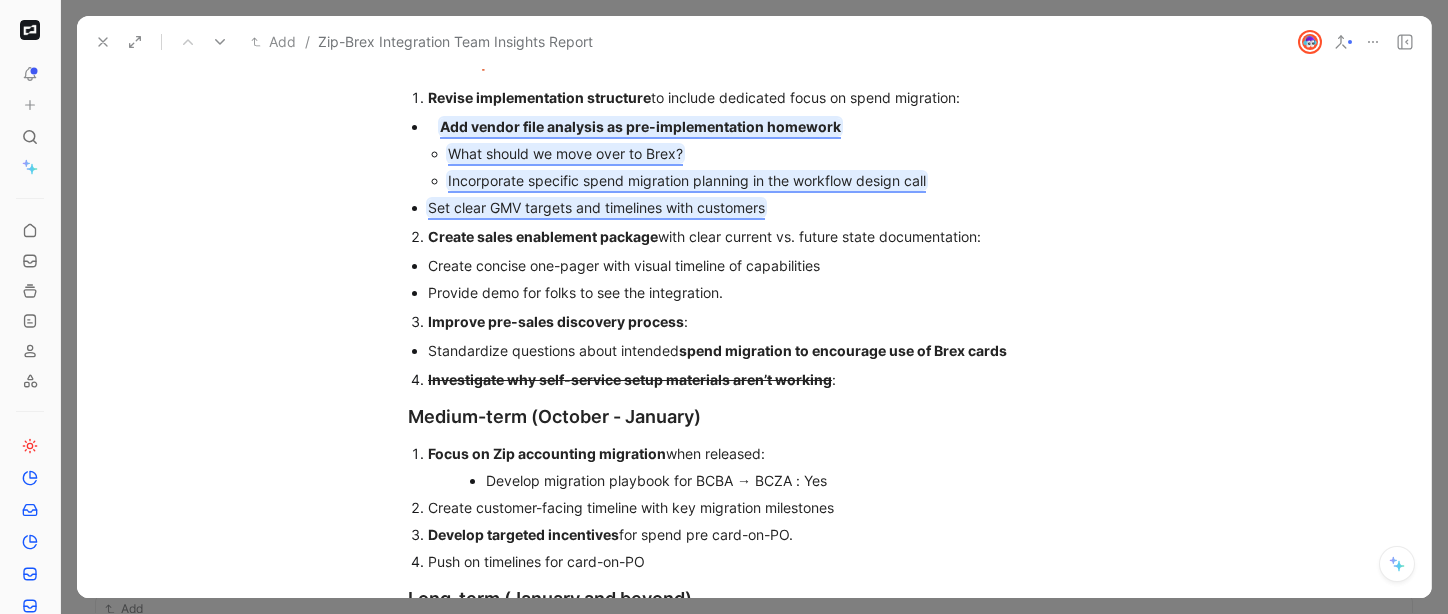 scroll, scrollTop: 1858, scrollLeft: 0, axis: vertical 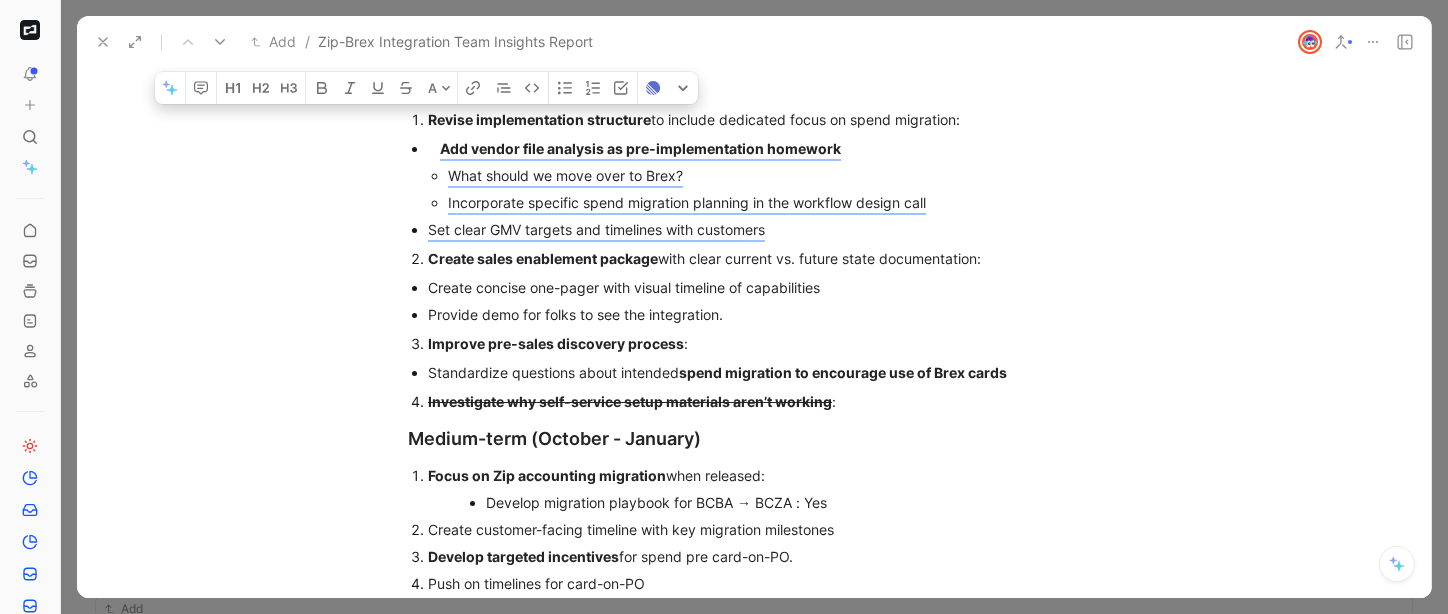 drag, startPoint x: 430, startPoint y: 135, endPoint x: 962, endPoint y: 269, distance: 548.61646 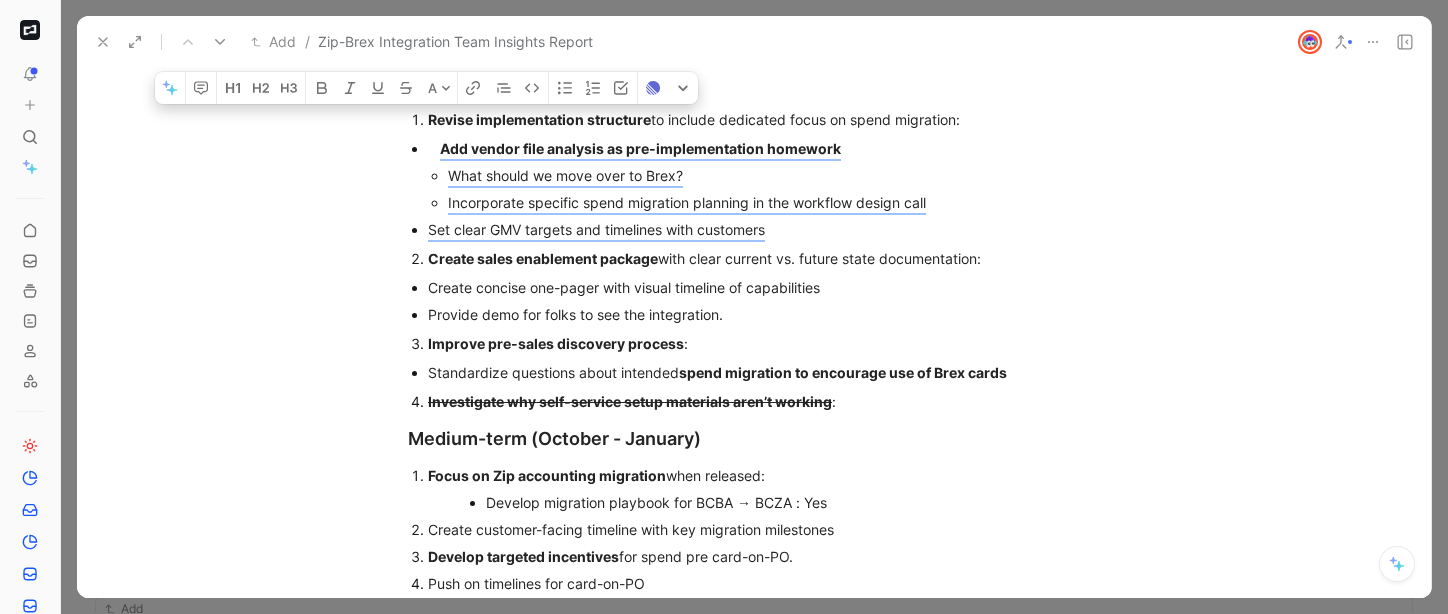 click on "TLDR The core challenge isn't implementation quality or customer interest, but structural limitations in the current integration capabilities combined with misaligned expectations. While the partnership creates strong value through complementary capabilities, customers are not migrating existing spend to Brex cards at the expected rate. Current GMV is approximately $150K across 13 customers below sales projections. The most impactful immediate action  would be establishing a formal vendor analysis and spend migration framework within the implementation process , coupled with better enablement to set proper expectations about the current state capabilities.  Current Integration Limitations The current integration architecture fundamentally limits GMV potential until future milestones are completed: Intake vs. PO split creates spending cap   Large spend remains inaccessible Temporary accounting solution preventing adoption Workflows = More time Implementation Process Gaps No focus on spend migration why       :" at bounding box center (754, 0) 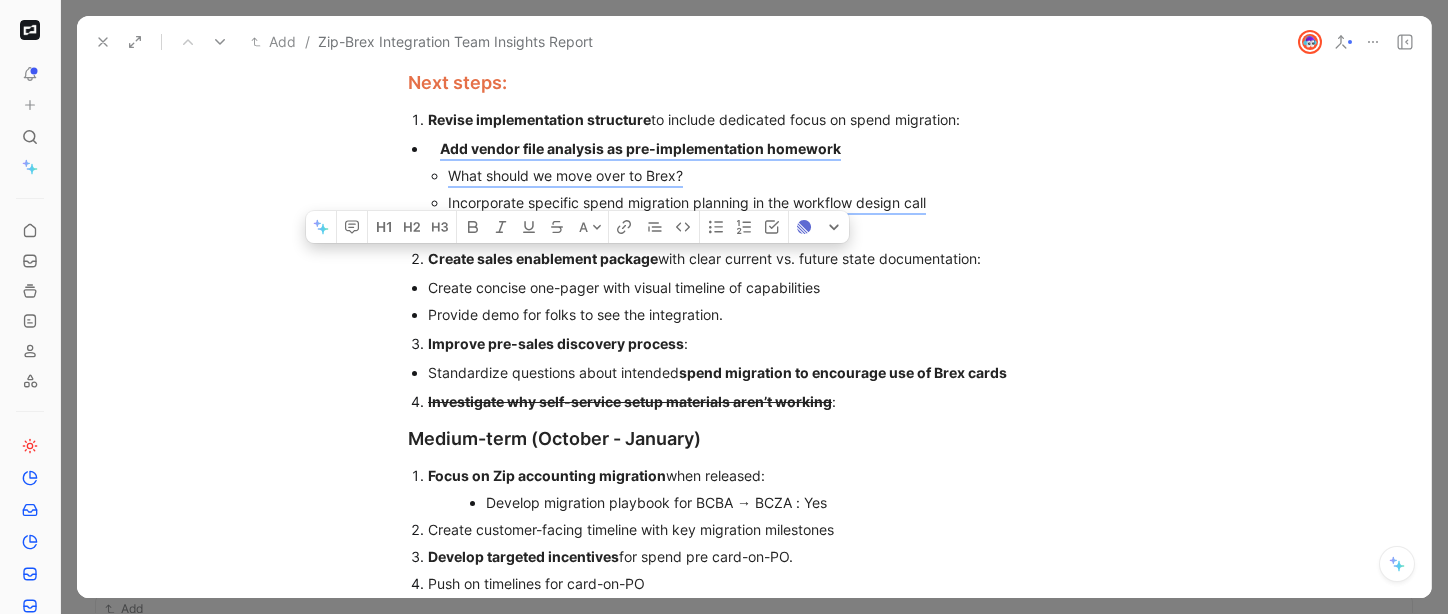drag, startPoint x: 536, startPoint y: 287, endPoint x: 922, endPoint y: 344, distance: 390.18585 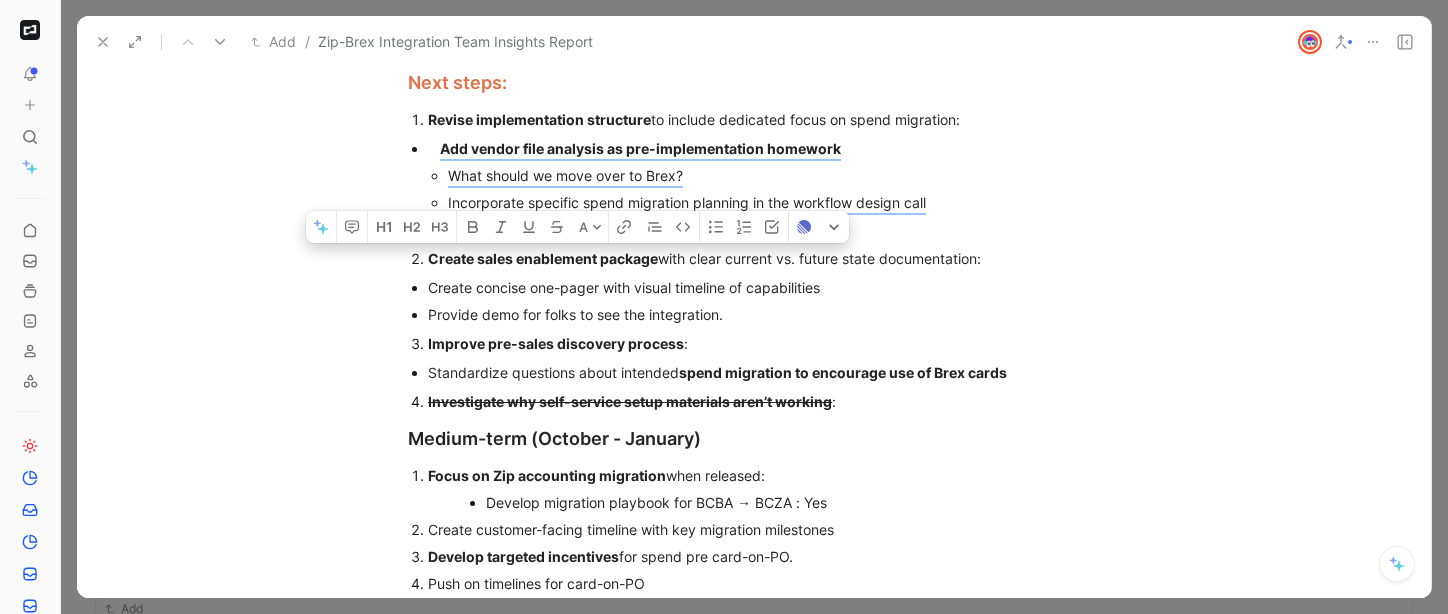 click on "Improve pre-sales discovery process :" at bounding box center [754, 343] 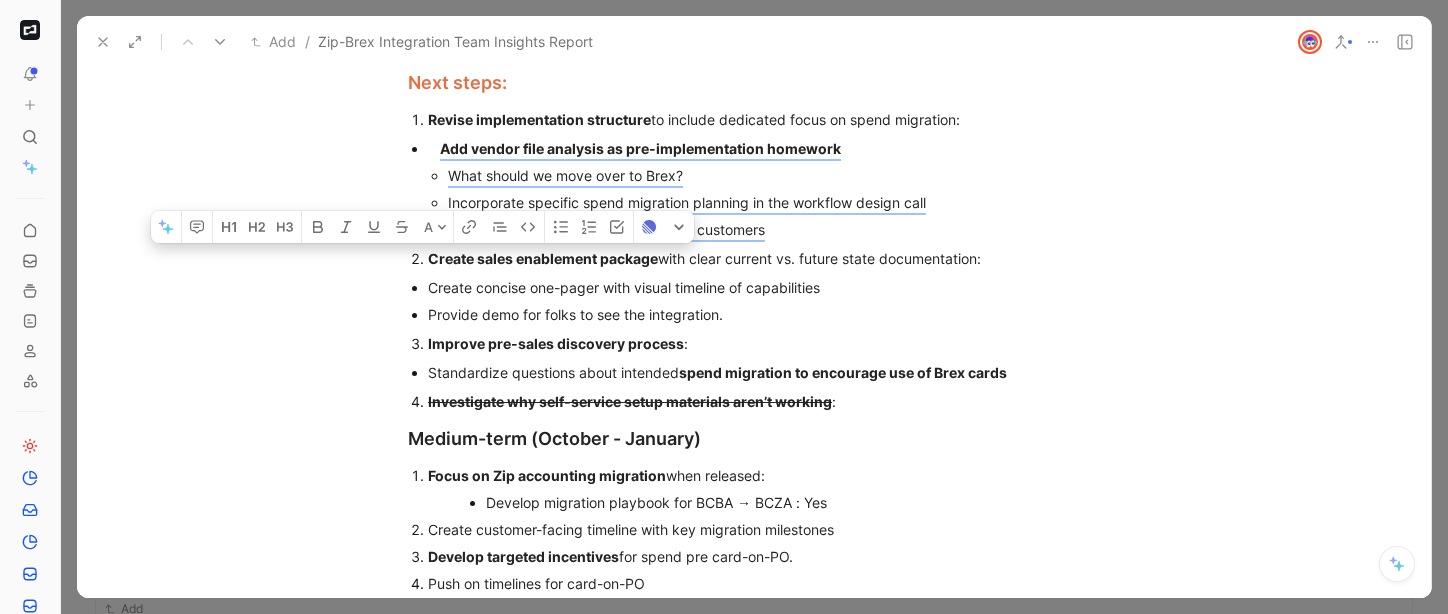 drag, startPoint x: 408, startPoint y: 268, endPoint x: 919, endPoint y: 350, distance: 517.5374 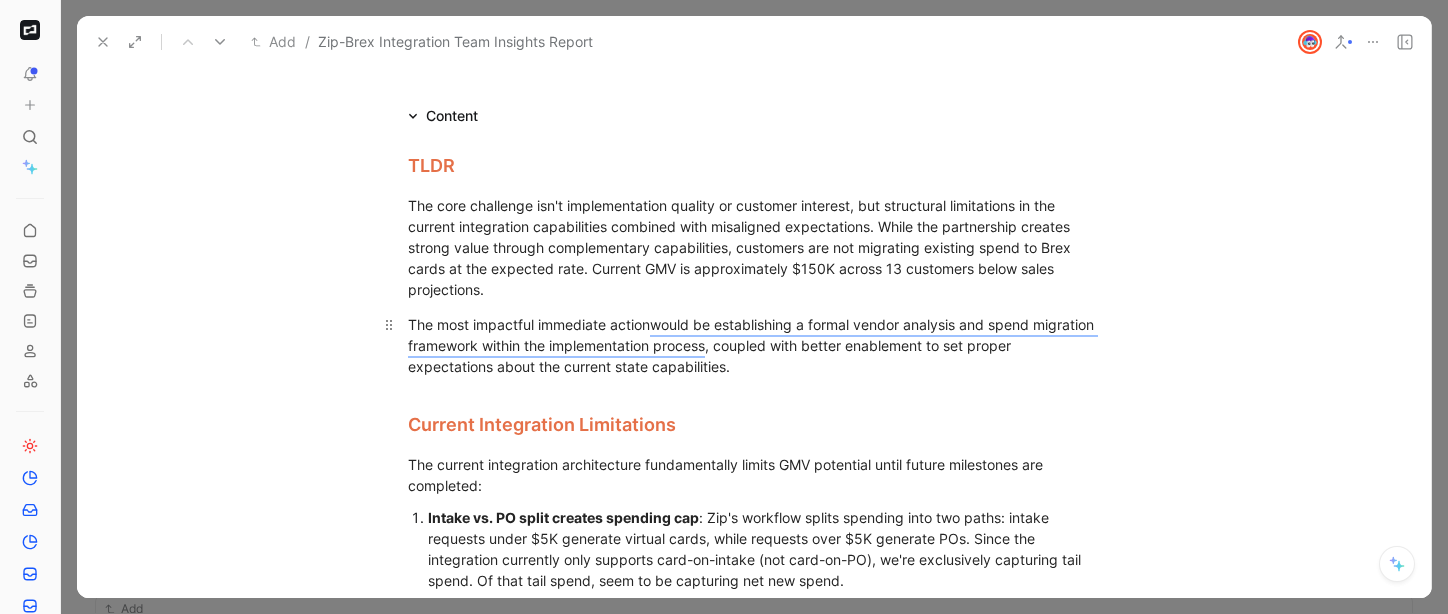 scroll, scrollTop: 392, scrollLeft: 0, axis: vertical 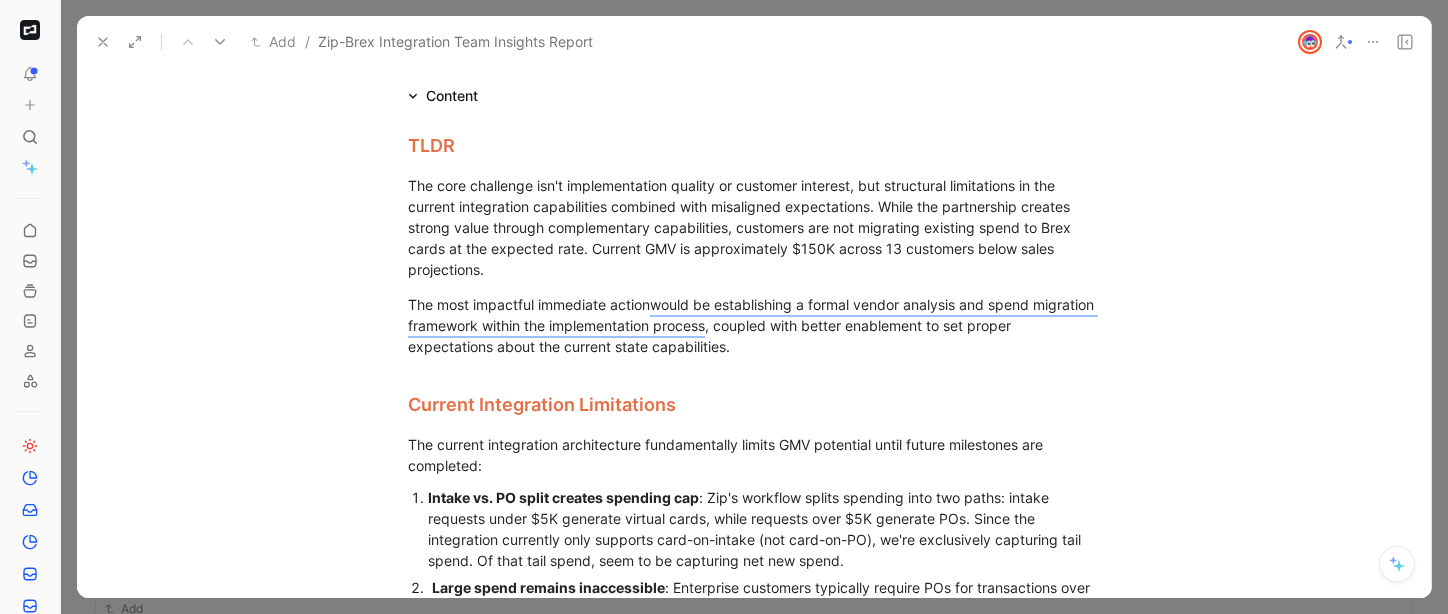 click 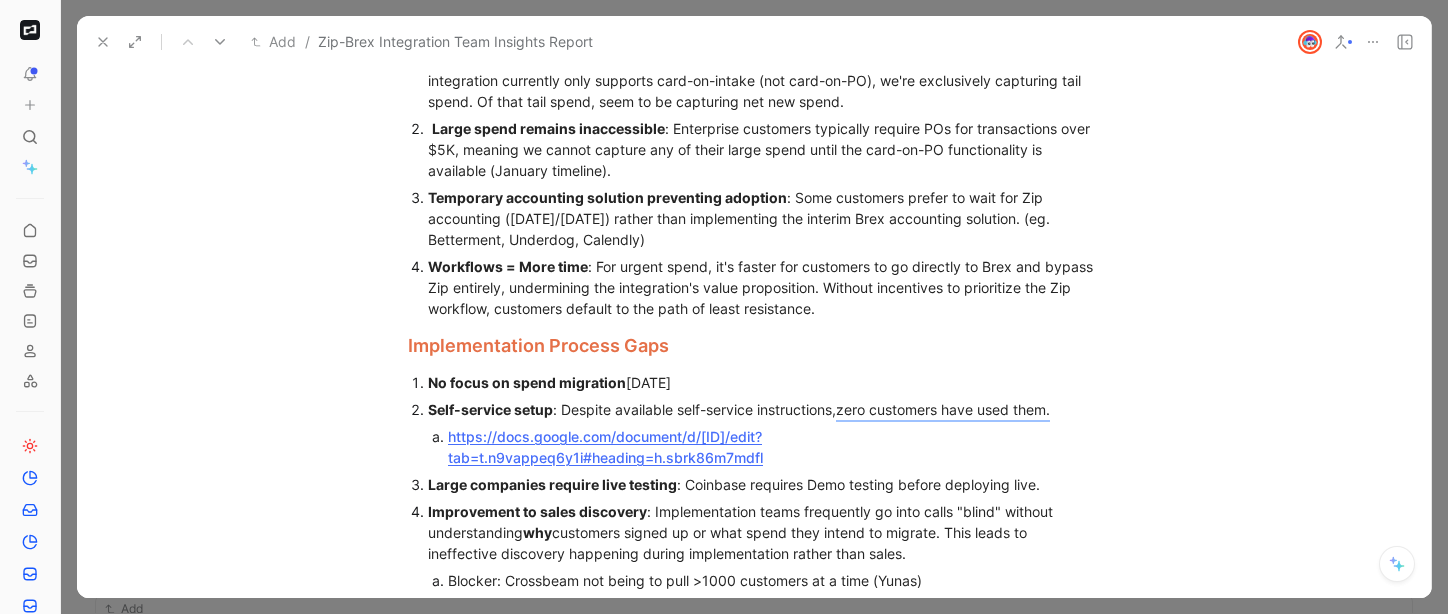 scroll, scrollTop: 853, scrollLeft: 0, axis: vertical 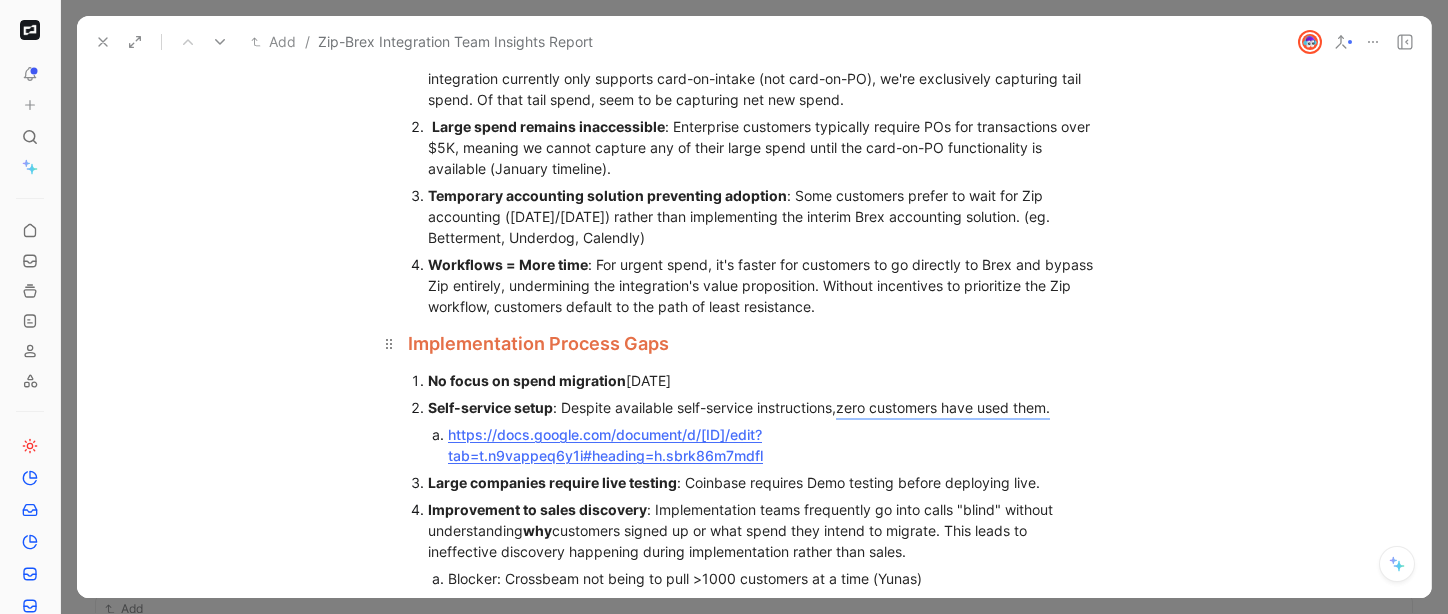 click on "Implementation Process Gaps" at bounding box center [538, 343] 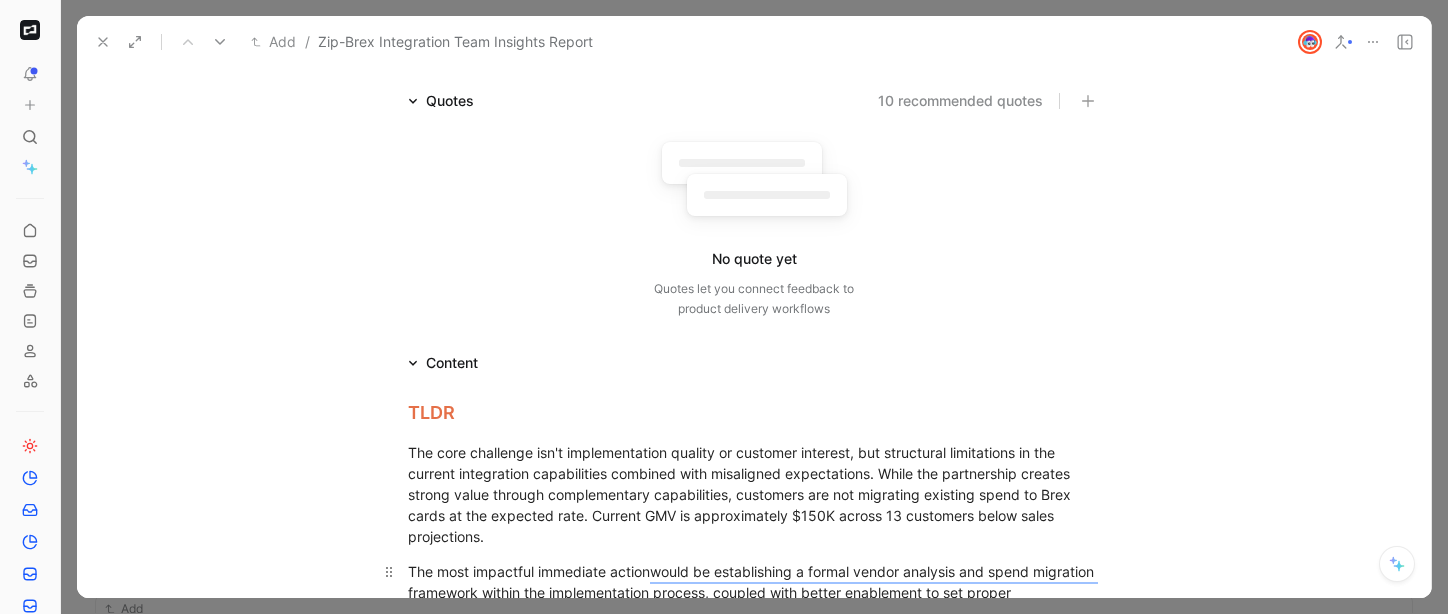 scroll, scrollTop: 386, scrollLeft: 0, axis: vertical 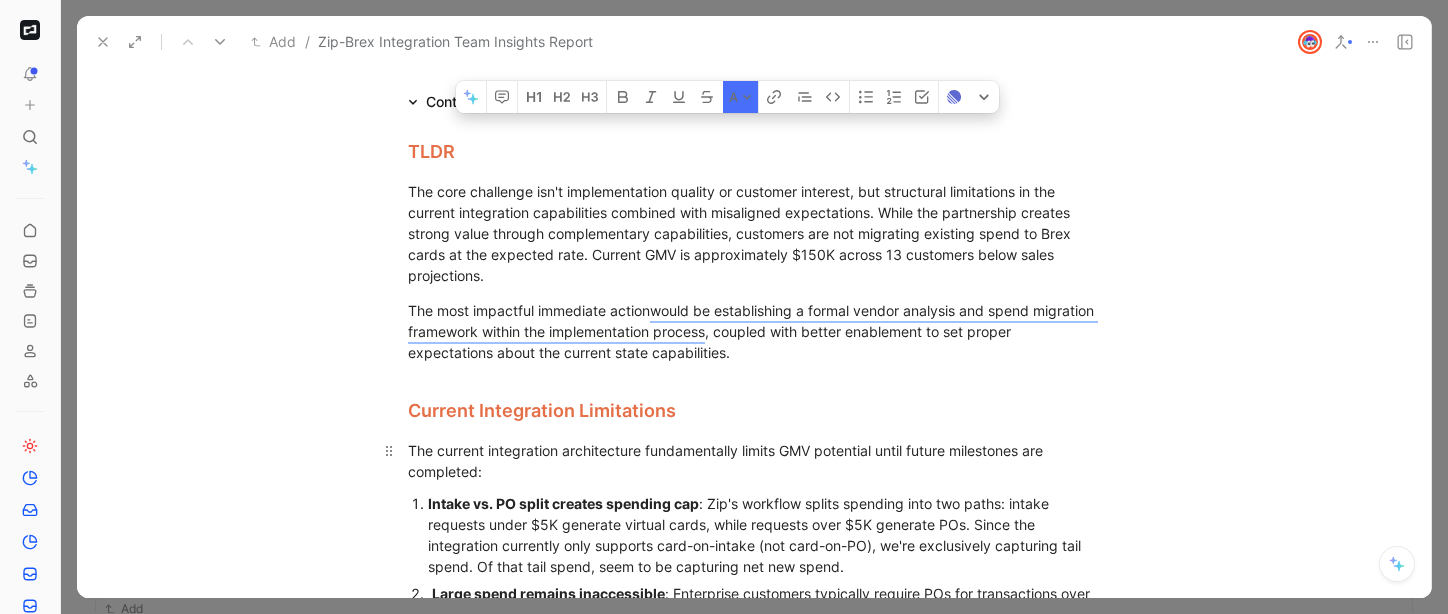 drag, startPoint x: 404, startPoint y: 146, endPoint x: 1098, endPoint y: 445, distance: 755.6699 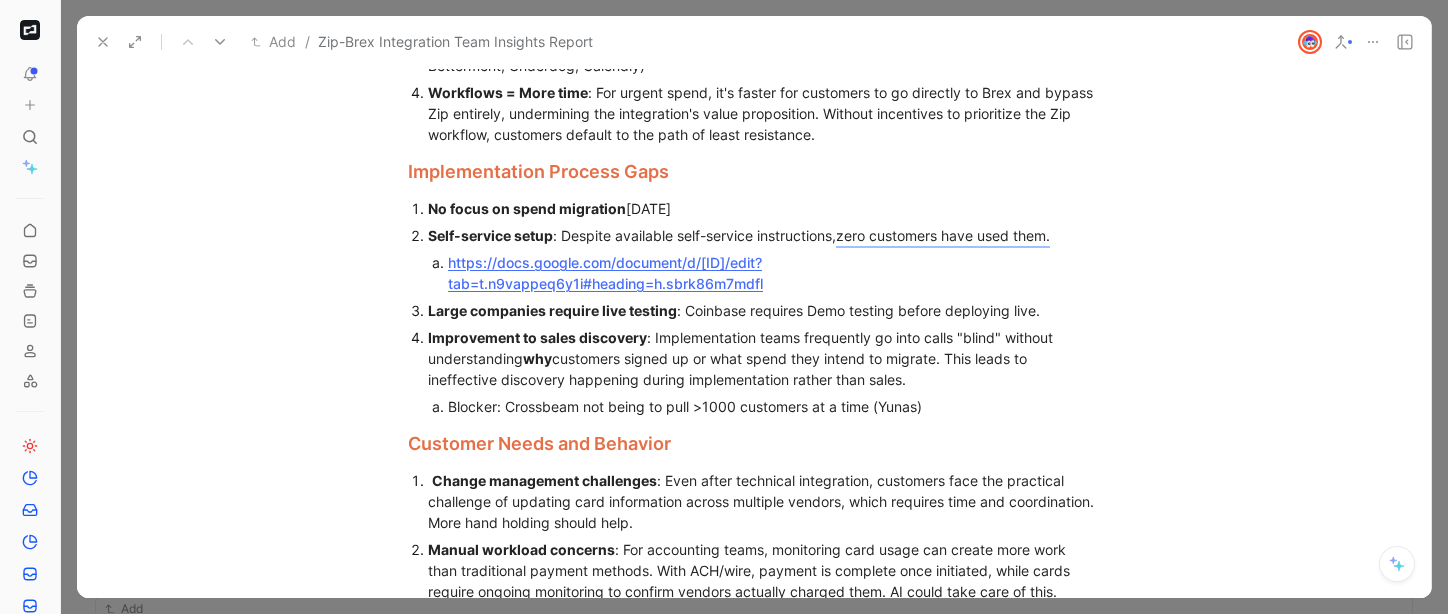 scroll, scrollTop: 1031, scrollLeft: 0, axis: vertical 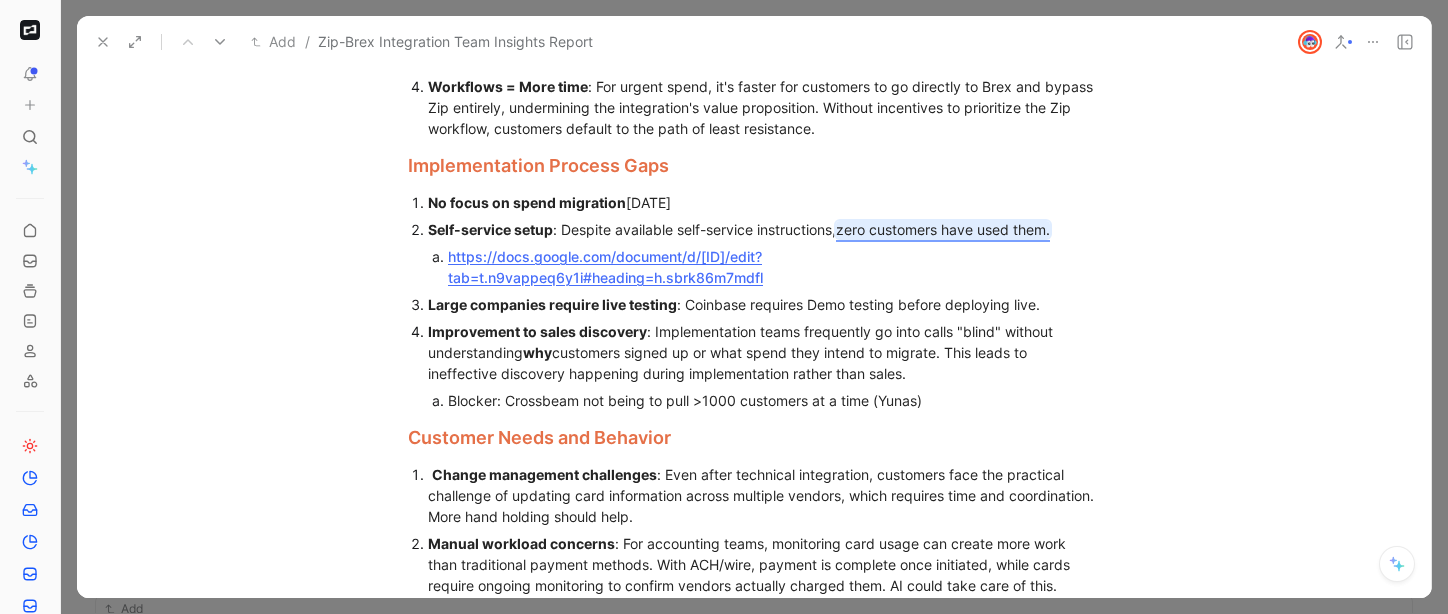 click on "zero customers have used them." at bounding box center [943, 229] 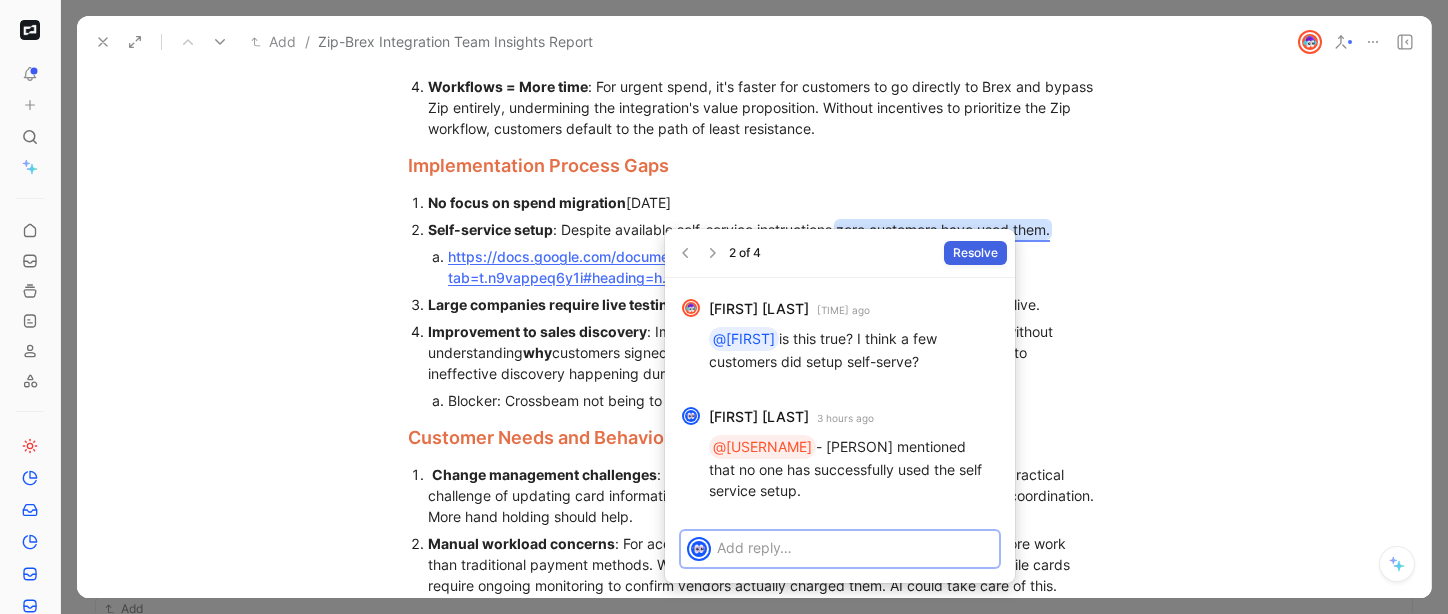 click on "Resolve" at bounding box center [975, 253] 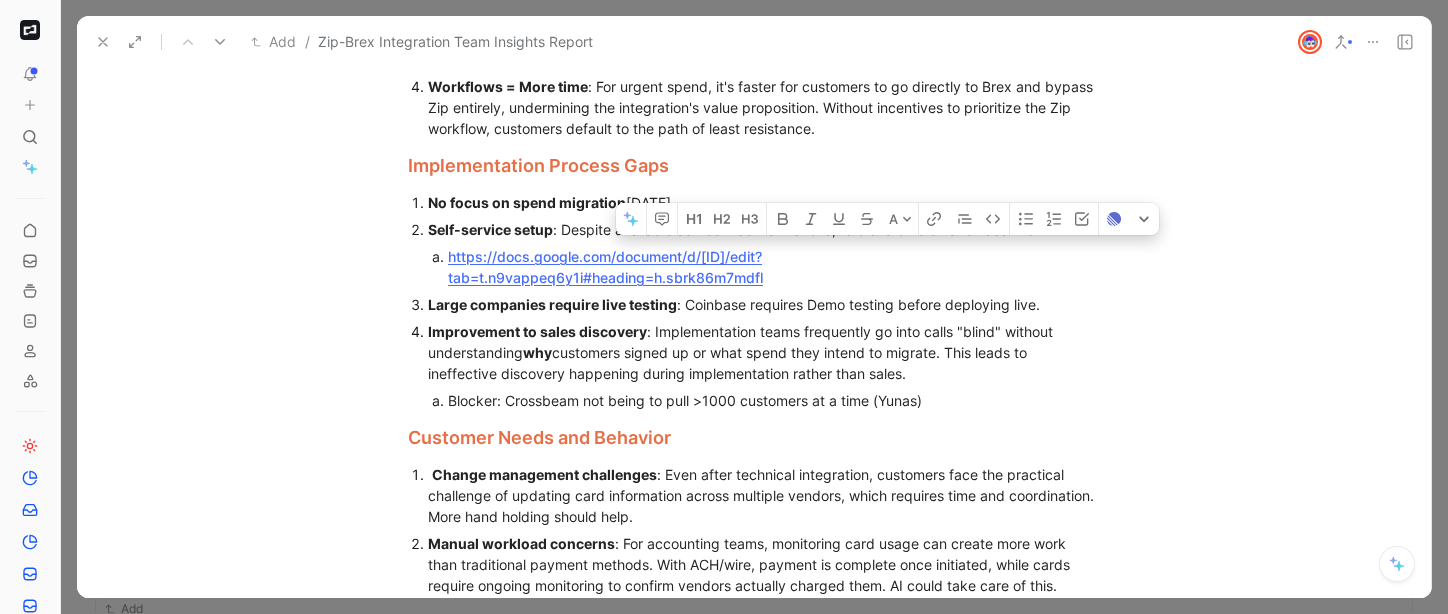 drag, startPoint x: 864, startPoint y: 273, endPoint x: 937, endPoint y: 274, distance: 73.00685 